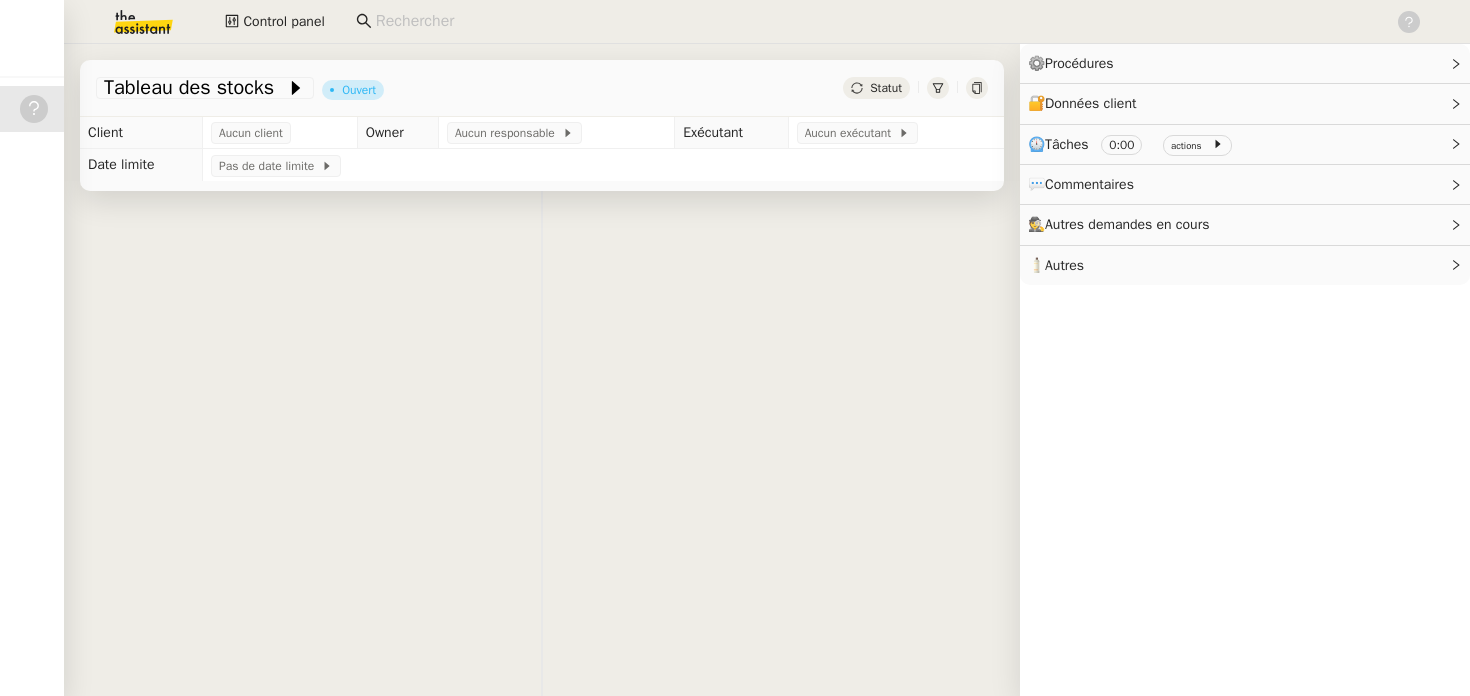 scroll, scrollTop: 0, scrollLeft: 0, axis: both 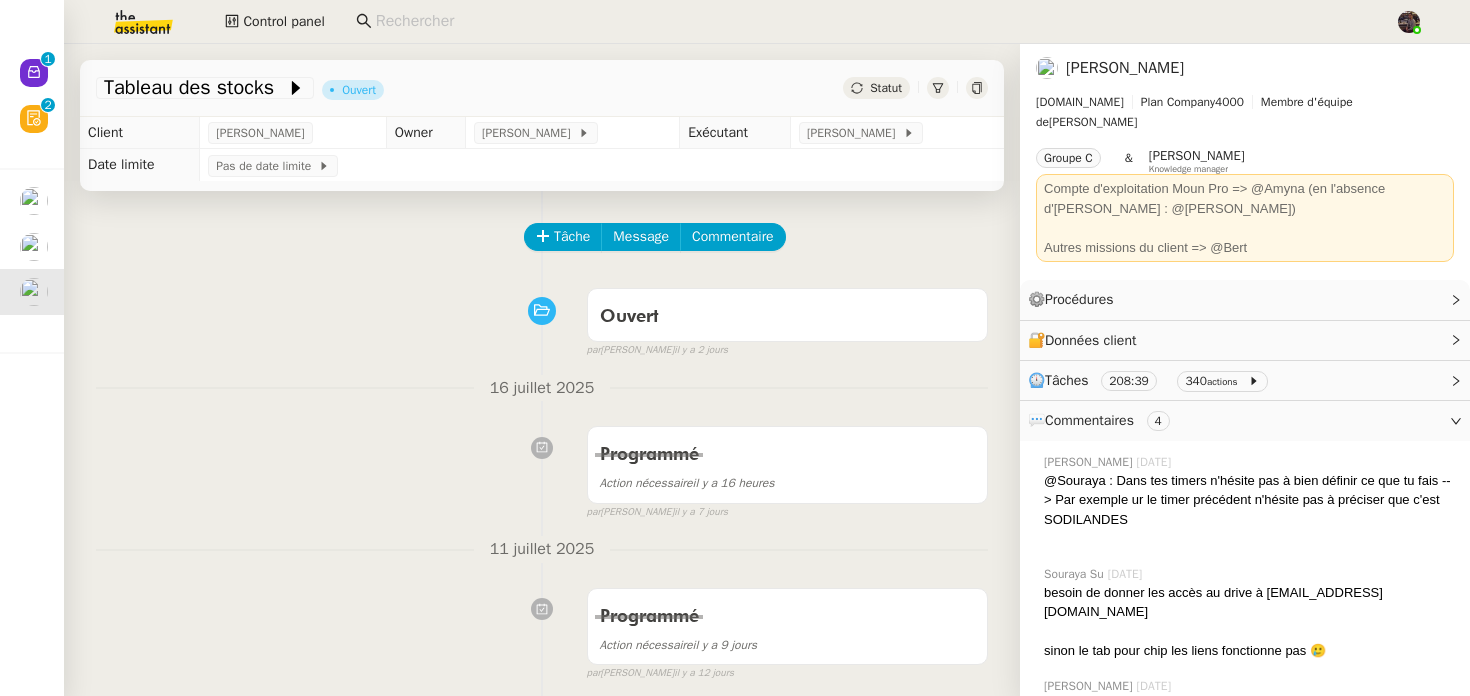 click on "[PERSON_NAME]" 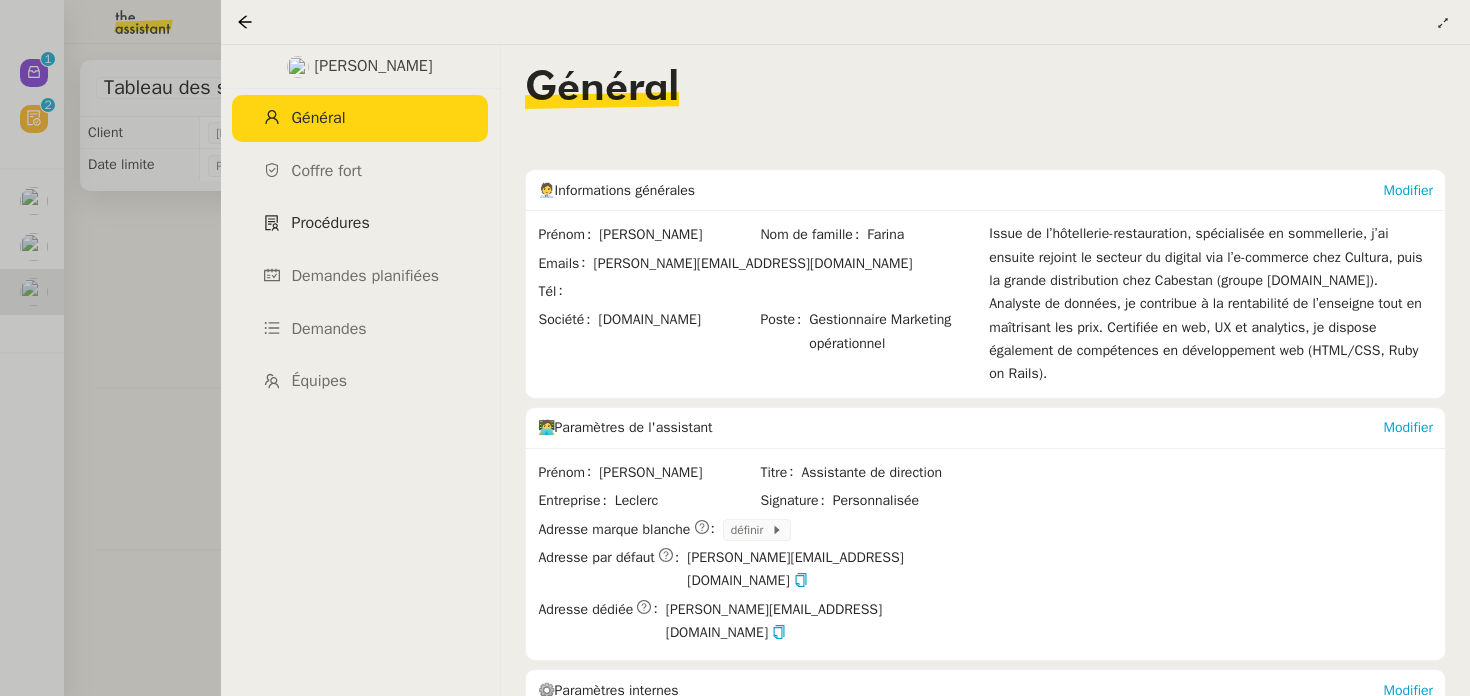 click on "Procédures" 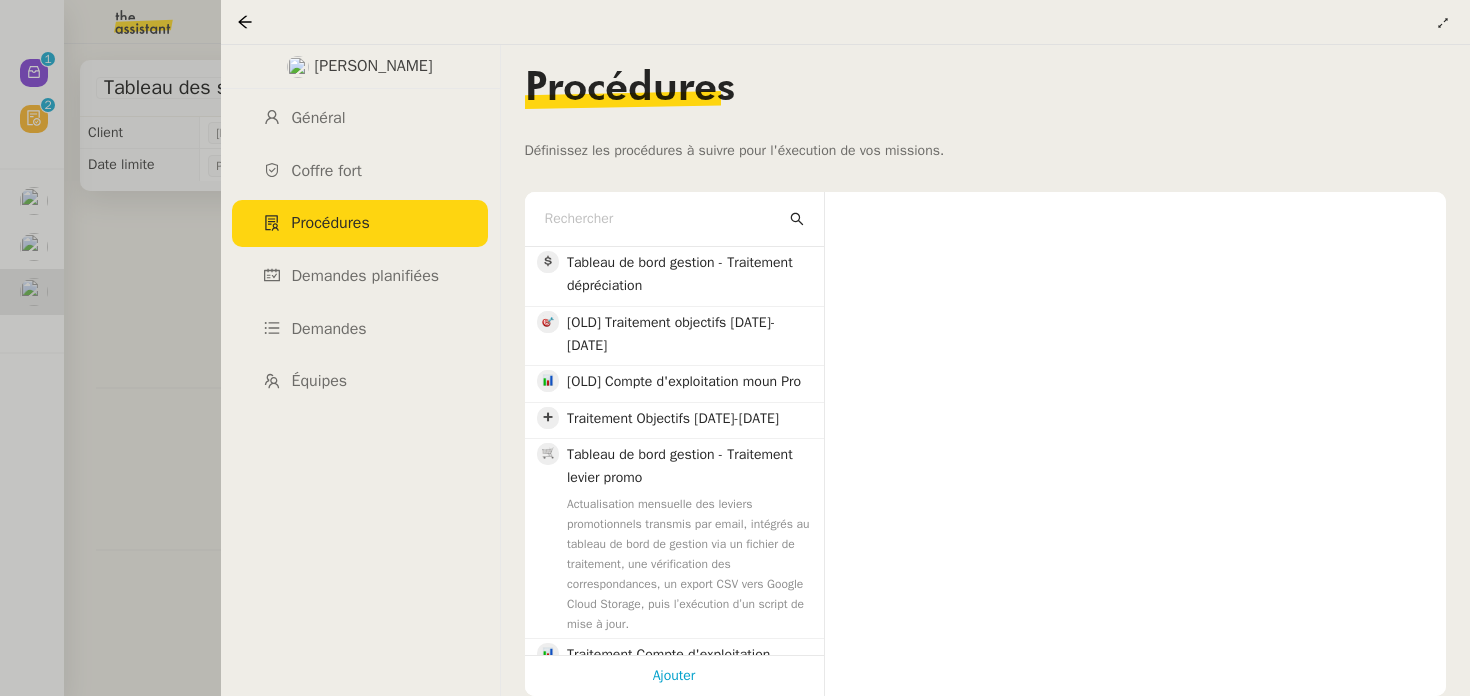 click 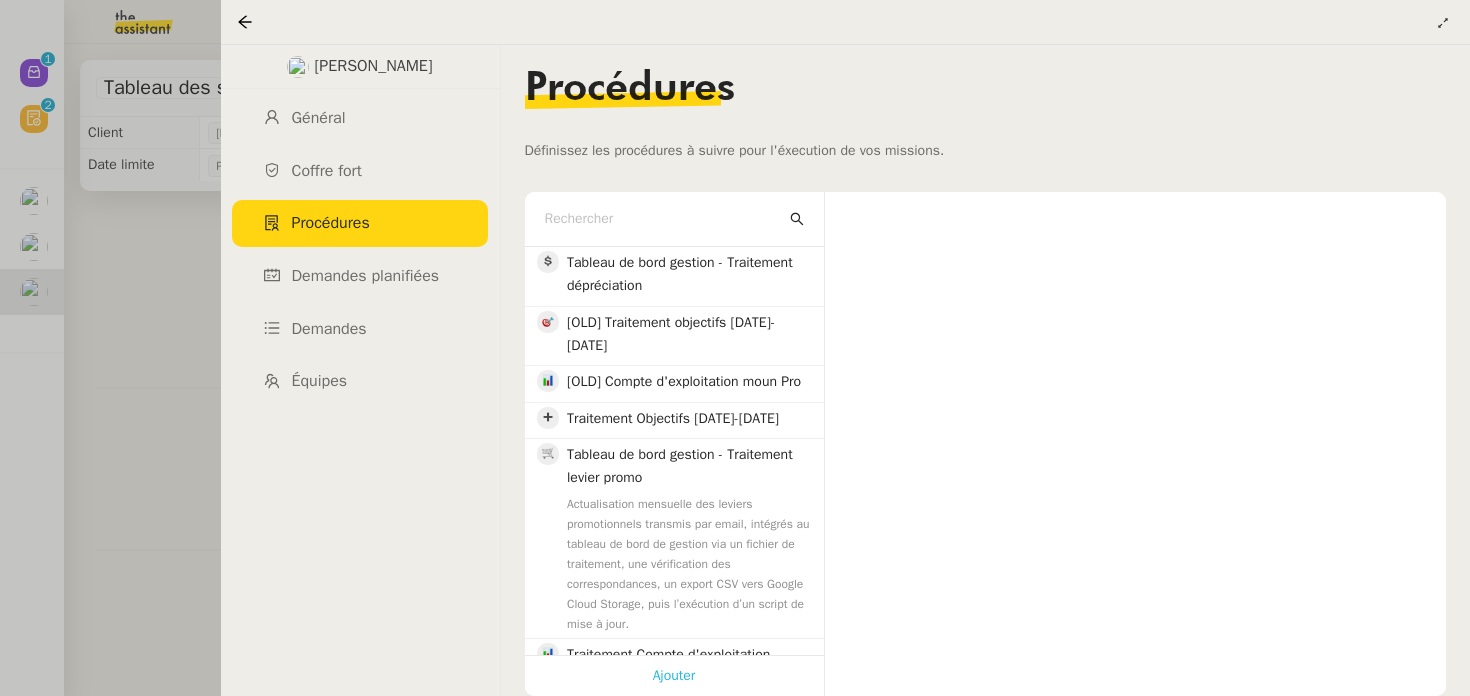 click on "Ajouter" 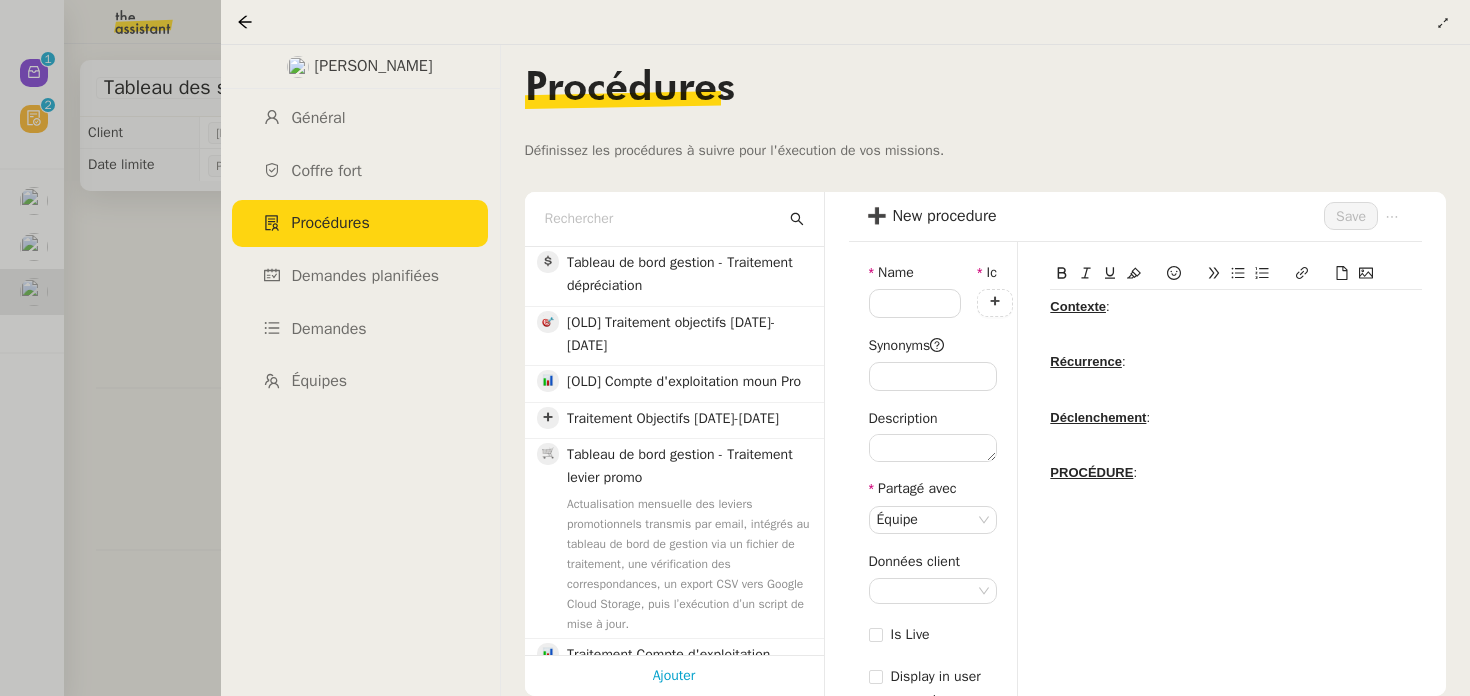 click 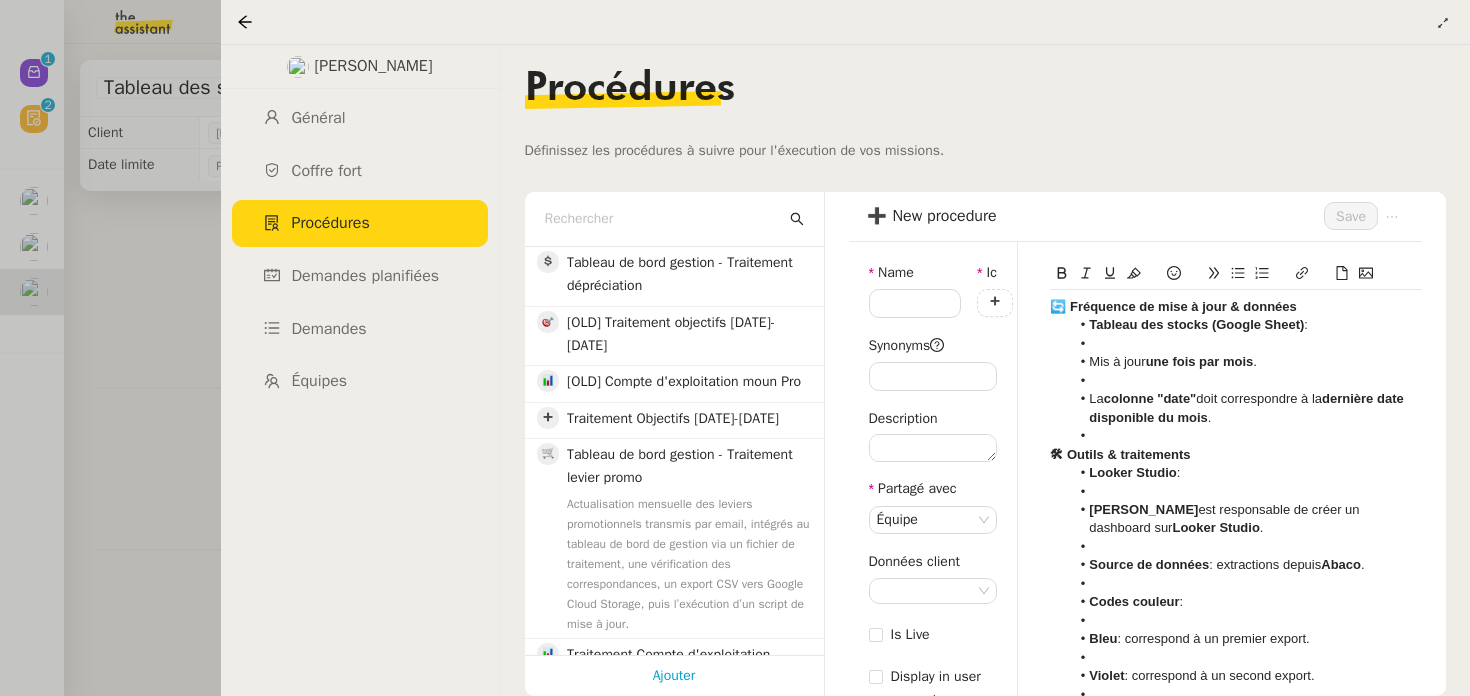 scroll, scrollTop: 0, scrollLeft: 0, axis: both 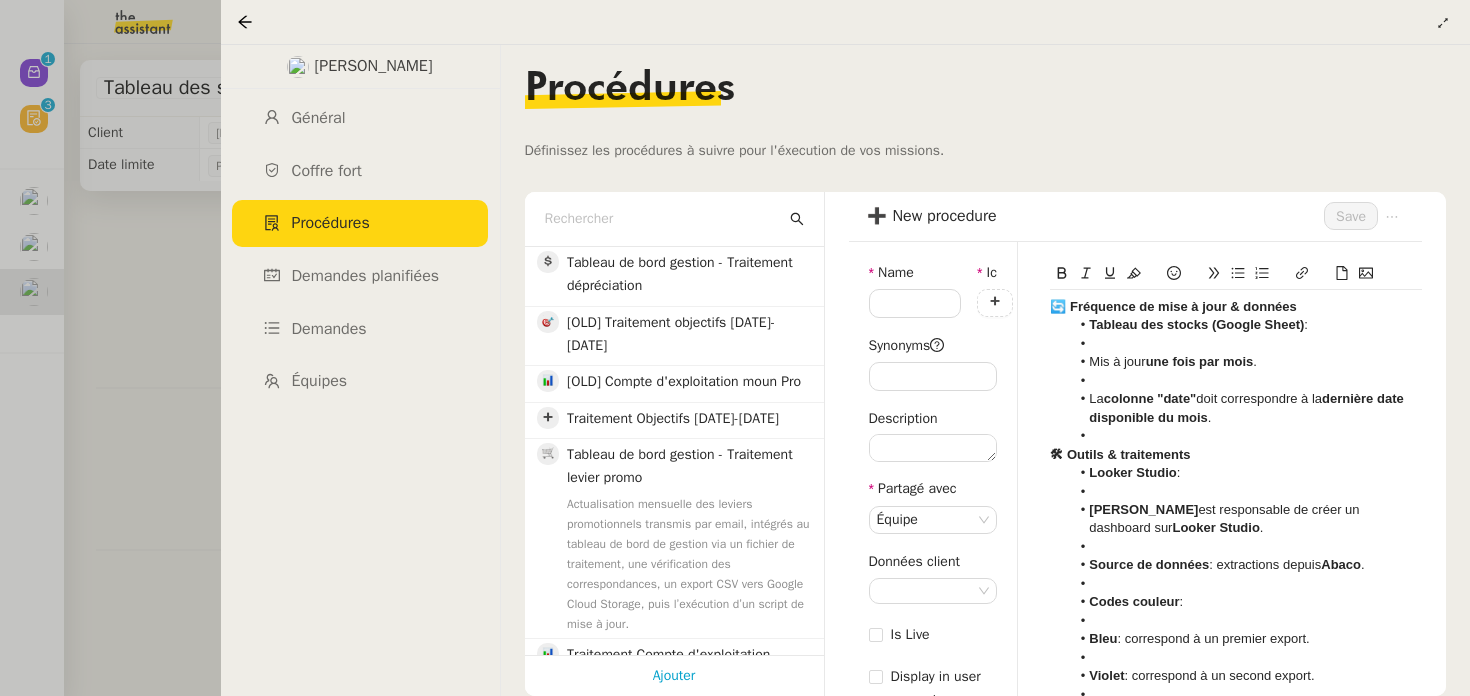 click 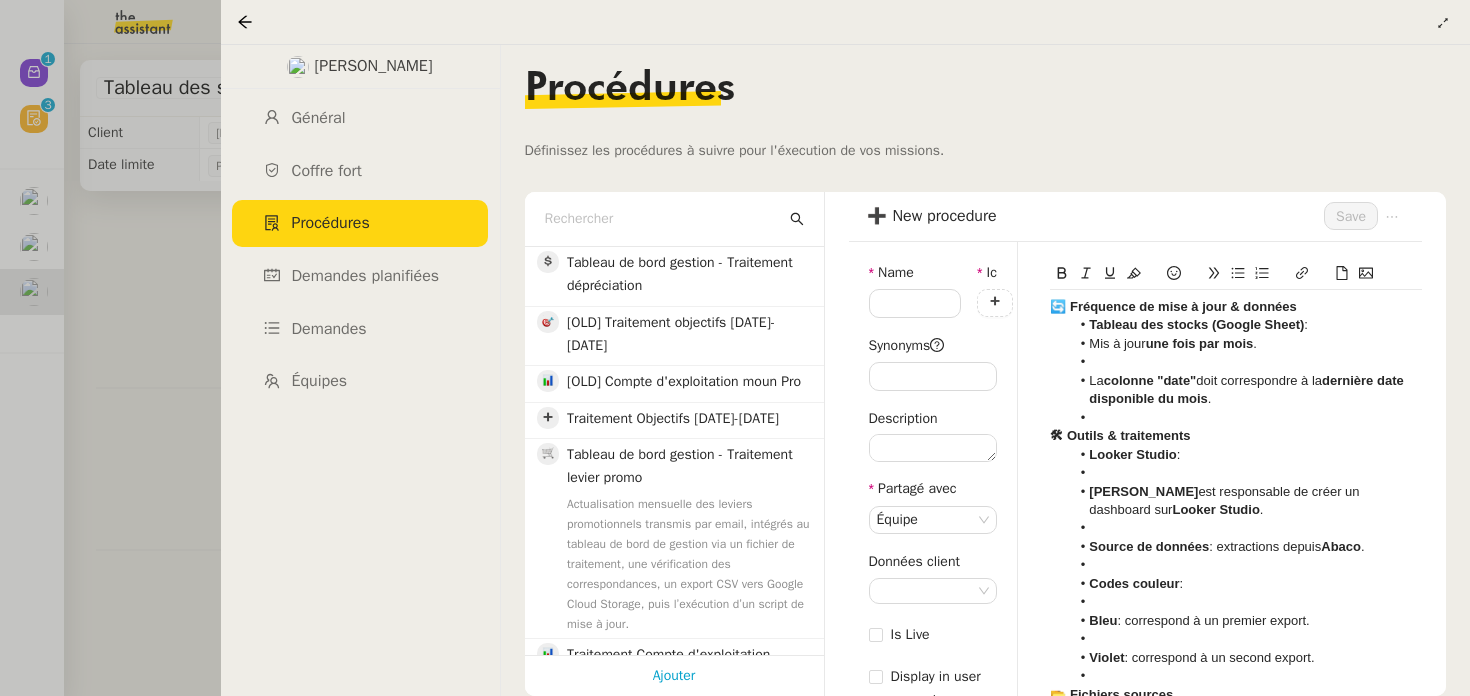 click 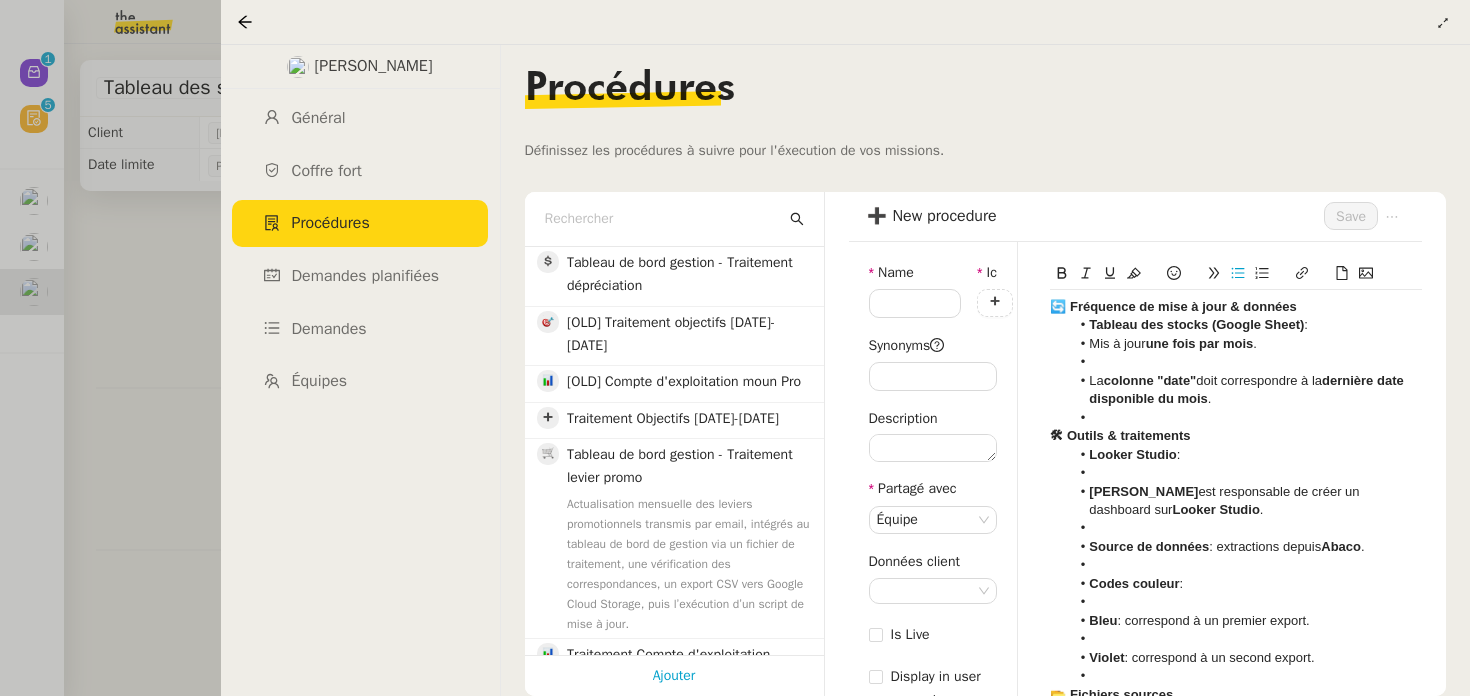 click on "La  colonne "date"  doit correspondre à la  dernière date disponible du mois ." 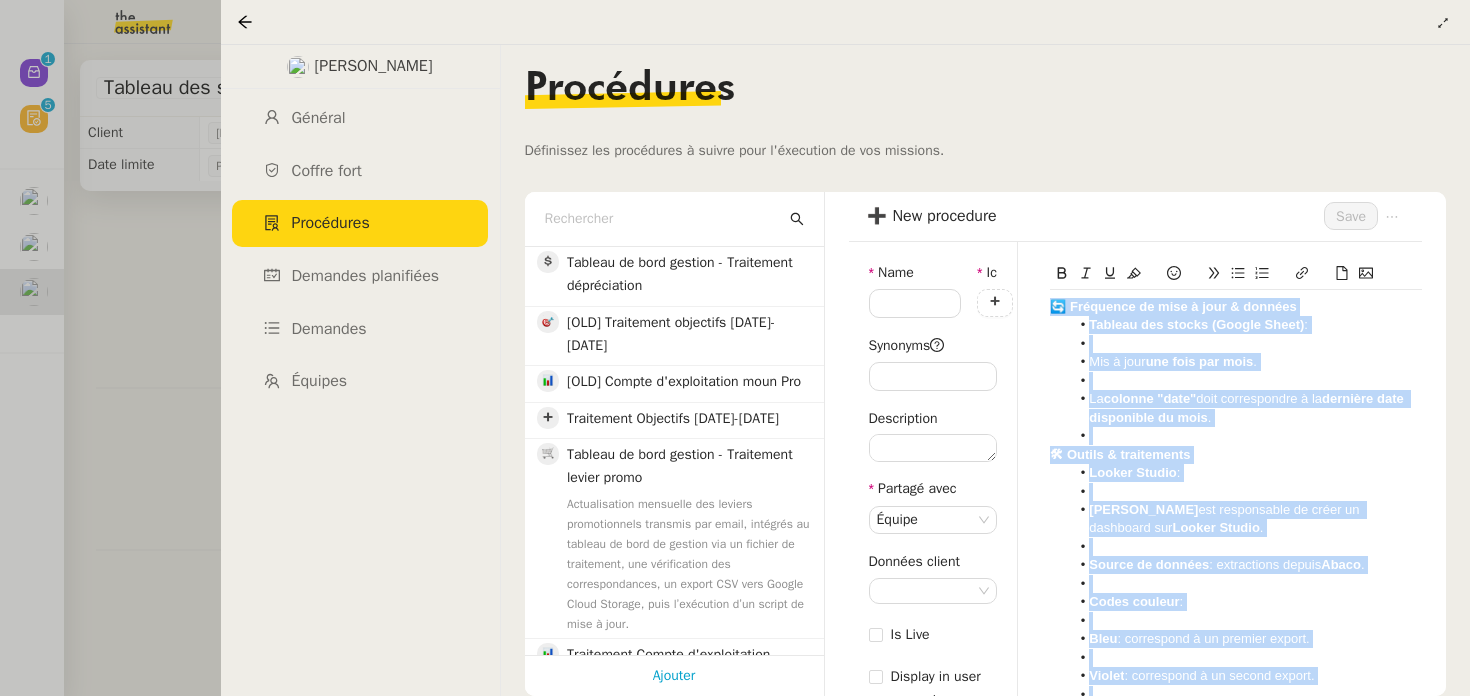 scroll, scrollTop: 0, scrollLeft: 0, axis: both 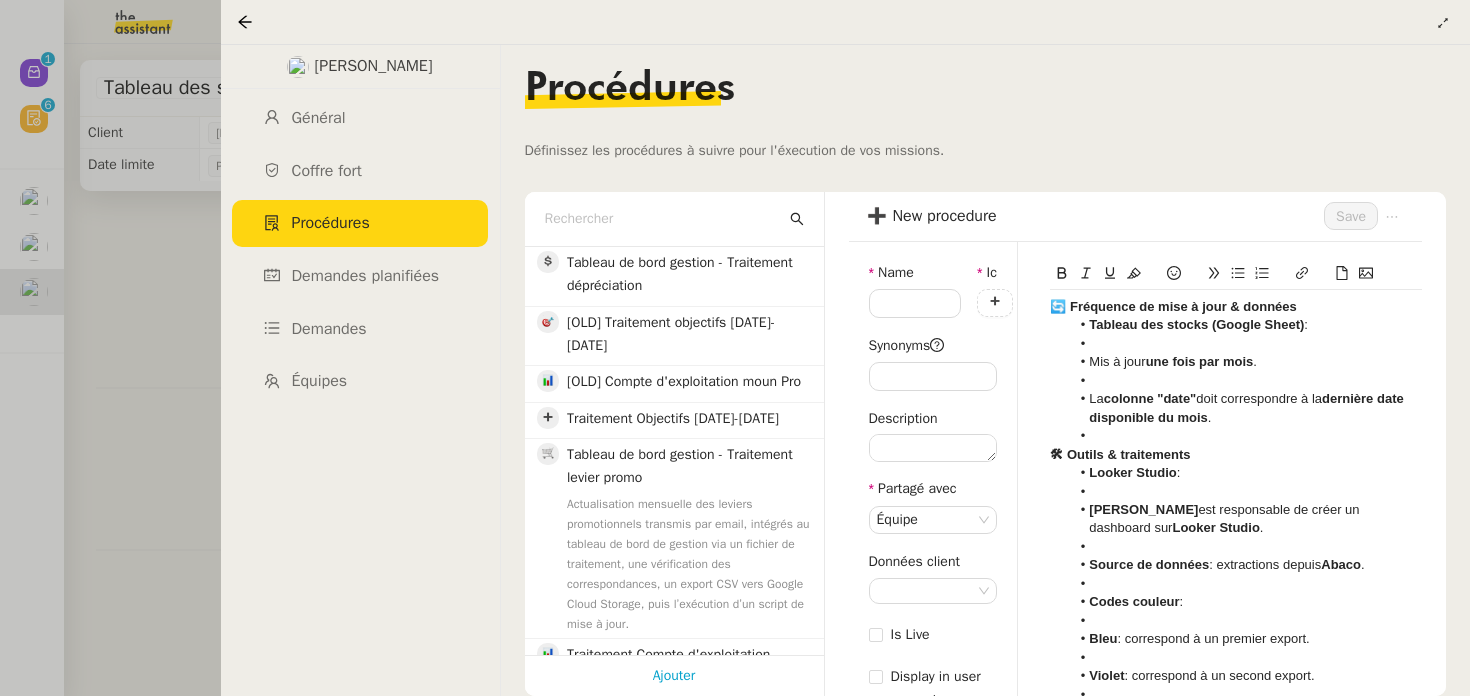 click on "Mis à jour" 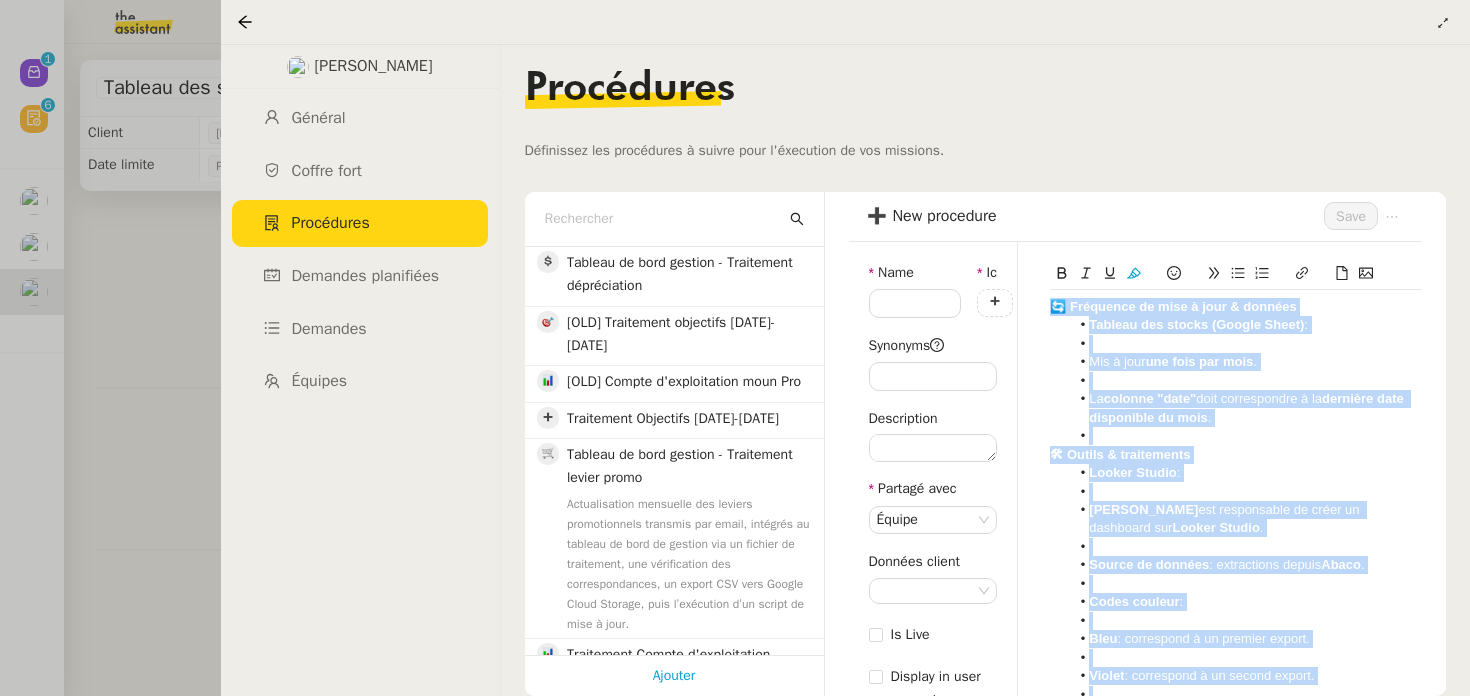 scroll, scrollTop: 0, scrollLeft: 0, axis: both 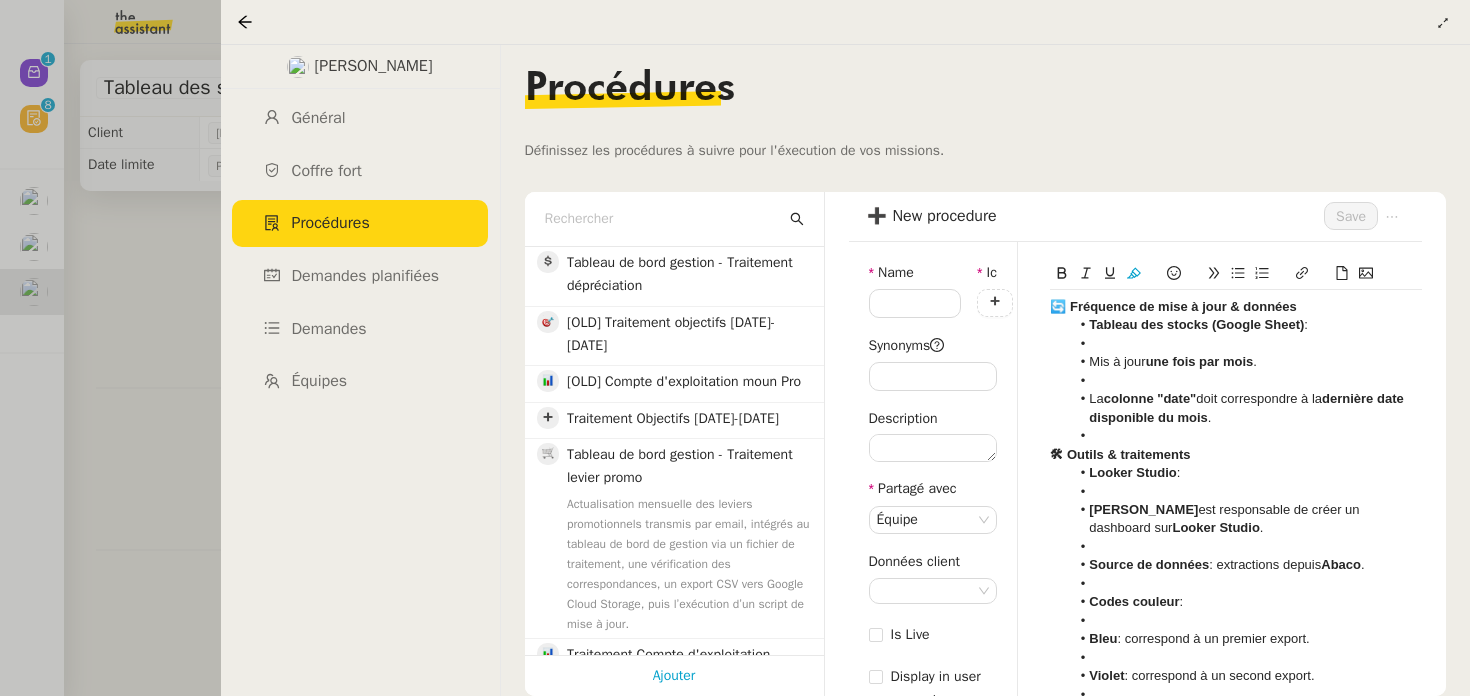 click on "doit correspondre à la" 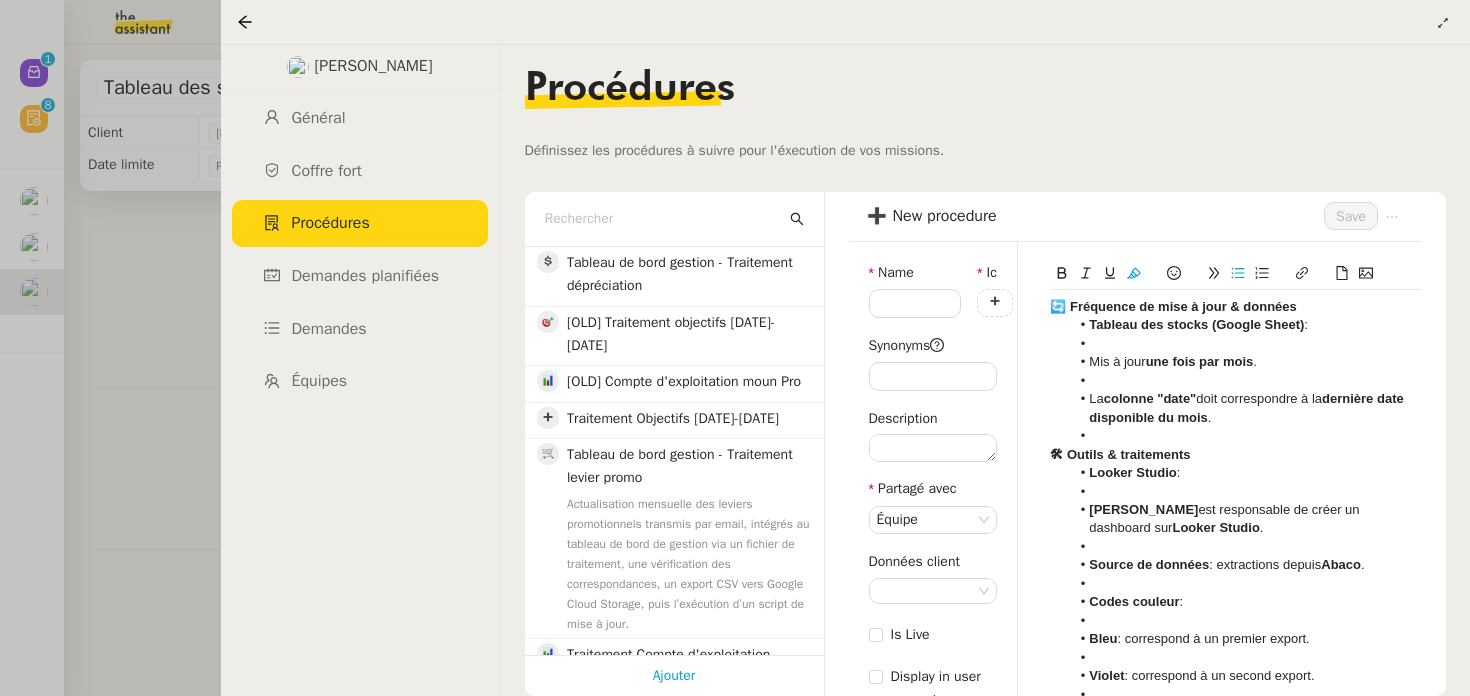 click 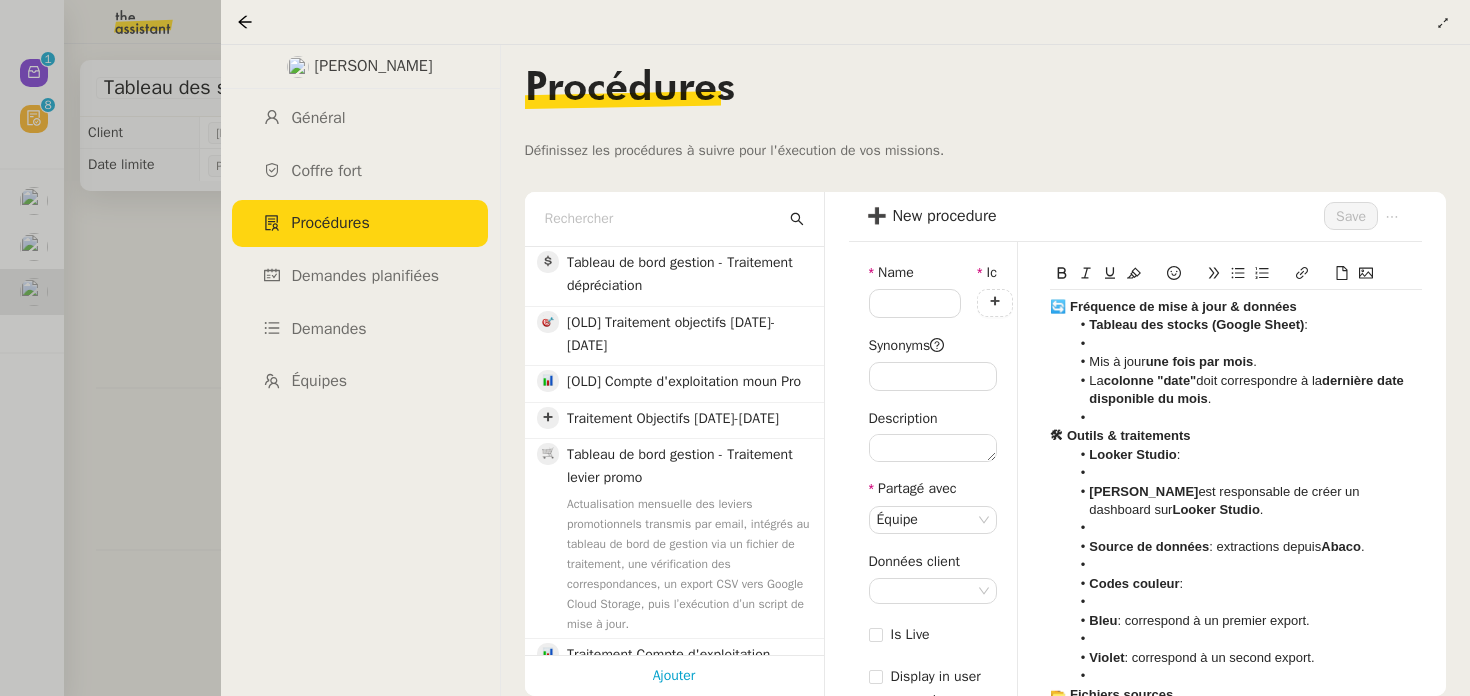 click 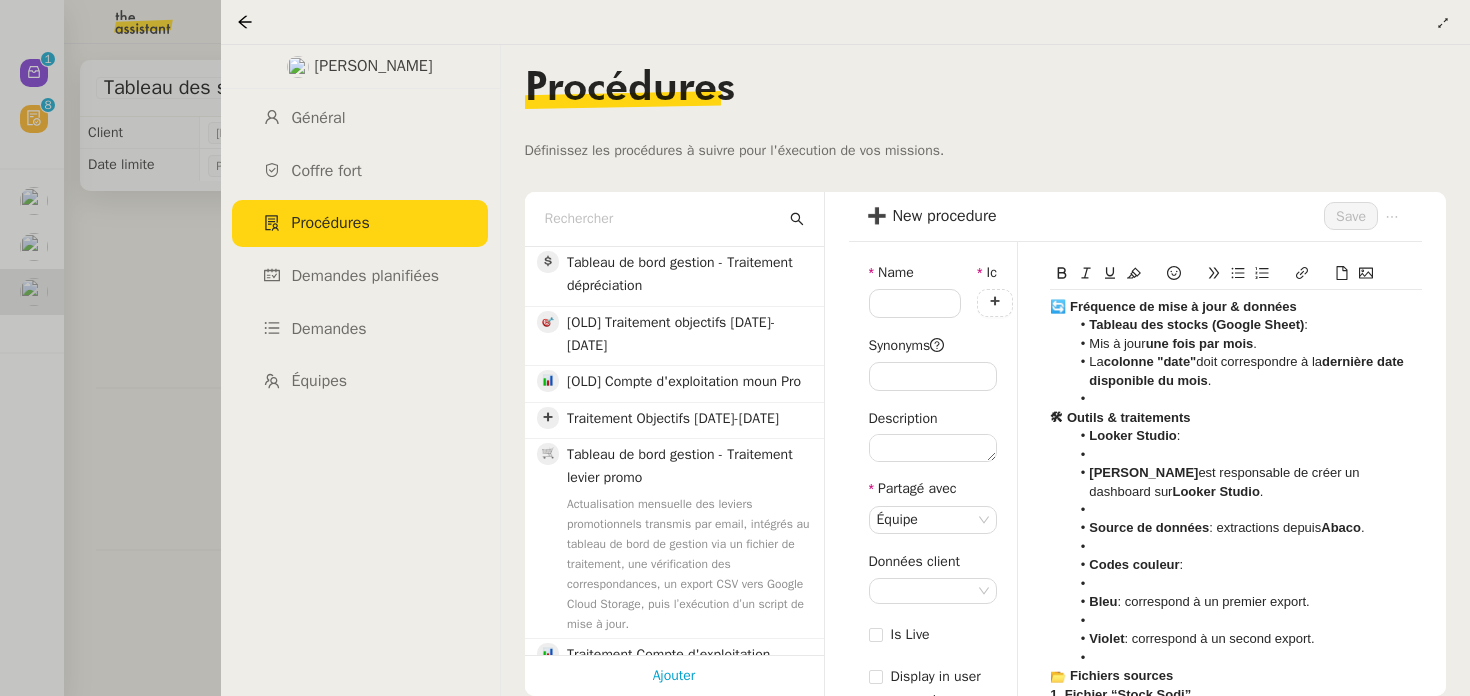 click 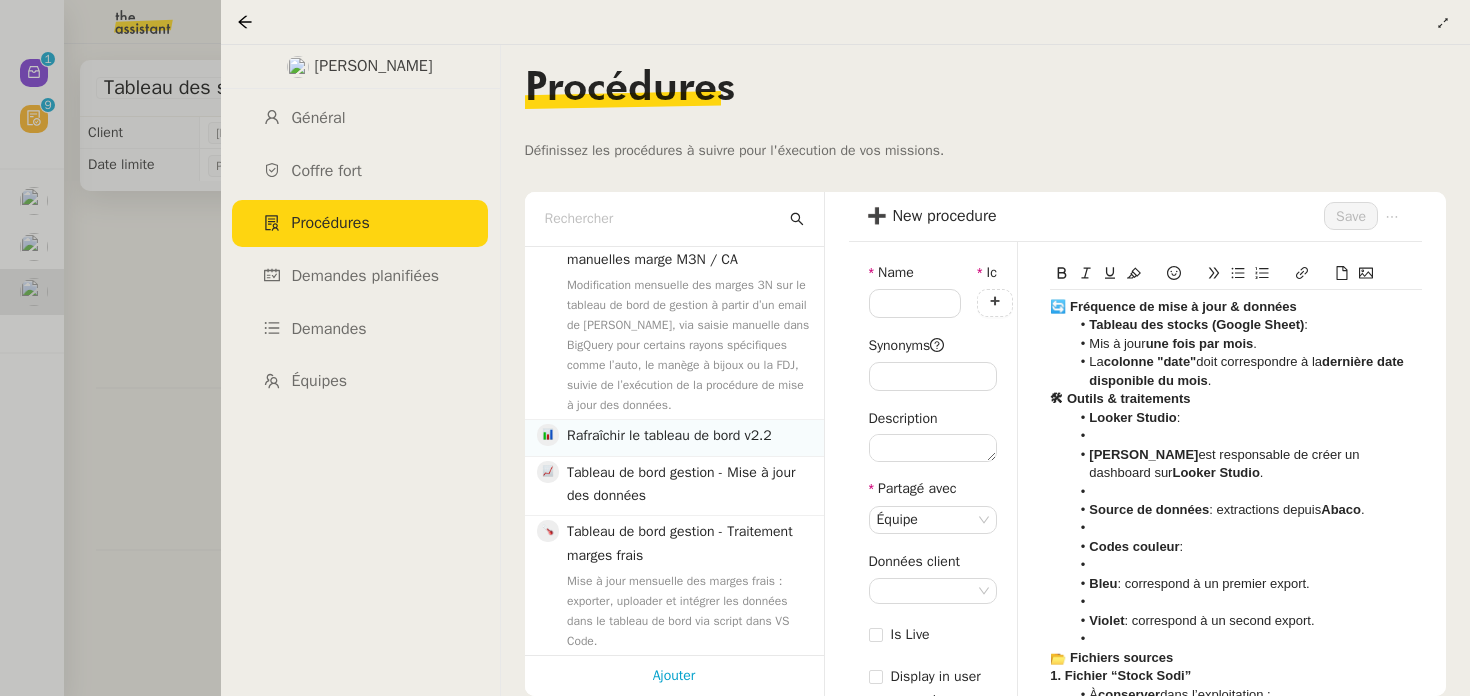 scroll, scrollTop: 874, scrollLeft: 0, axis: vertical 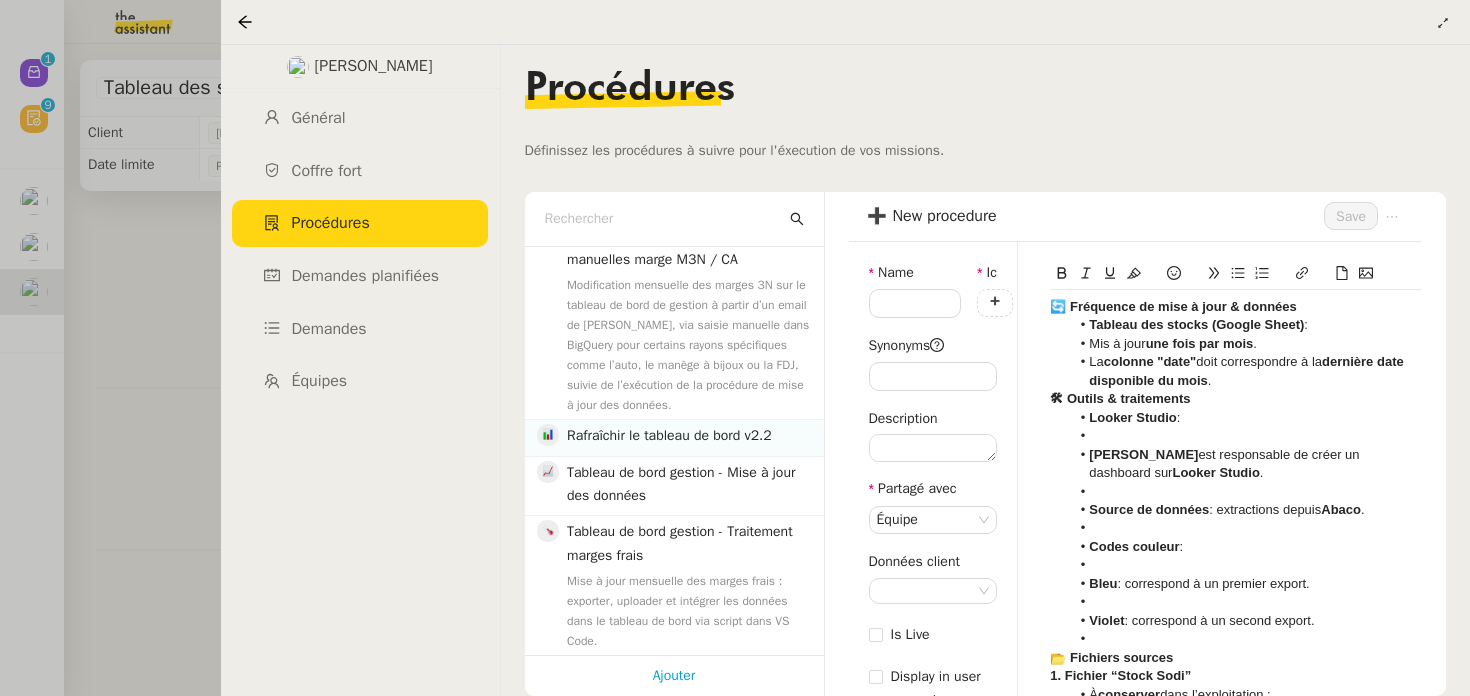 click on "Rafraîchir le tableau de bord v2.2" 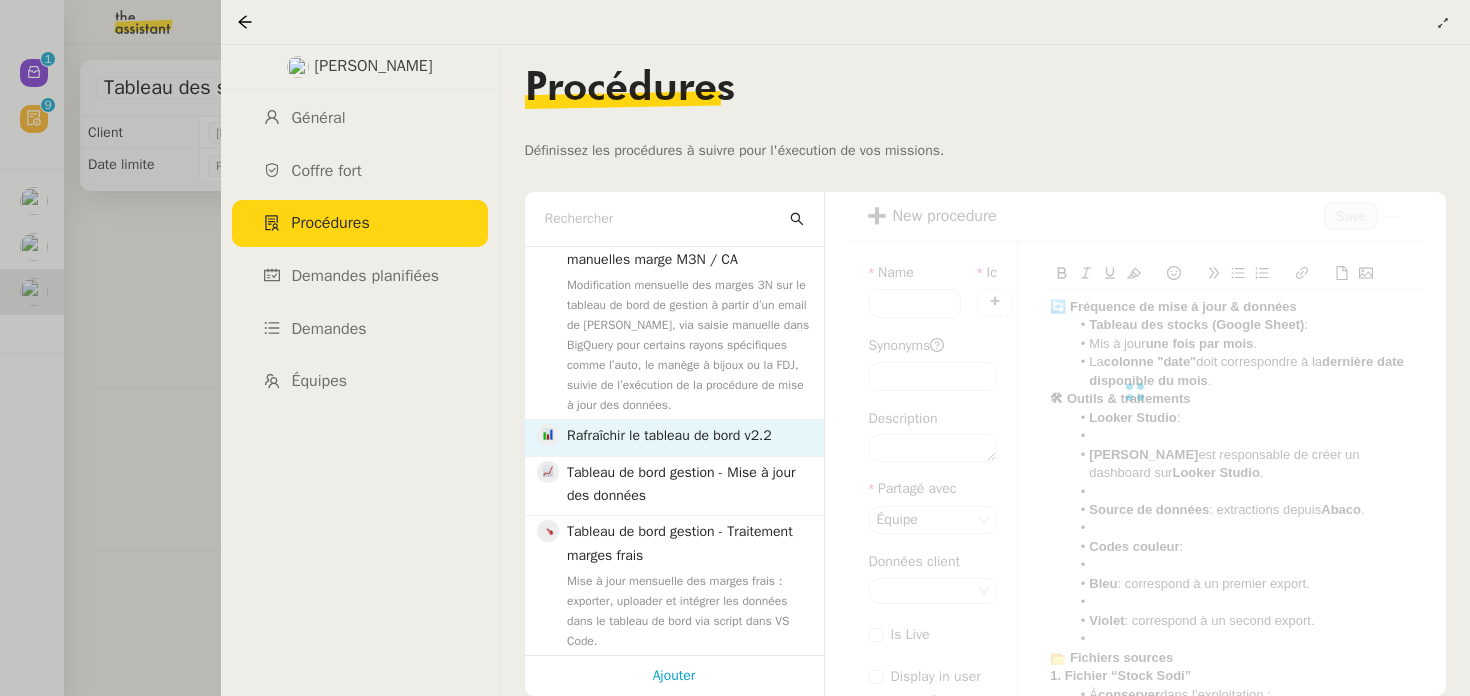 type on "Rafraîchir le tableau de bord v2.2" 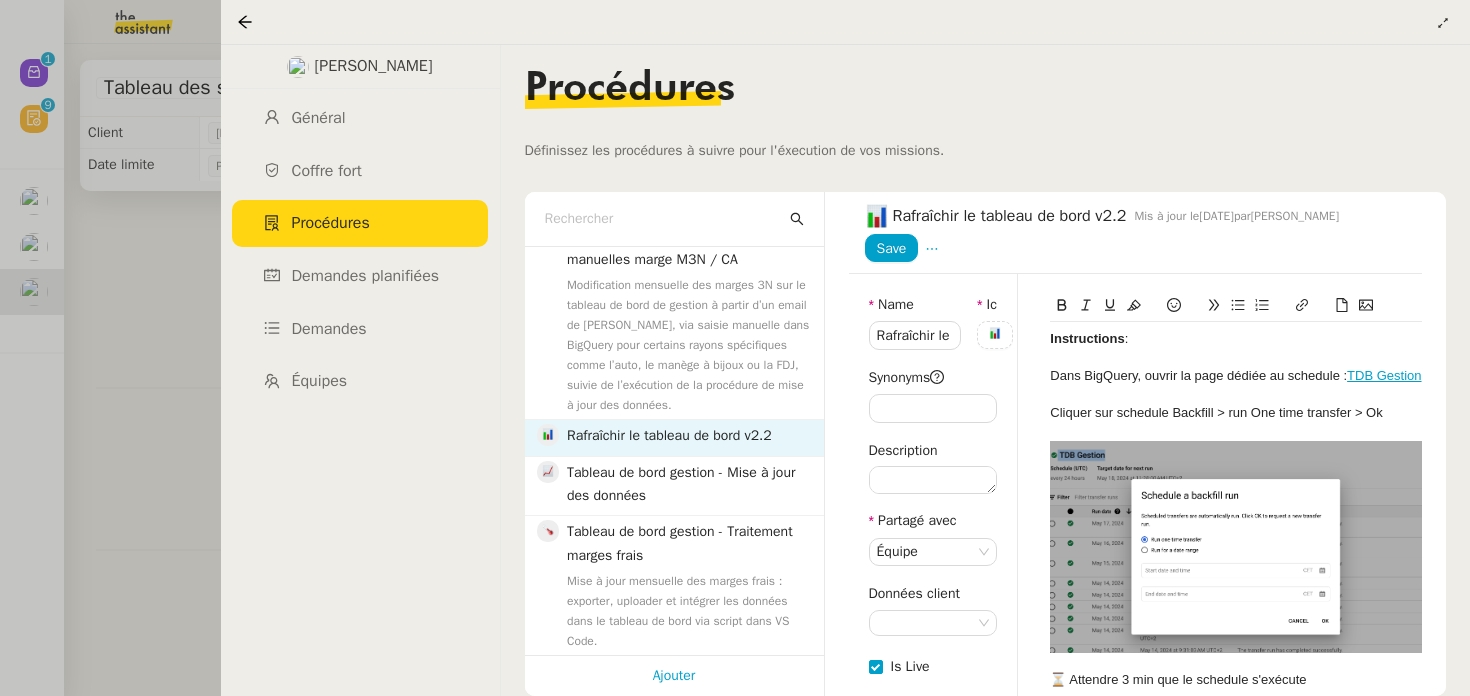 scroll, scrollTop: 265, scrollLeft: 0, axis: vertical 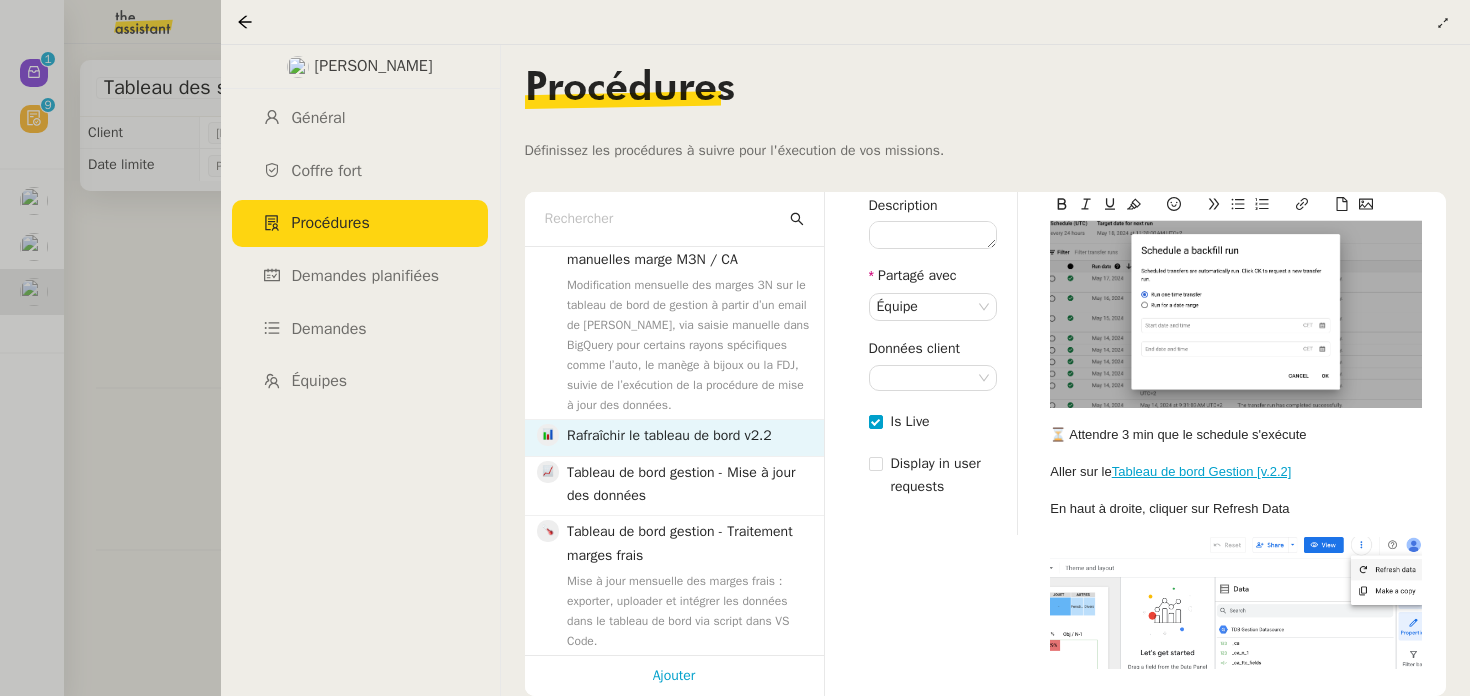 click at bounding box center [735, 348] 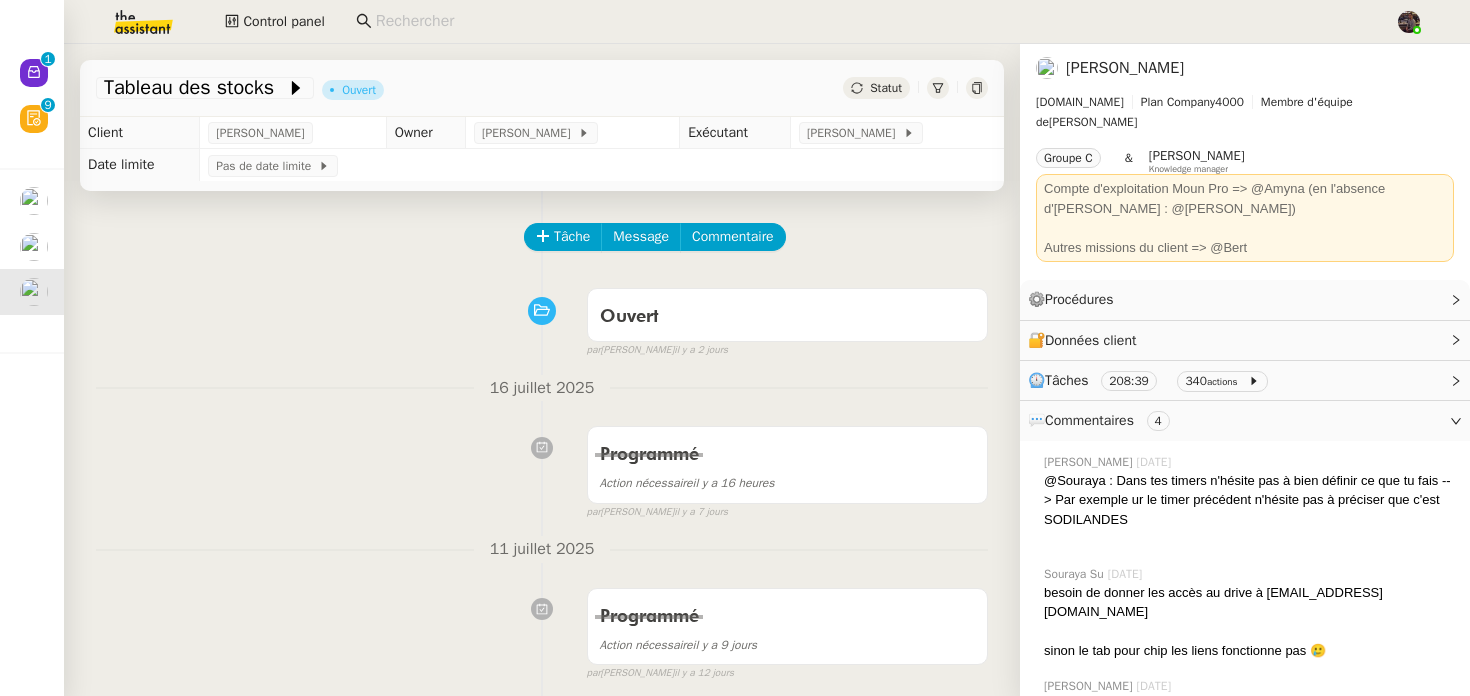scroll, scrollTop: 49, scrollLeft: 0, axis: vertical 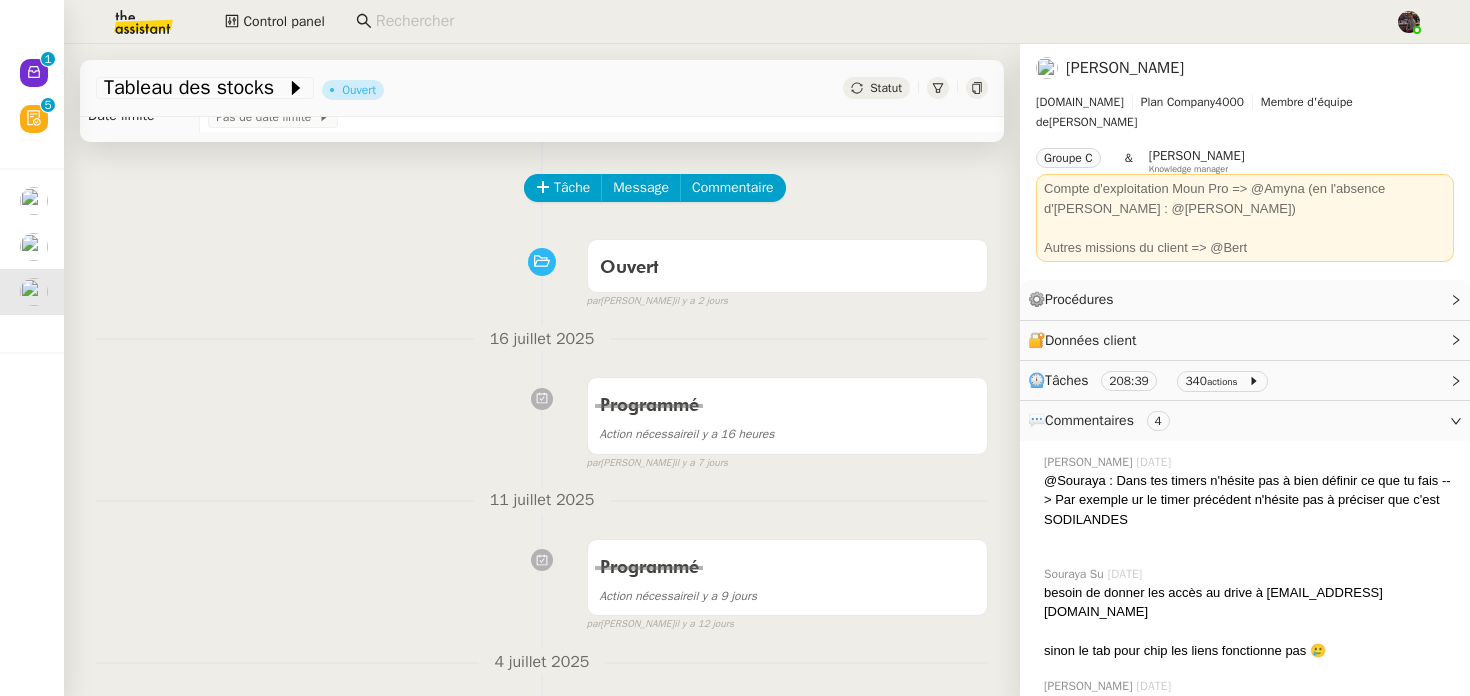 click on "[PERSON_NAME]" 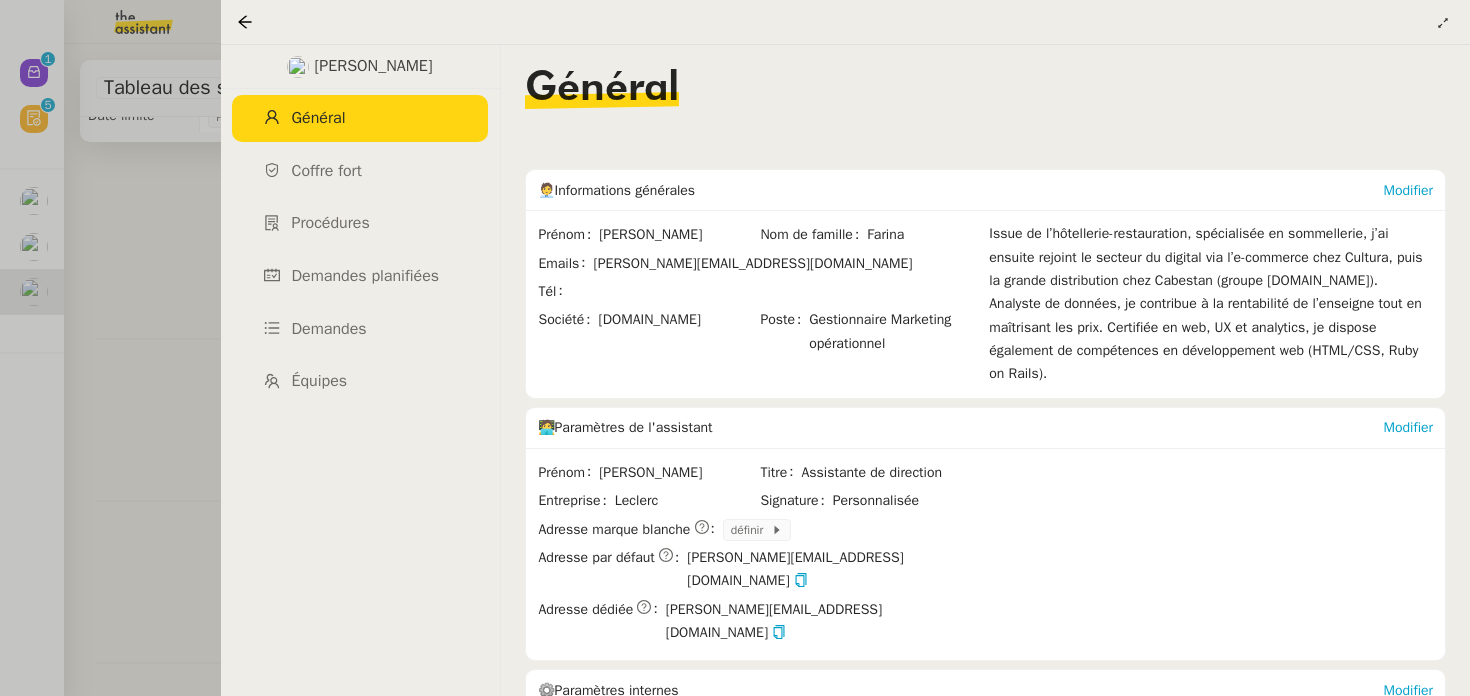 click 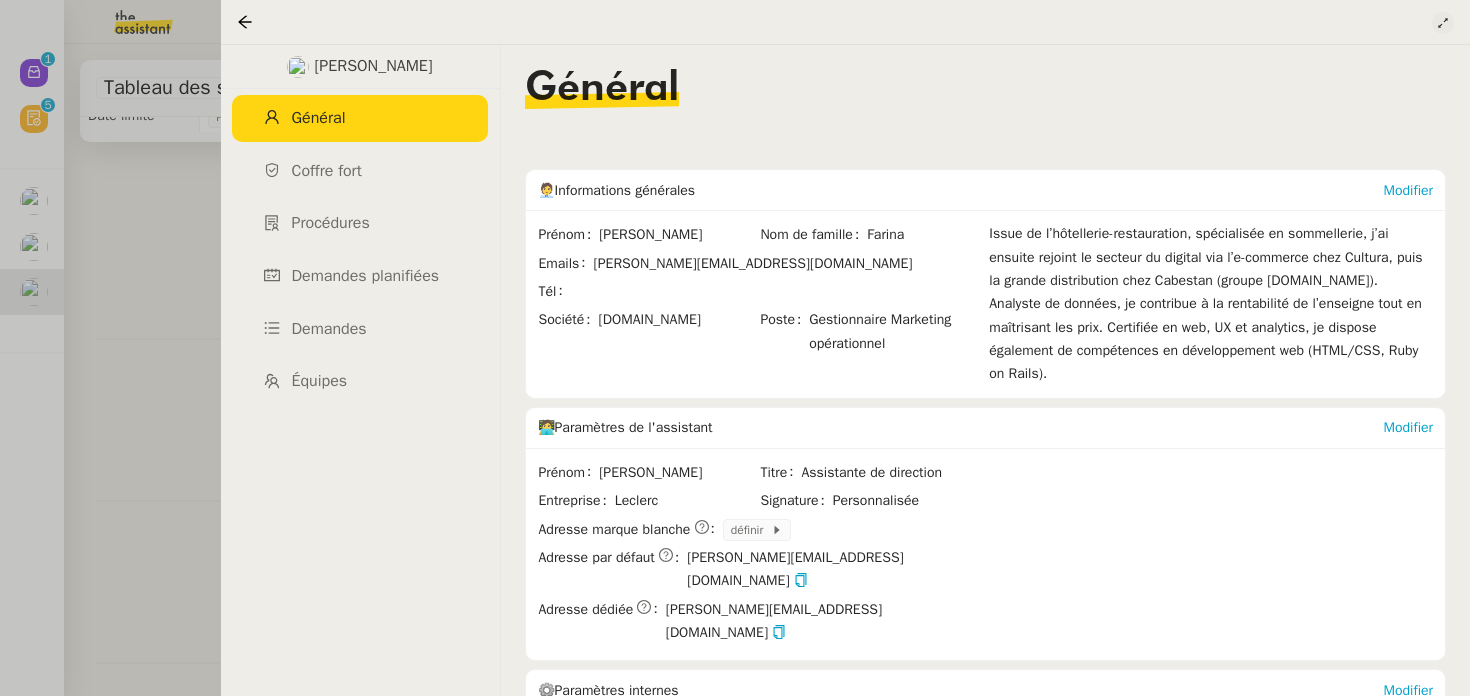click 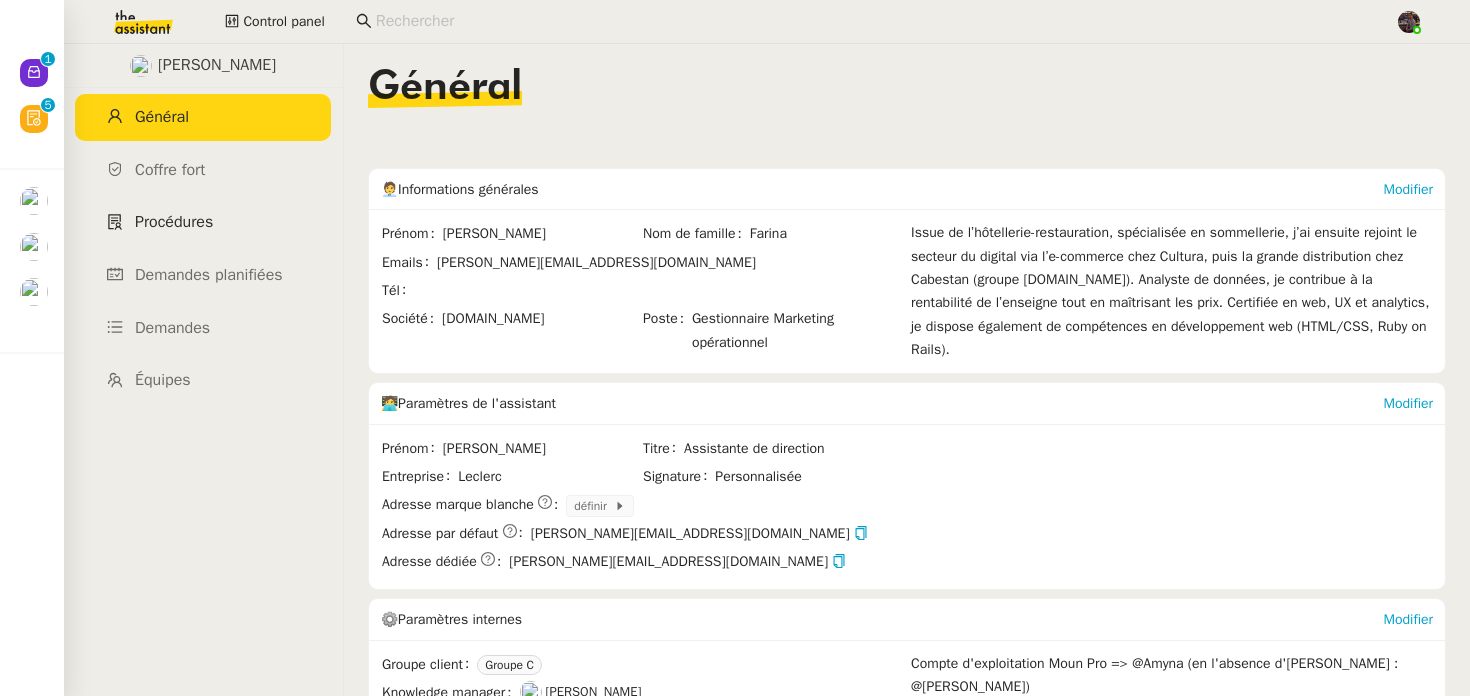 click on "Procédures" 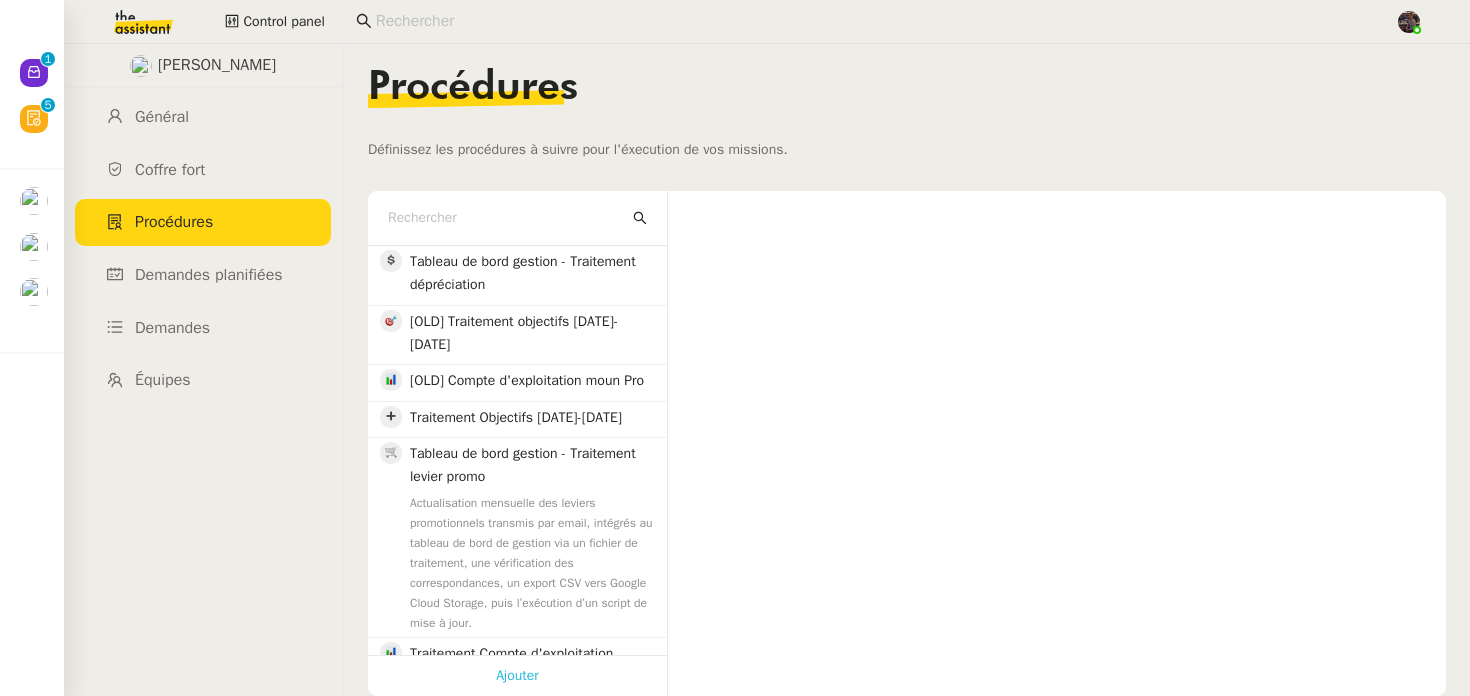 click on "Ajouter" 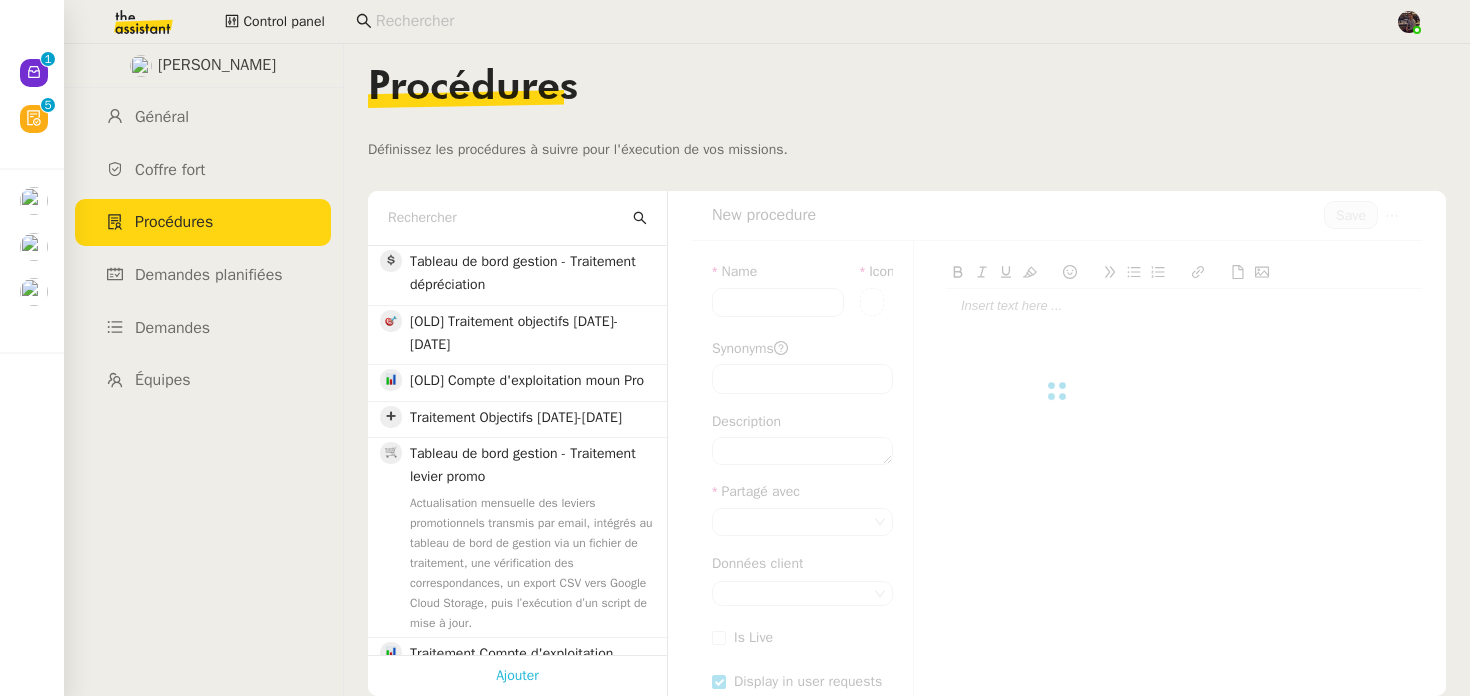 checkbox on "false" 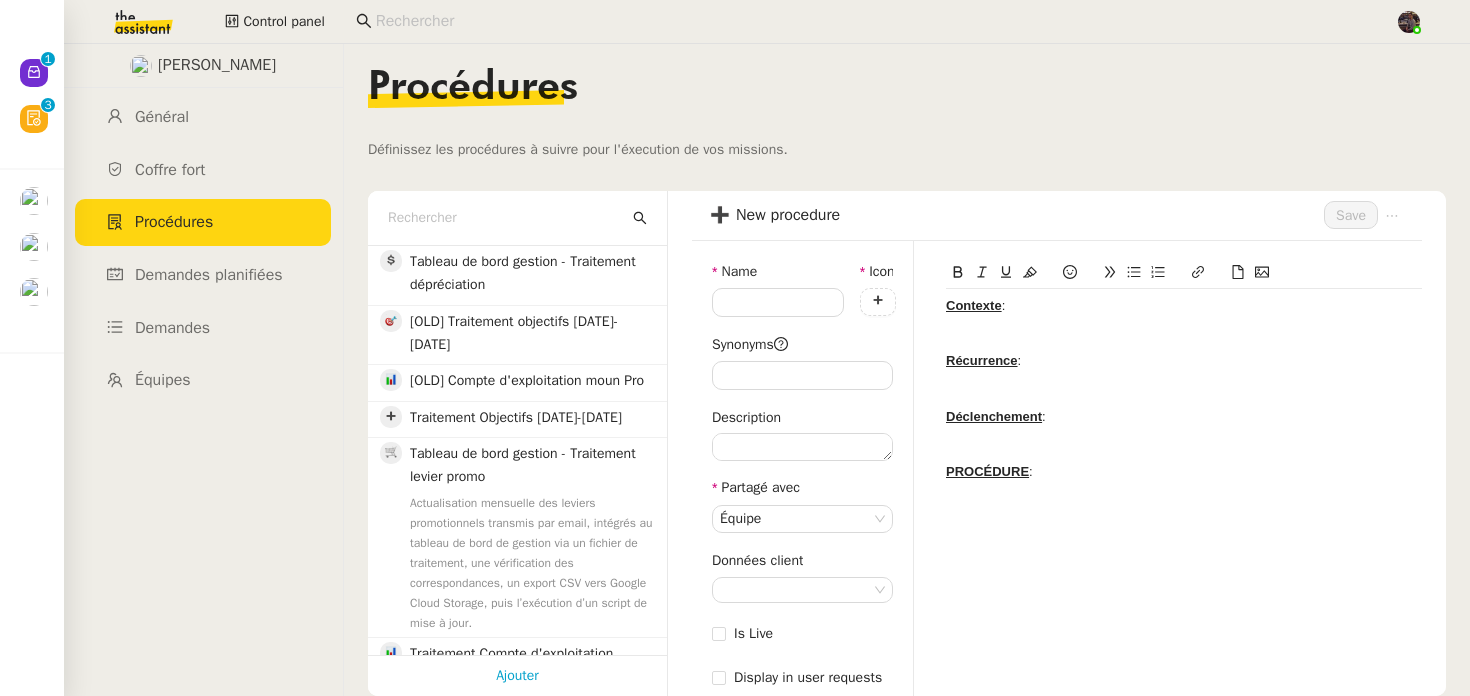 click 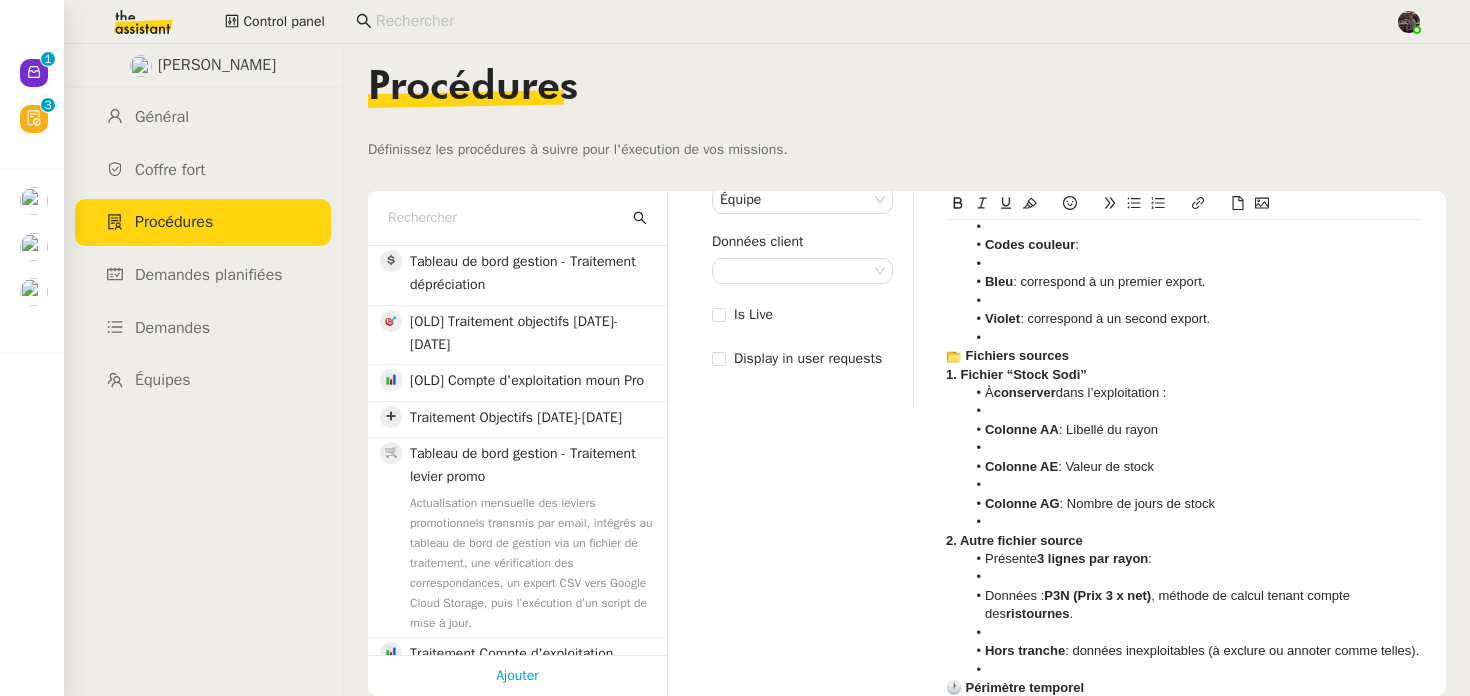 scroll, scrollTop: 684, scrollLeft: 0, axis: vertical 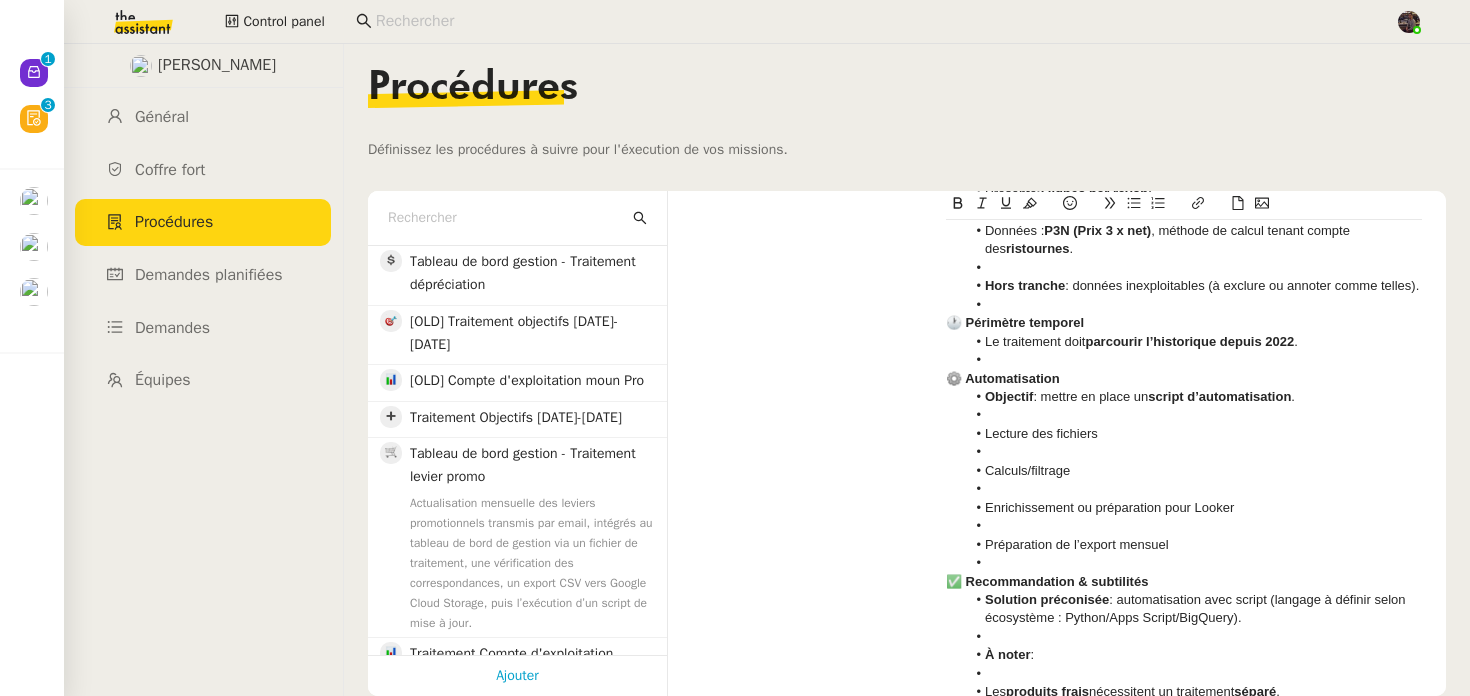 click on "🕐 Périmètre temporel" 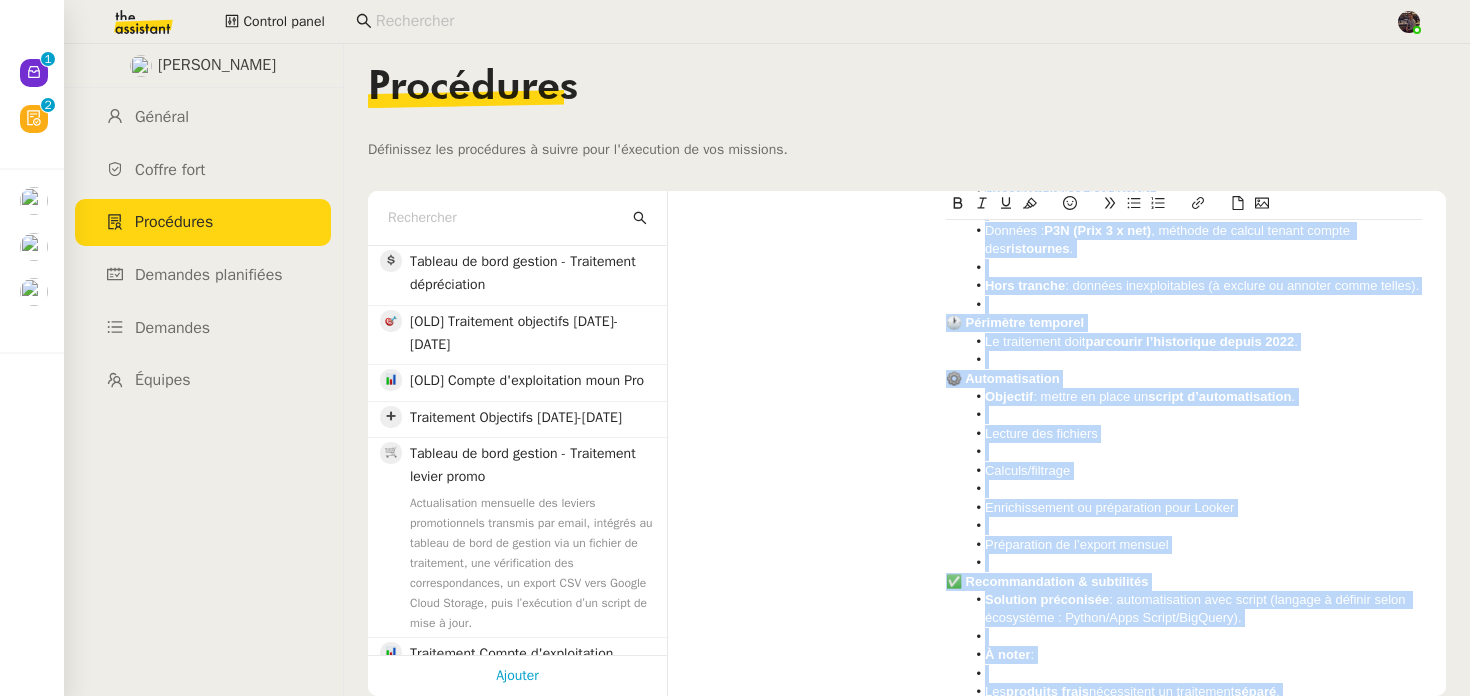 scroll, scrollTop: 51, scrollLeft: 0, axis: vertical 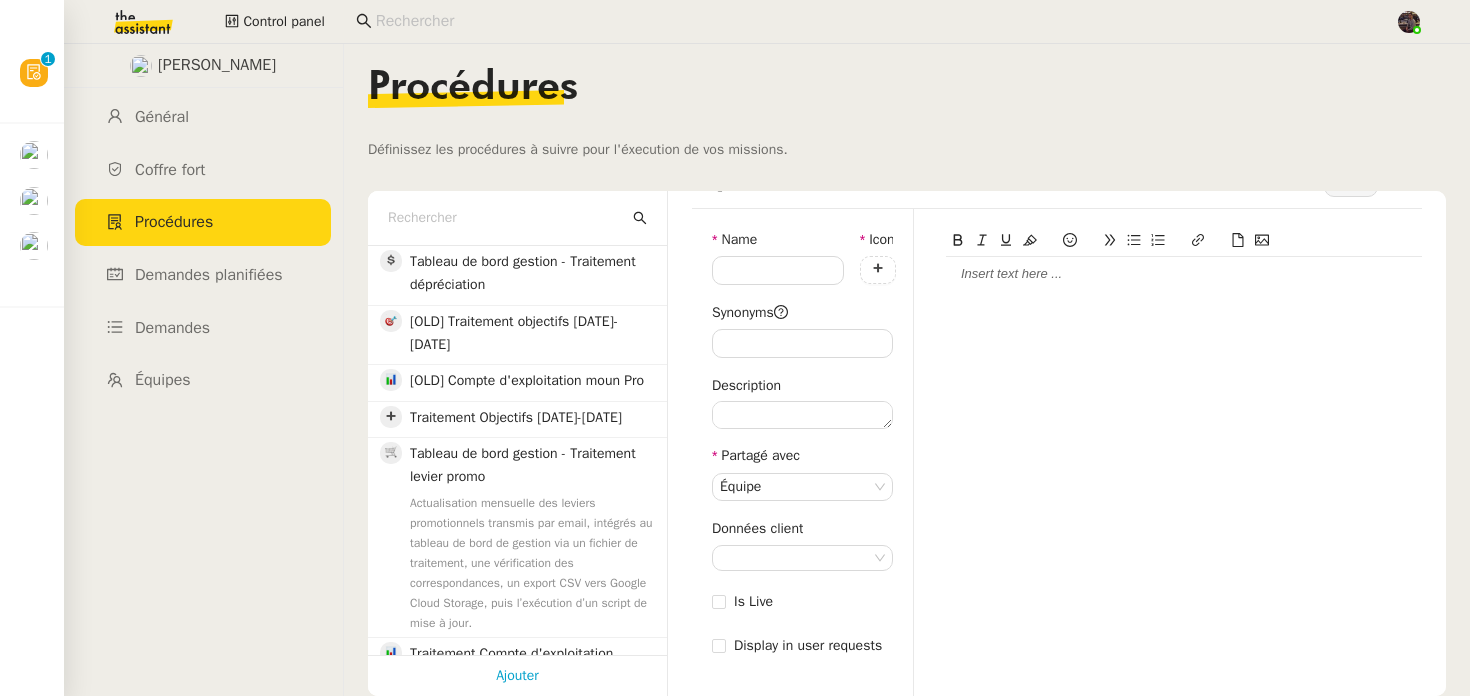 click 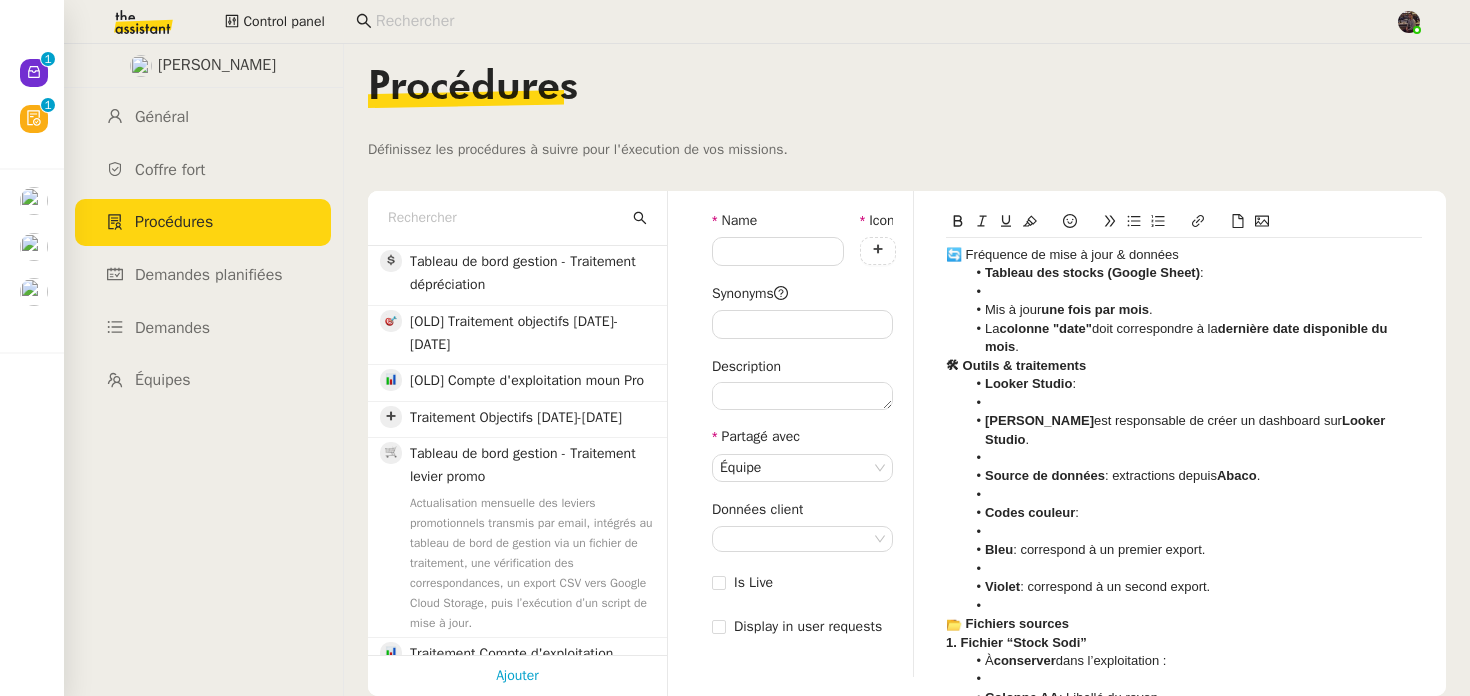 click 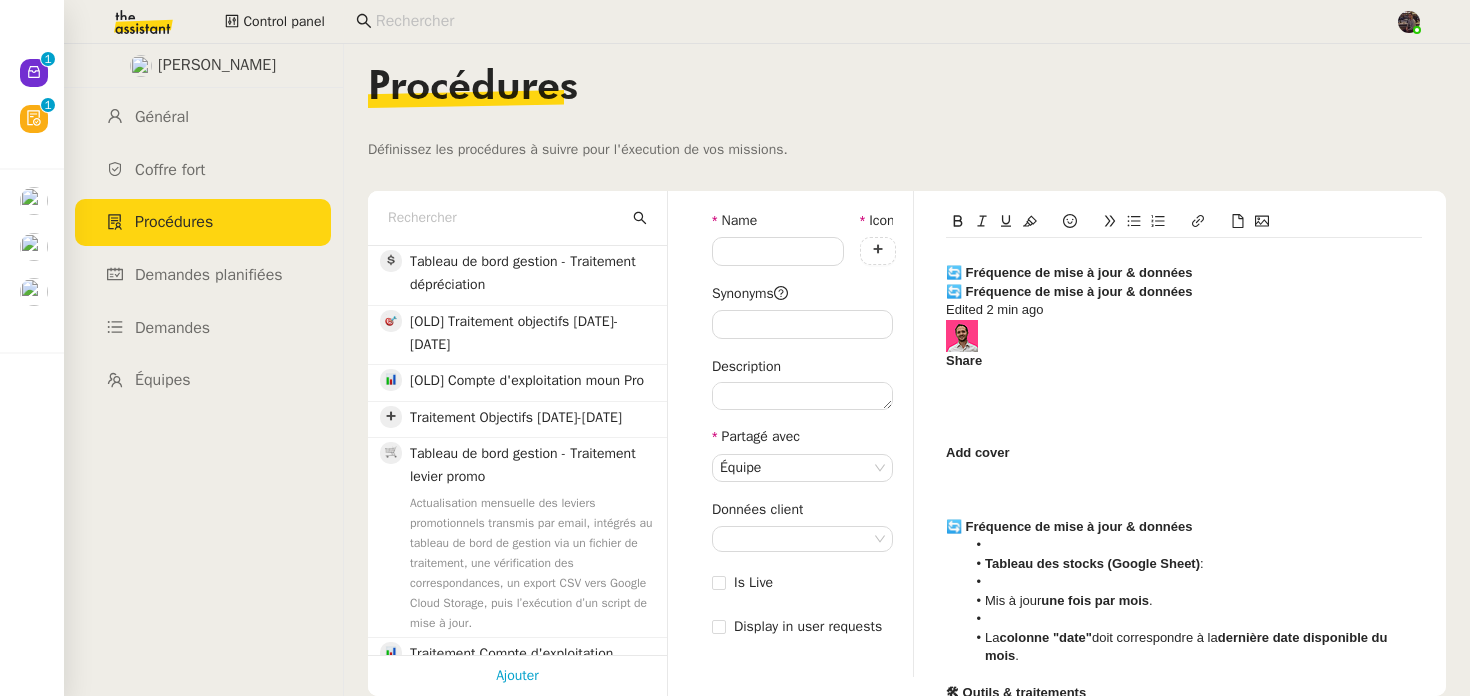 scroll, scrollTop: 0, scrollLeft: 0, axis: both 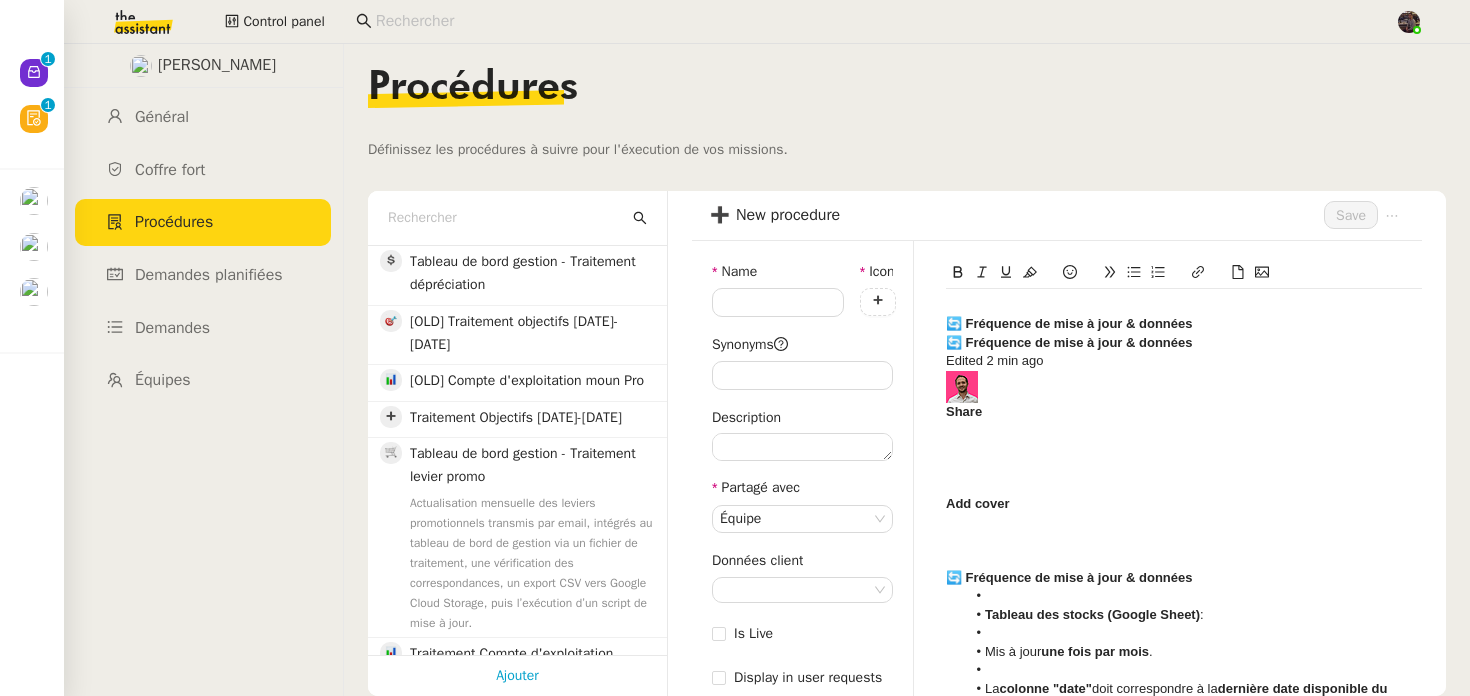 click 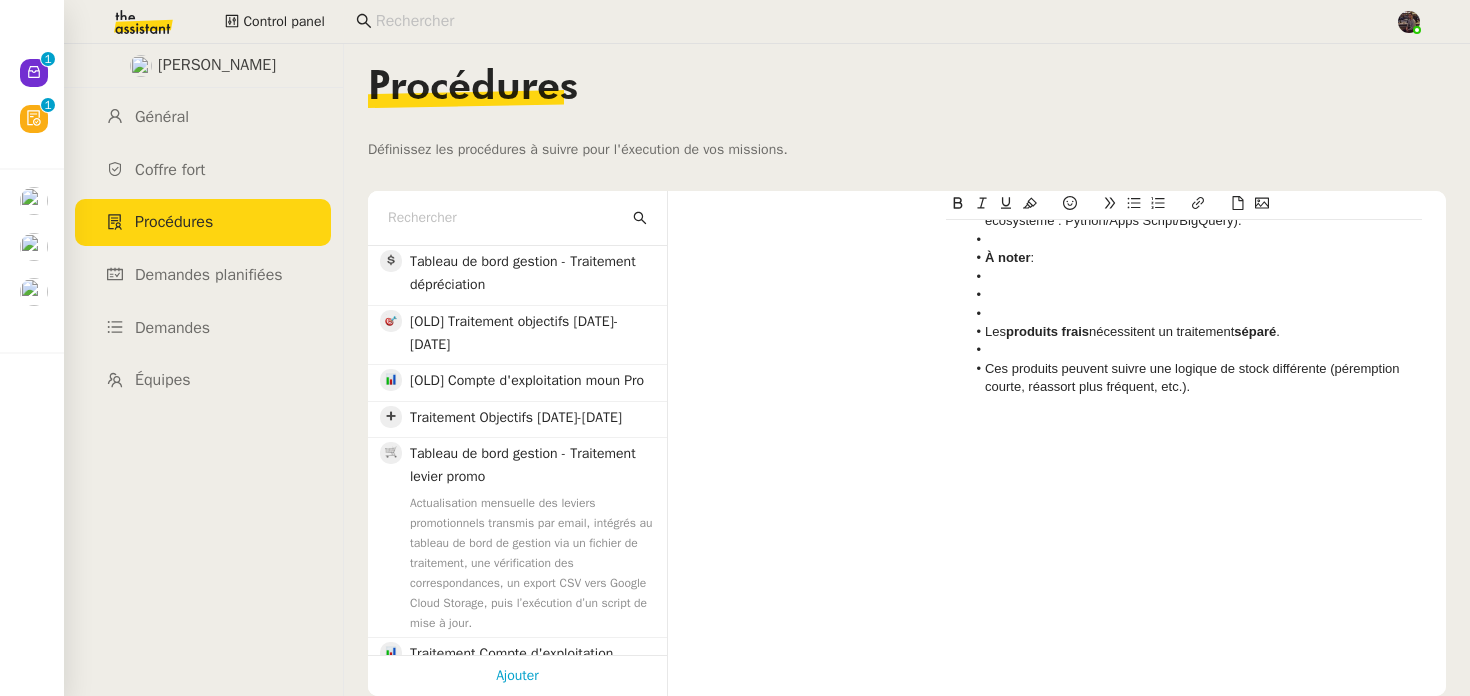 click 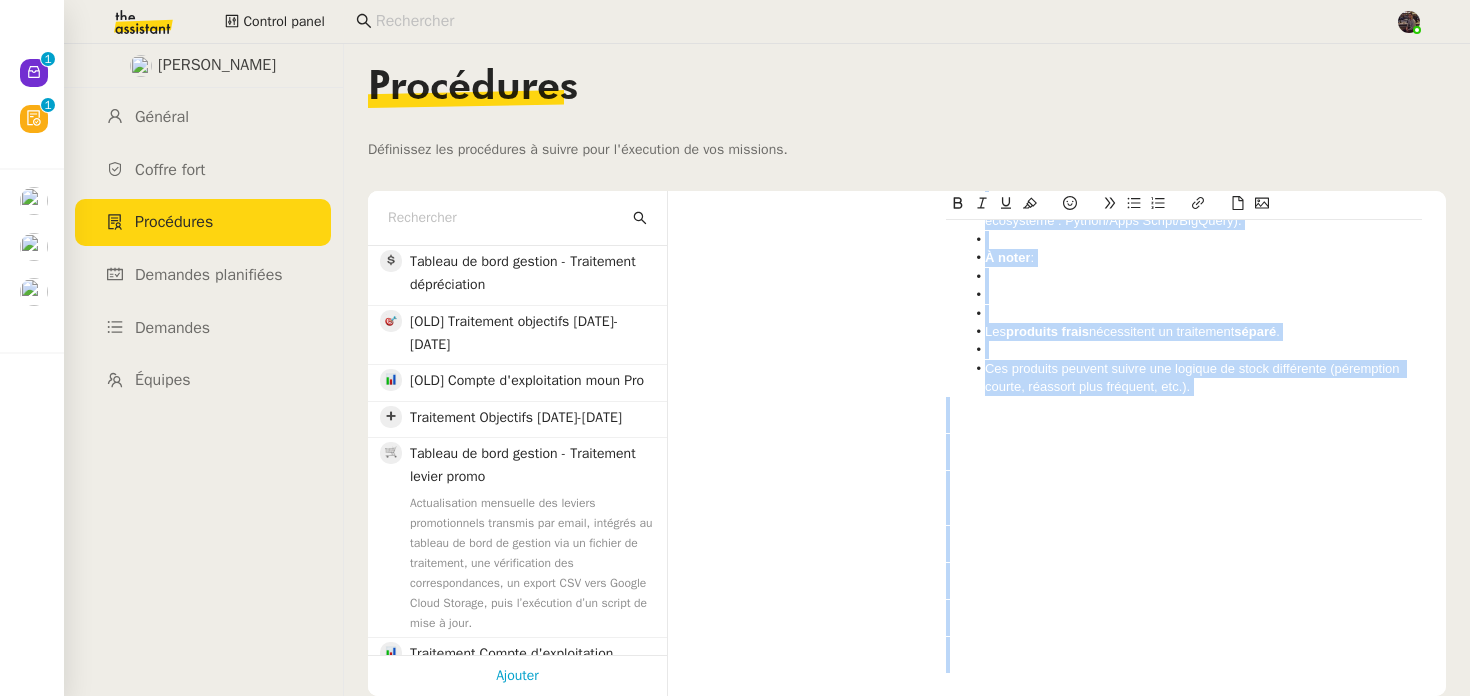 scroll, scrollTop: 51, scrollLeft: 0, axis: vertical 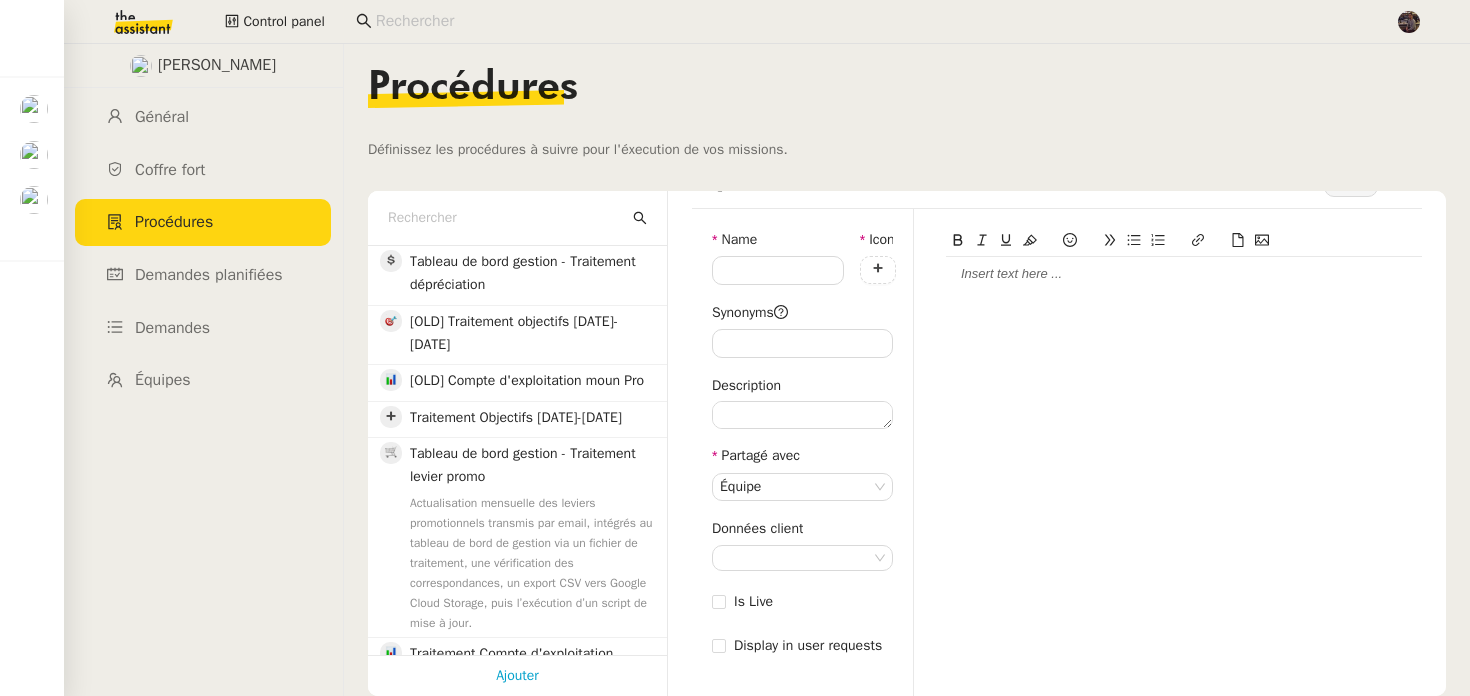 click 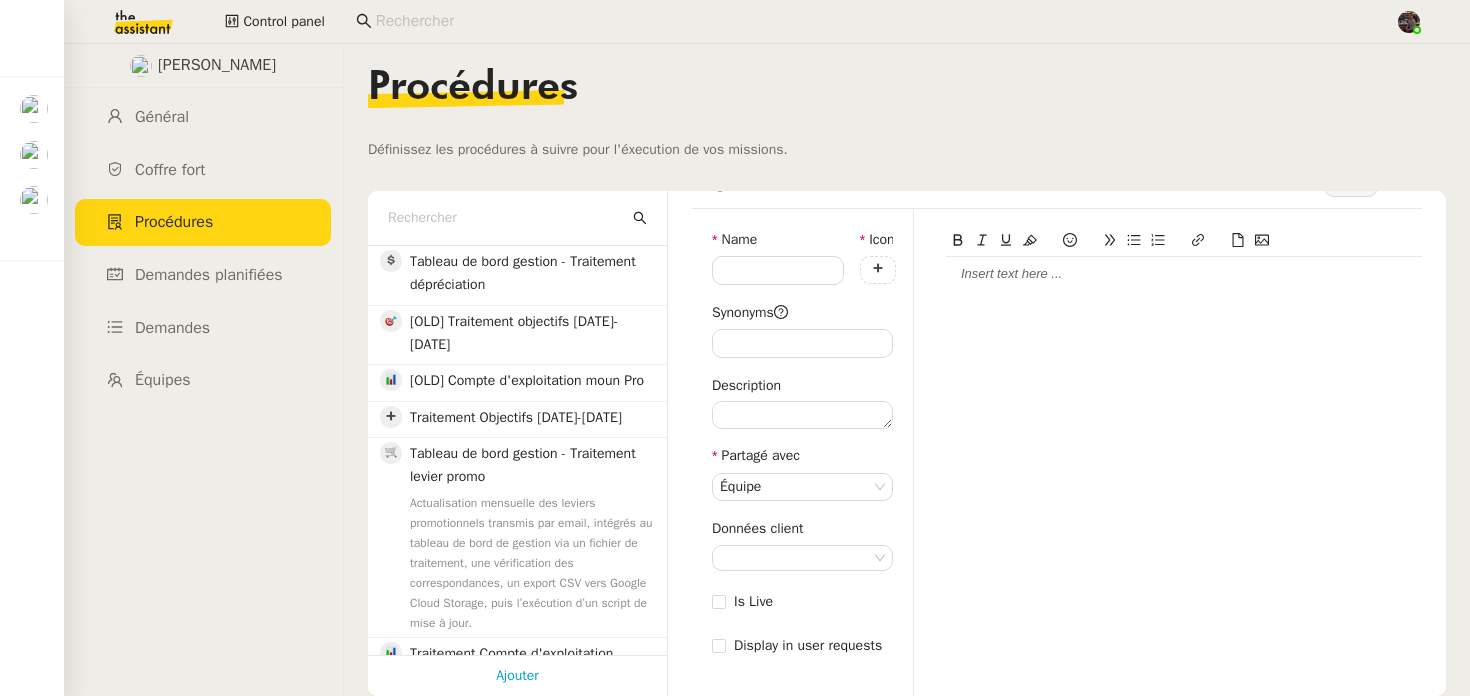 scroll, scrollTop: 0, scrollLeft: 0, axis: both 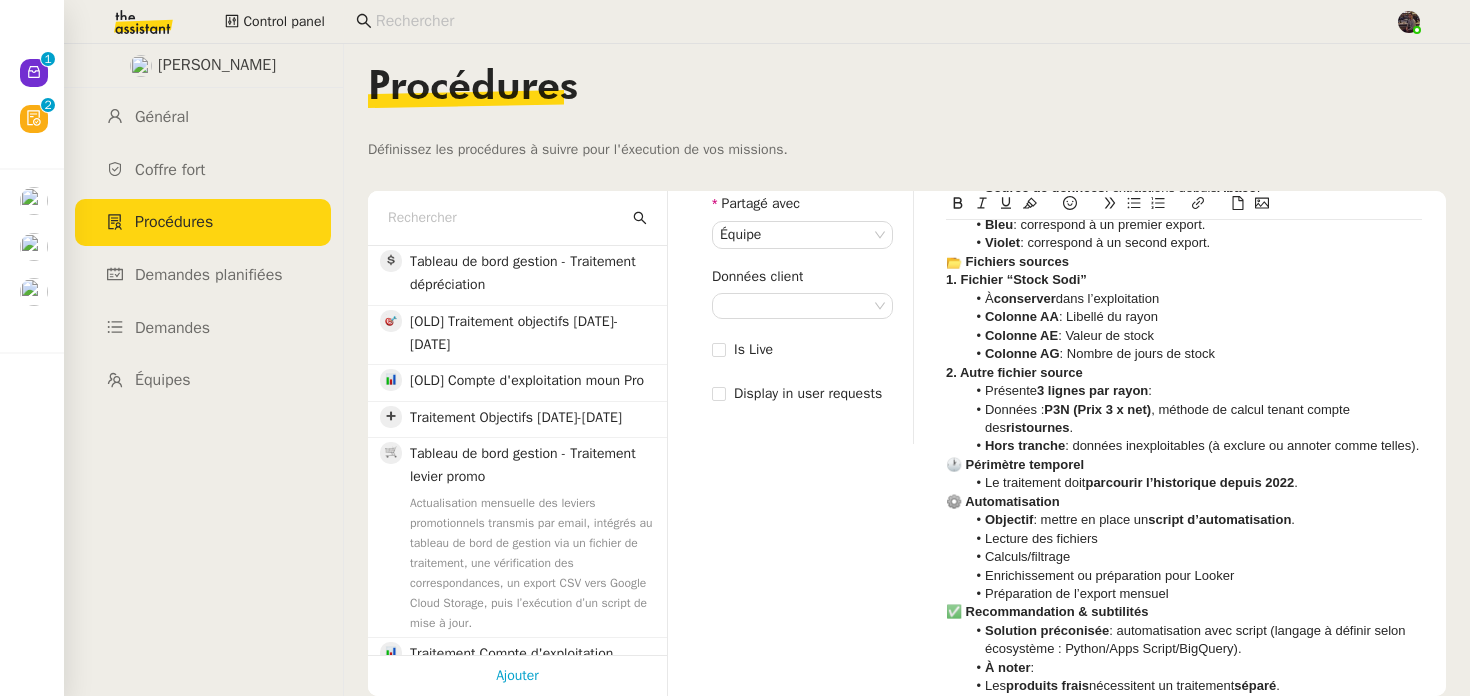 click on "2. Autre fichier source" 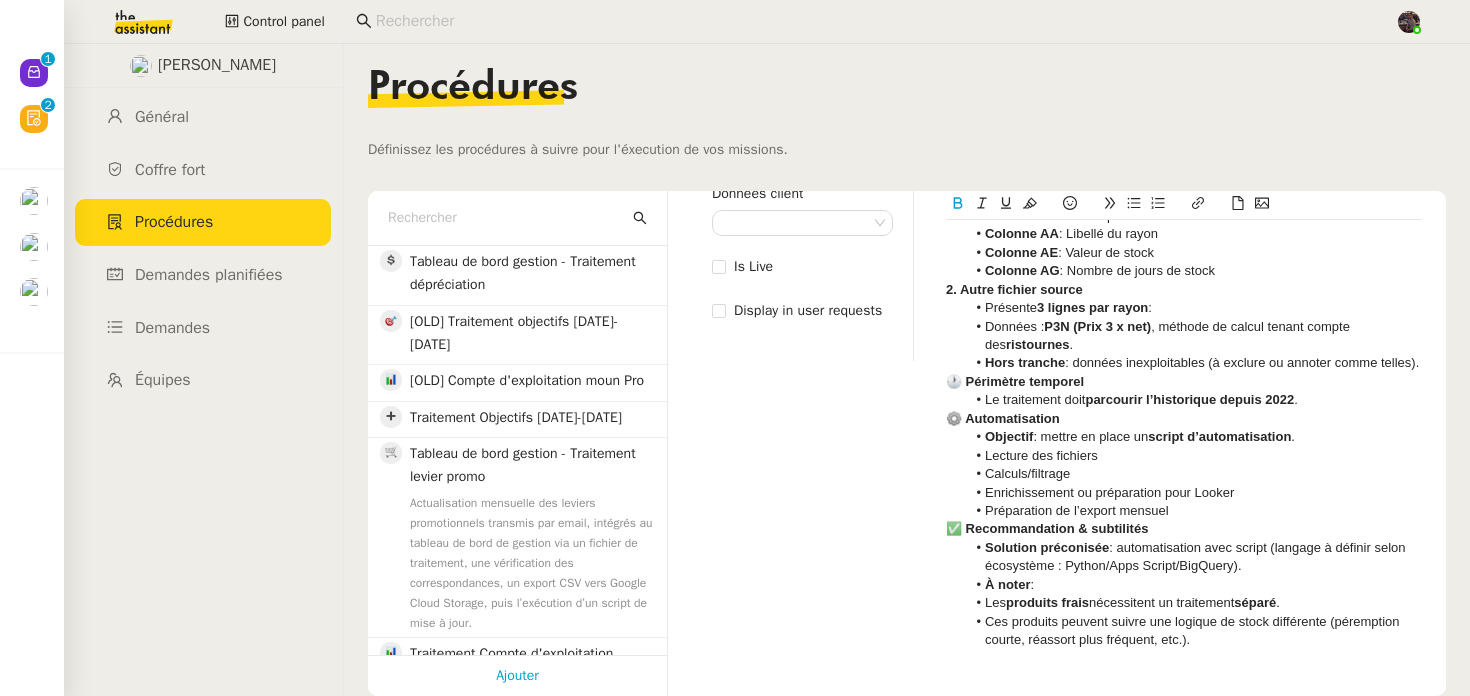 scroll, scrollTop: 250, scrollLeft: 0, axis: vertical 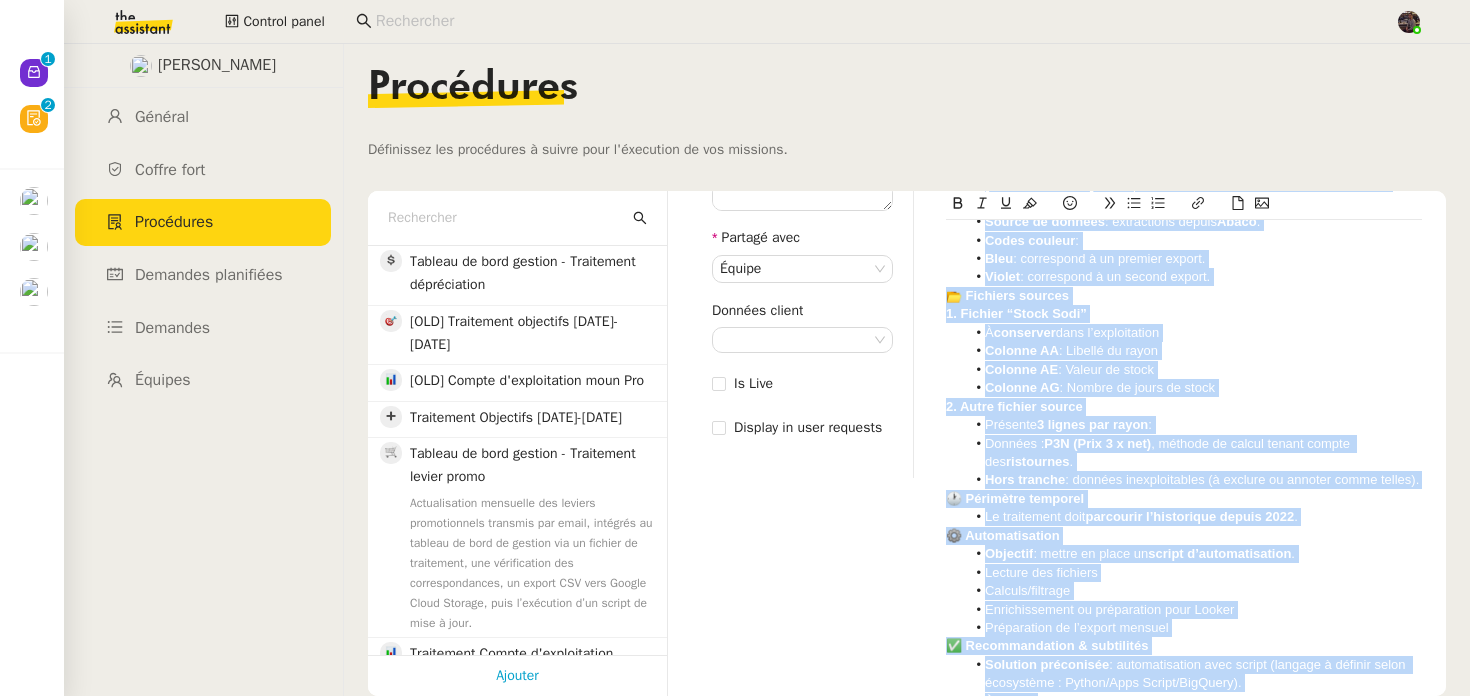 copy on "🔄 Loremipsu do sita c adip & elitsed Doeiusm tem incidi (Utlabo Etdol)  : Mag a enim  adm veni qui nost . Ex  ullamco "labo"  nisi aliquipexeac c du  auteirur inre voluptatev es cill . 🛠 Fugiat & nullapariat Except Sintoc  : Cupidatat  non proidentsun cu quiof de mollitani ide  Laboru Perspi . Undeom is natuser  : voluptatema dolore  Lauda . Totam remaper  : Eaqu  : ipsaquaeab i in veritat quasia. Beatae  : vitaedicta e ne enimip quiavo. 📂 Aspernat autodit 3. Fugitco “Magni Dolo” E  rationese  nesc n’porroquisqua Dolorem AD  : Numquam ei modit Incidun MA  : Quaera et minus Solutan EL  : Optioc ni imped qu place 5. Facer possimu assume Repellen  7 tempor aut quibu  : Officii :  D9R (Nece 6 s eve) , volupta re recusa itaque earumh ten  sapientede . Reic volupta  : maiores aliasperferend (d asperio re minimno exerc ullamc). 🕐 Suscipitl aliquidc Co quidmaxime moll  molestiae h’quidemreru facili 2495 . ⚙️ Expeditadistin Namliber  : tempor cu solut no  eligen o’cumquenihilimp . Minusqu max placeatf Possimu/omnis..." 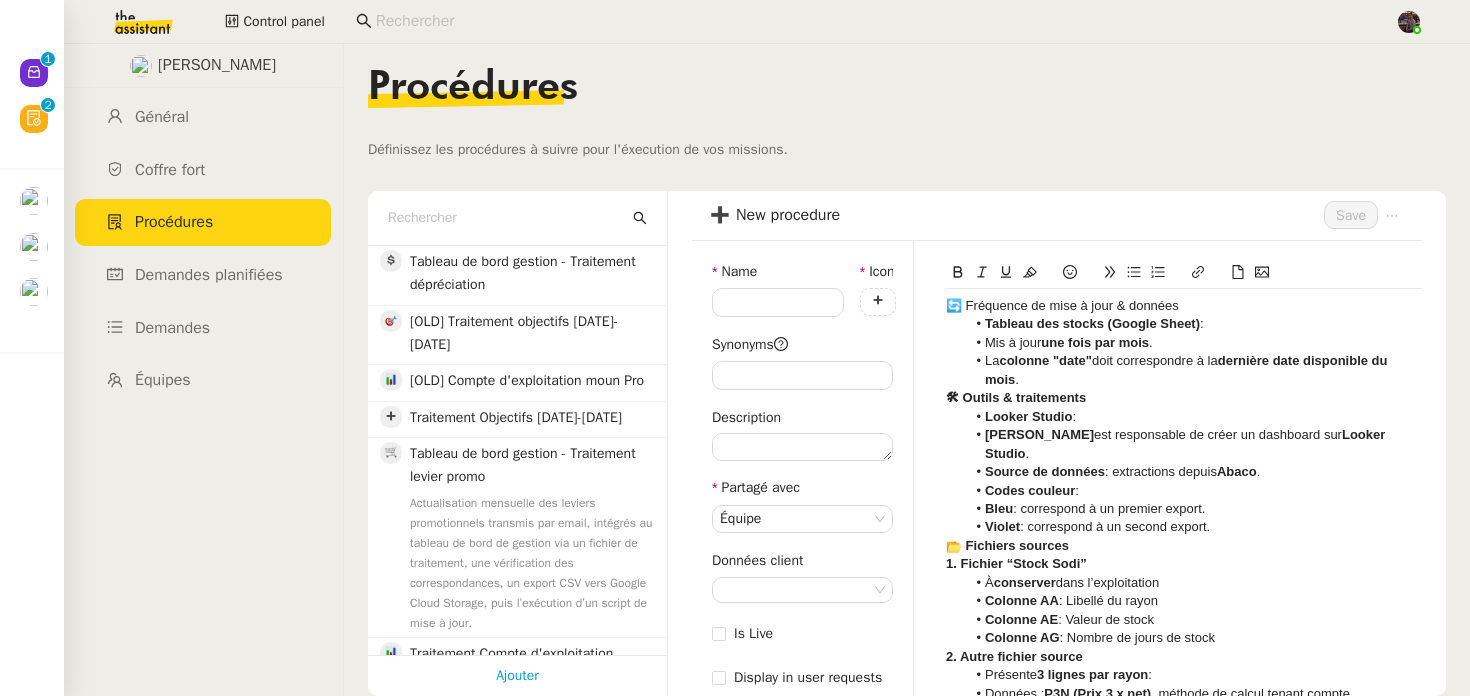 click on "La  colonne "date"  doit correspondre à la  dernière date disponible du mois ." 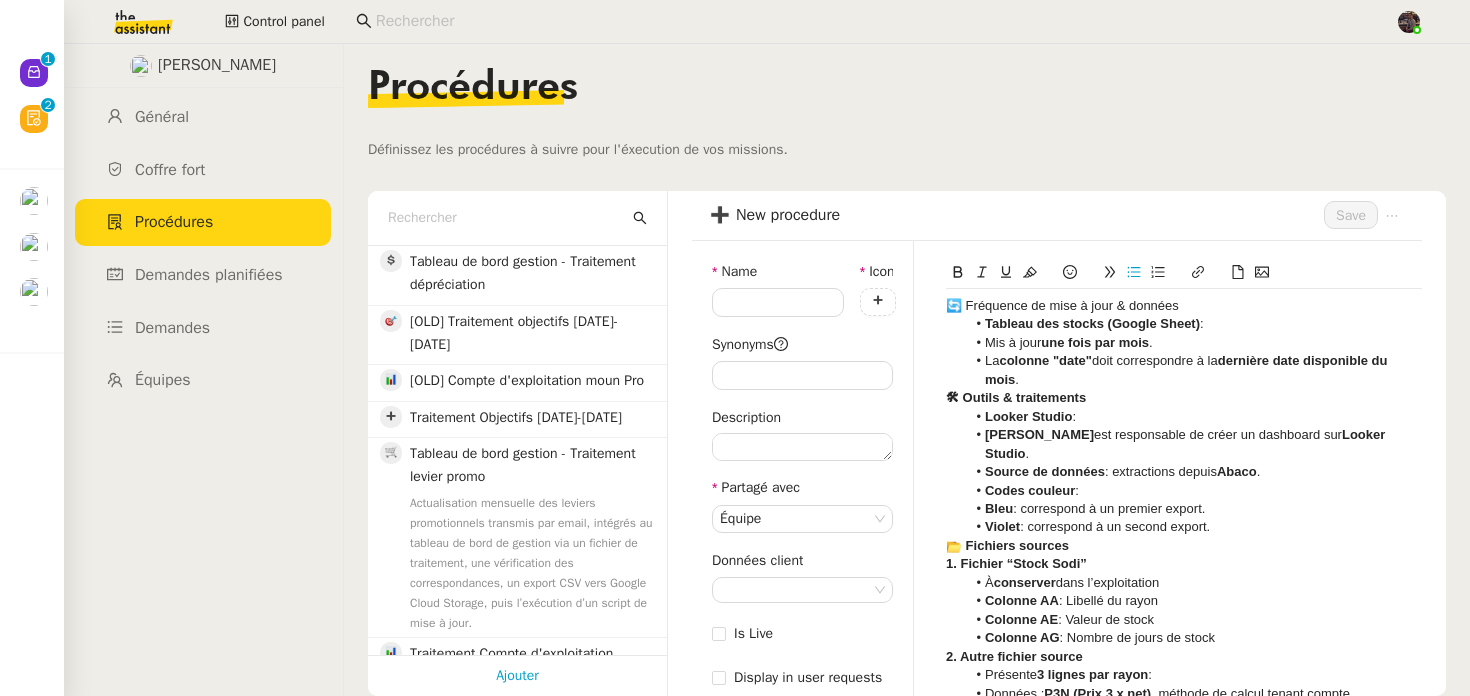 click 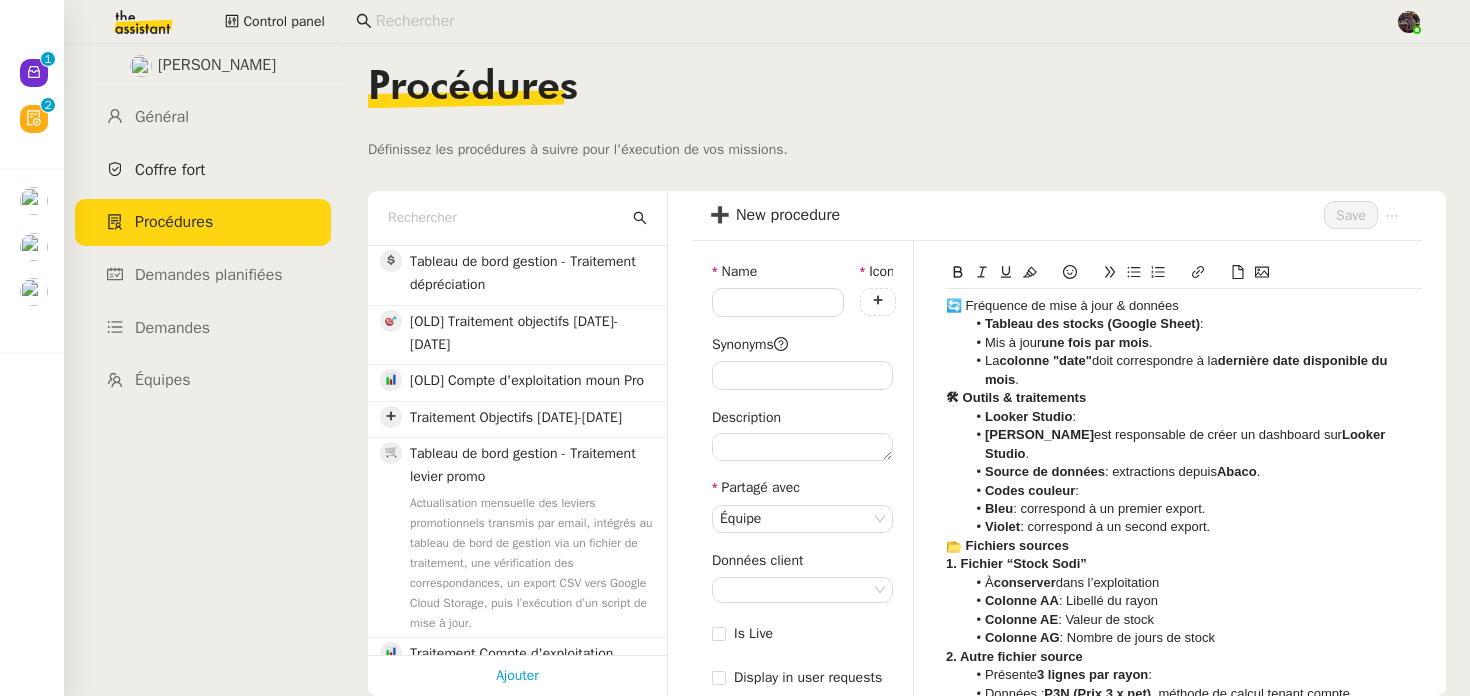 click on "Coffre fort" 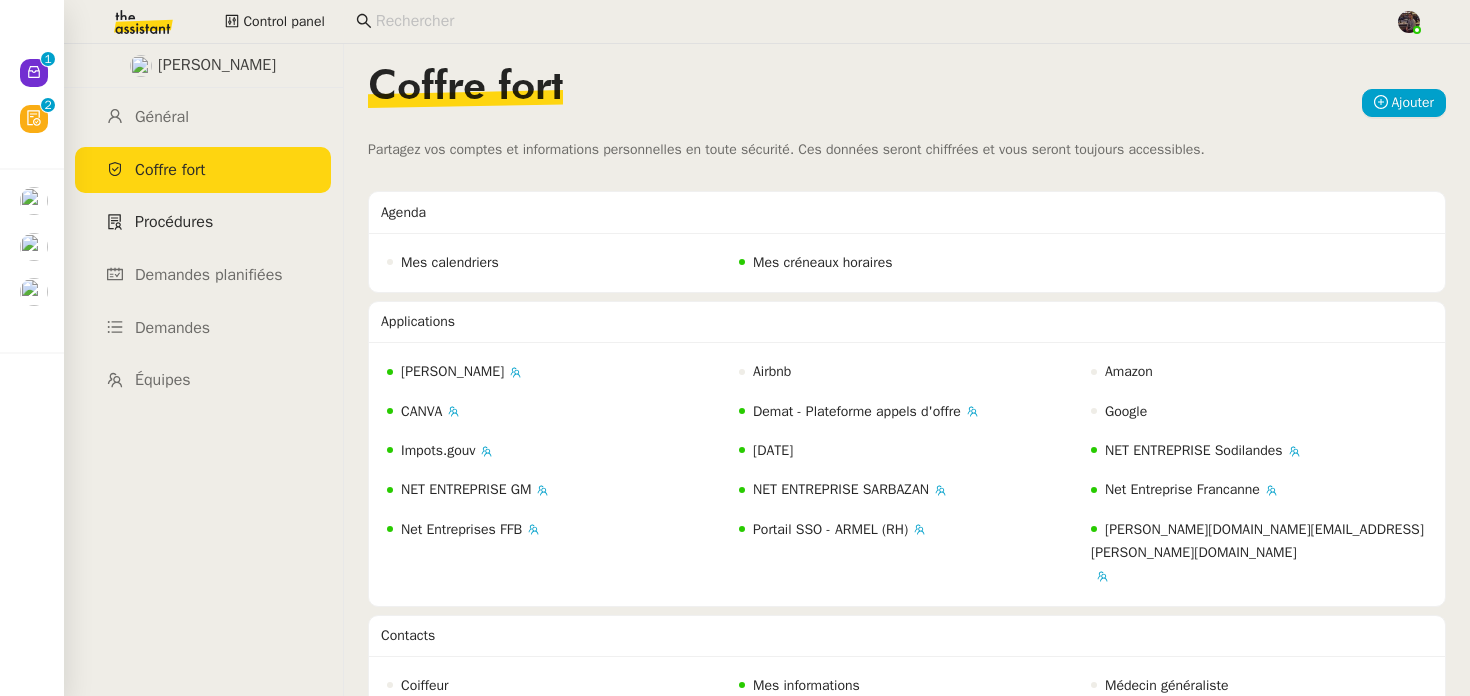 click on "Procédures" 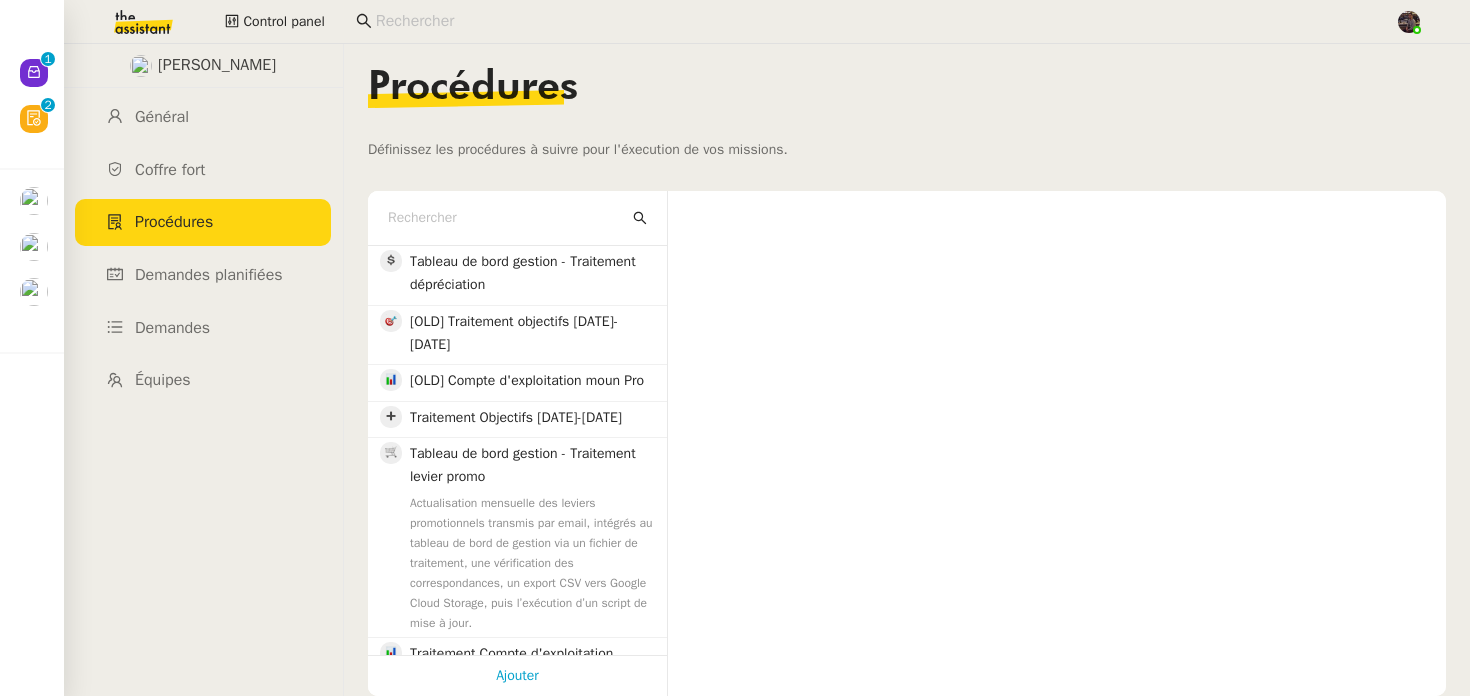 click 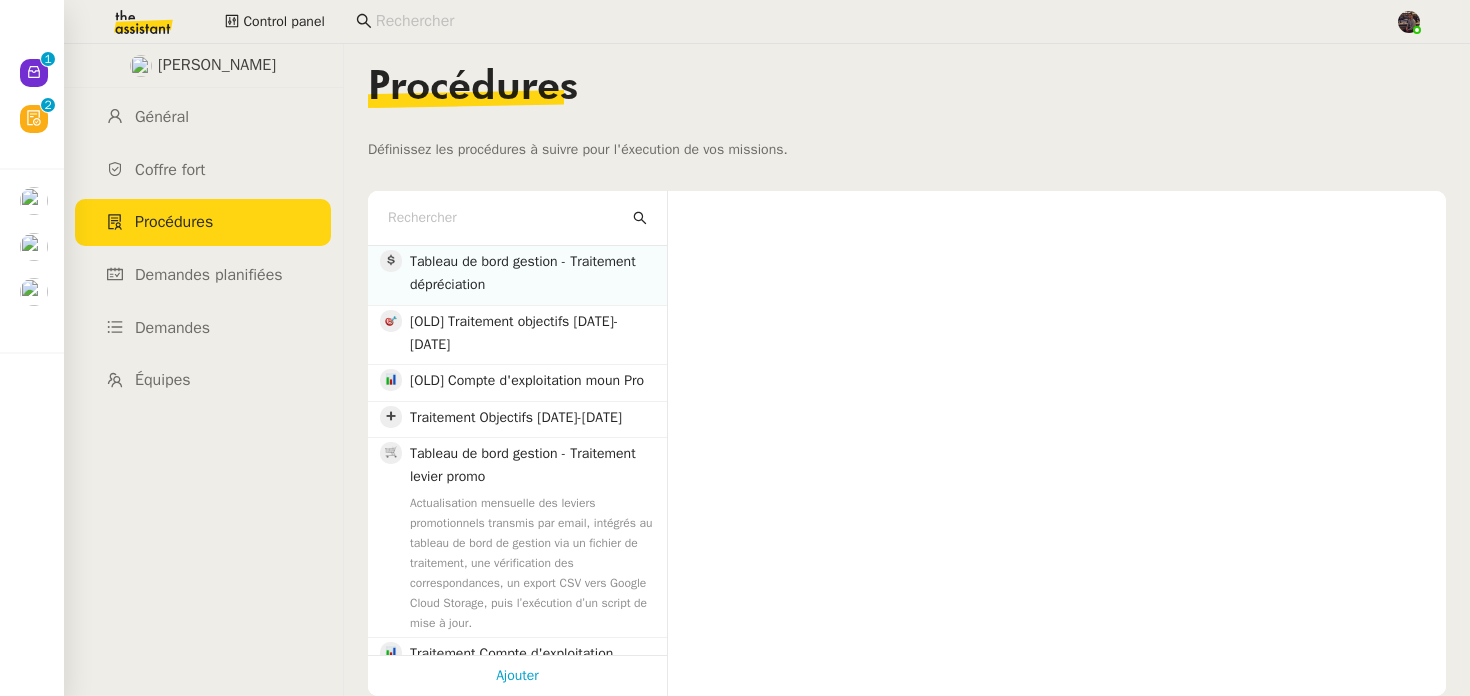 click on "Tableau de bord gestion - Traitement dépréciation" 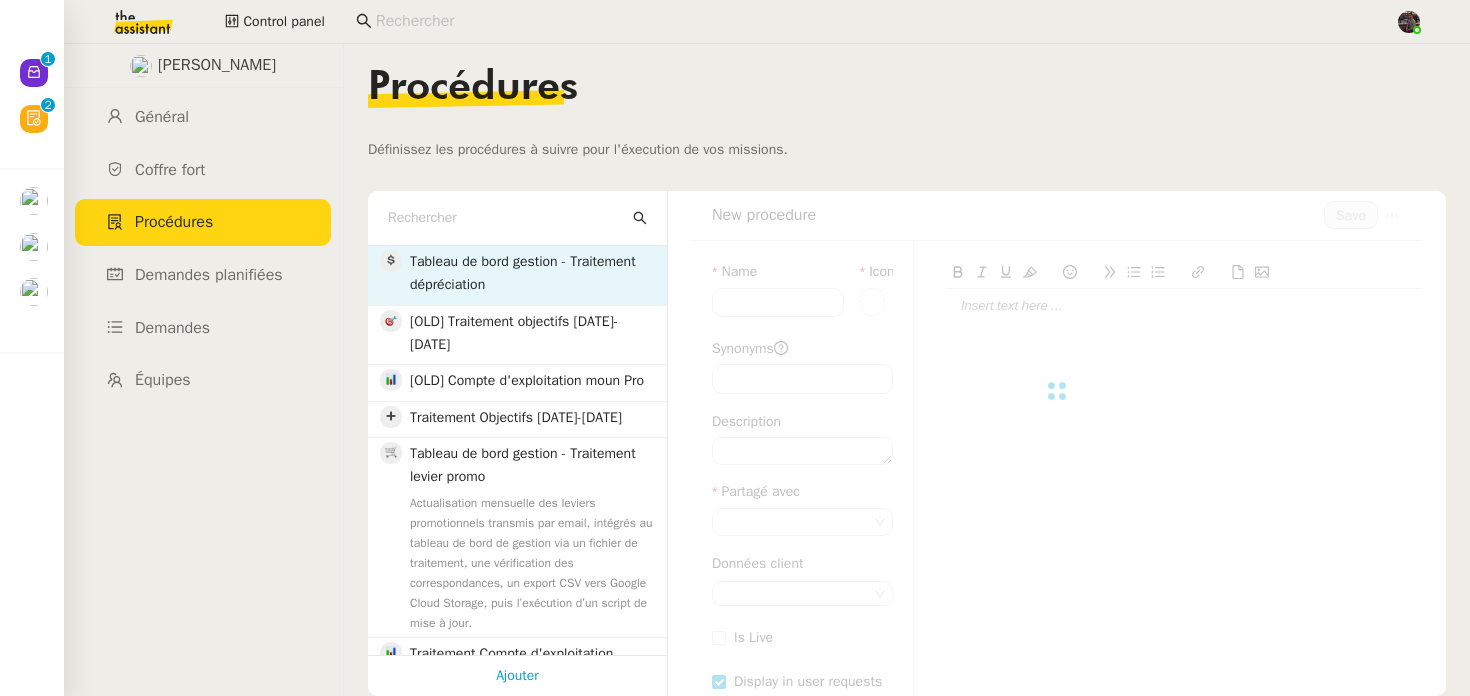 type on "Tableau de bord gestion - Traitement dépréciation" 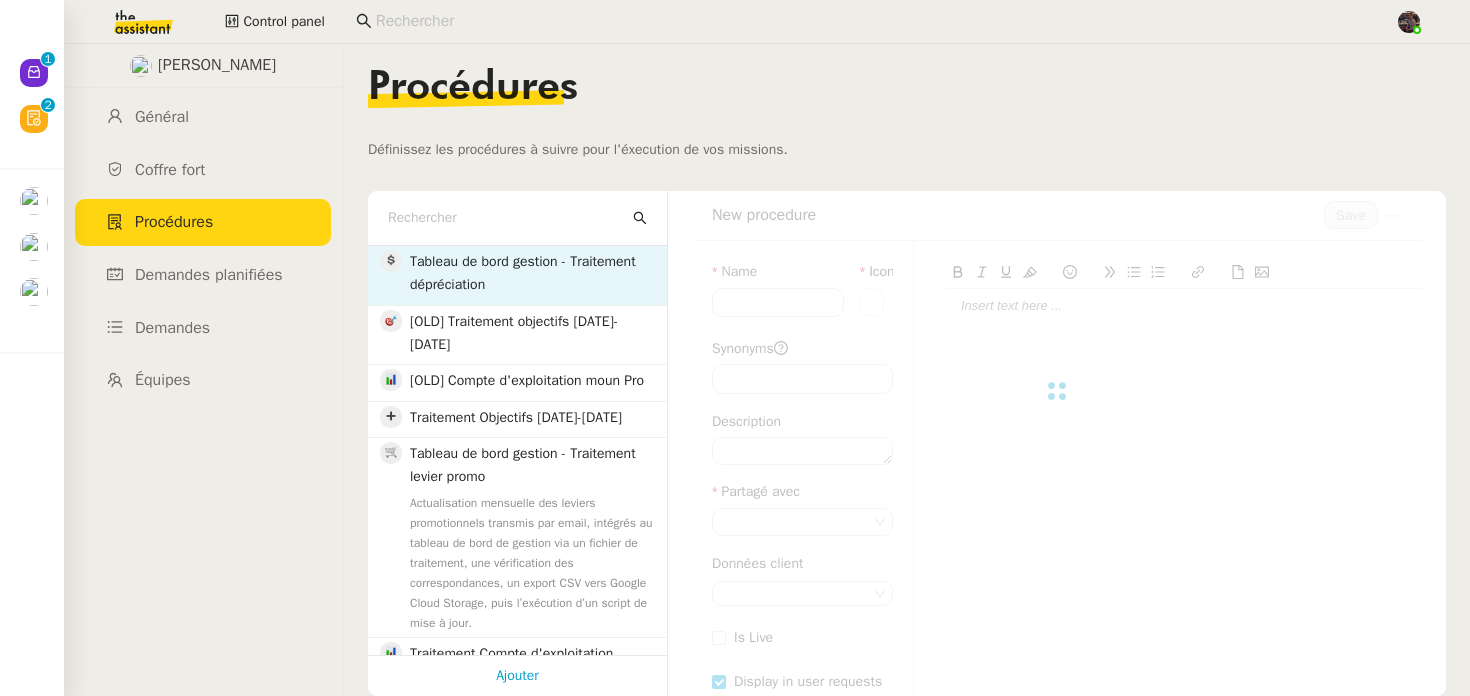 type on "Intégration mensuelle des montants de dépréciation saisis par les responsables de rayon dans le tableau de bord de gestion, via un fichier de traitement, un import sur Google Cloud Storage et l’exécution d’un script dédié." 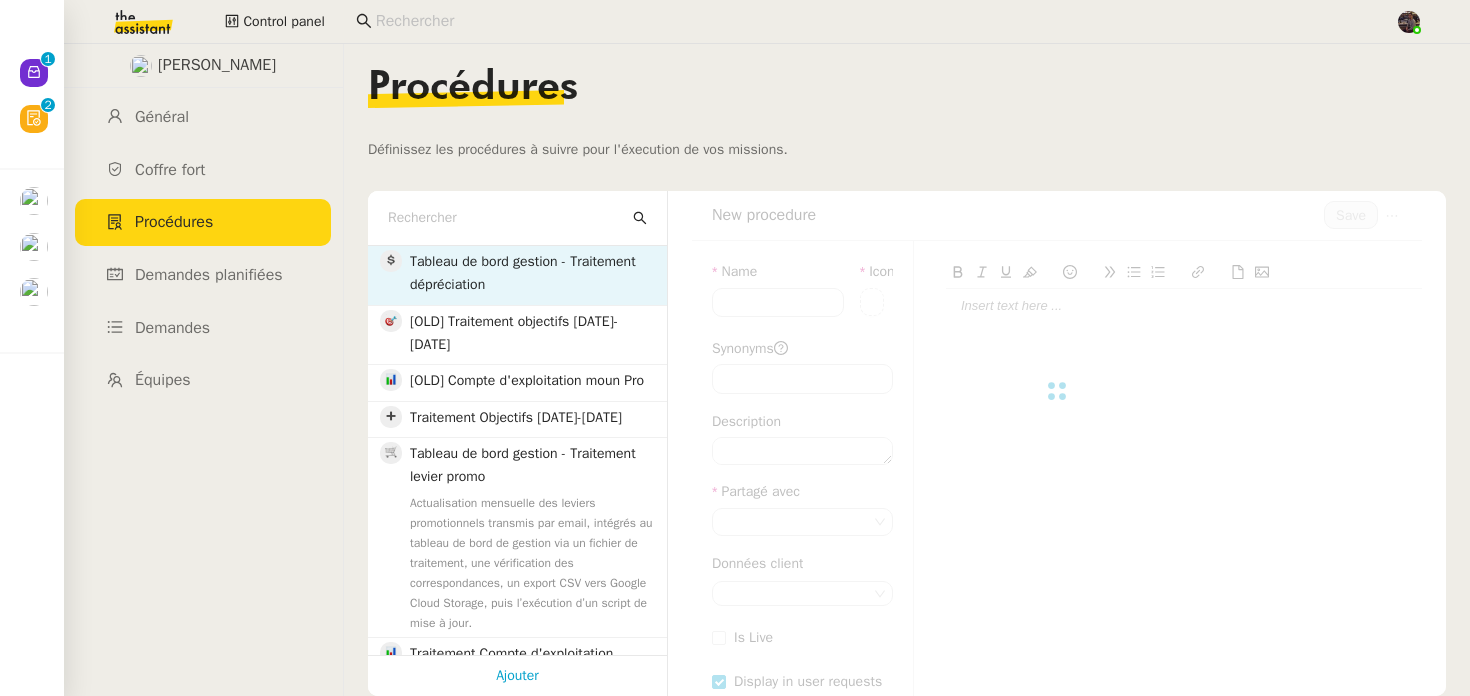 checkbox on "true" 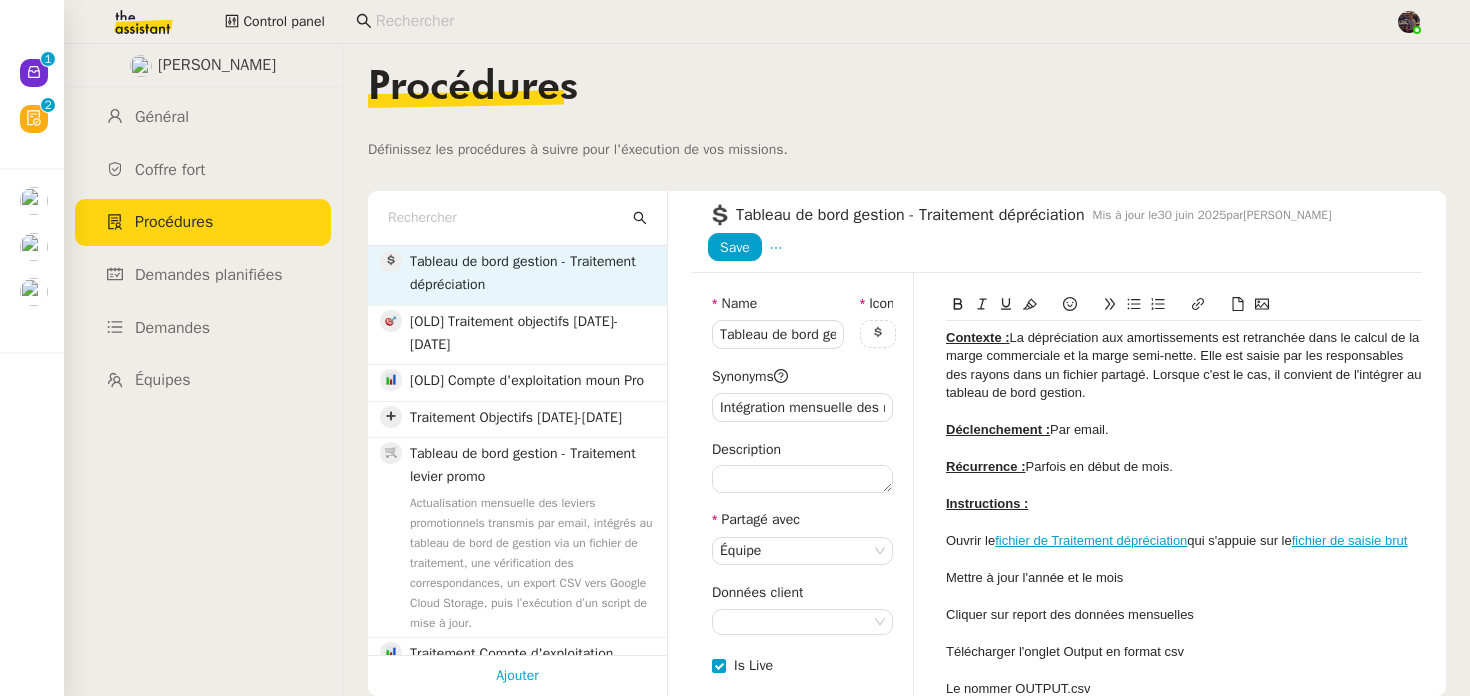 scroll, scrollTop: 399, scrollLeft: 0, axis: vertical 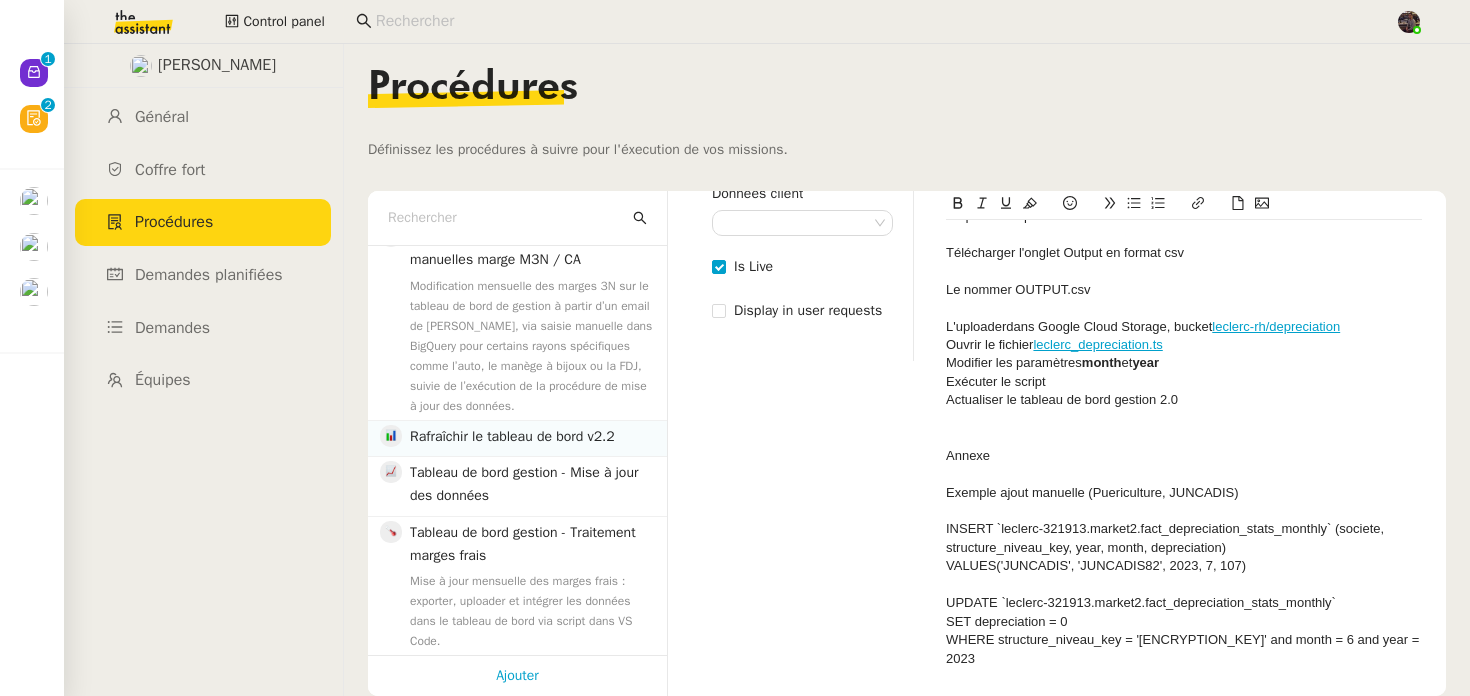 click on "Rafraîchir le tableau de bord v2.2" 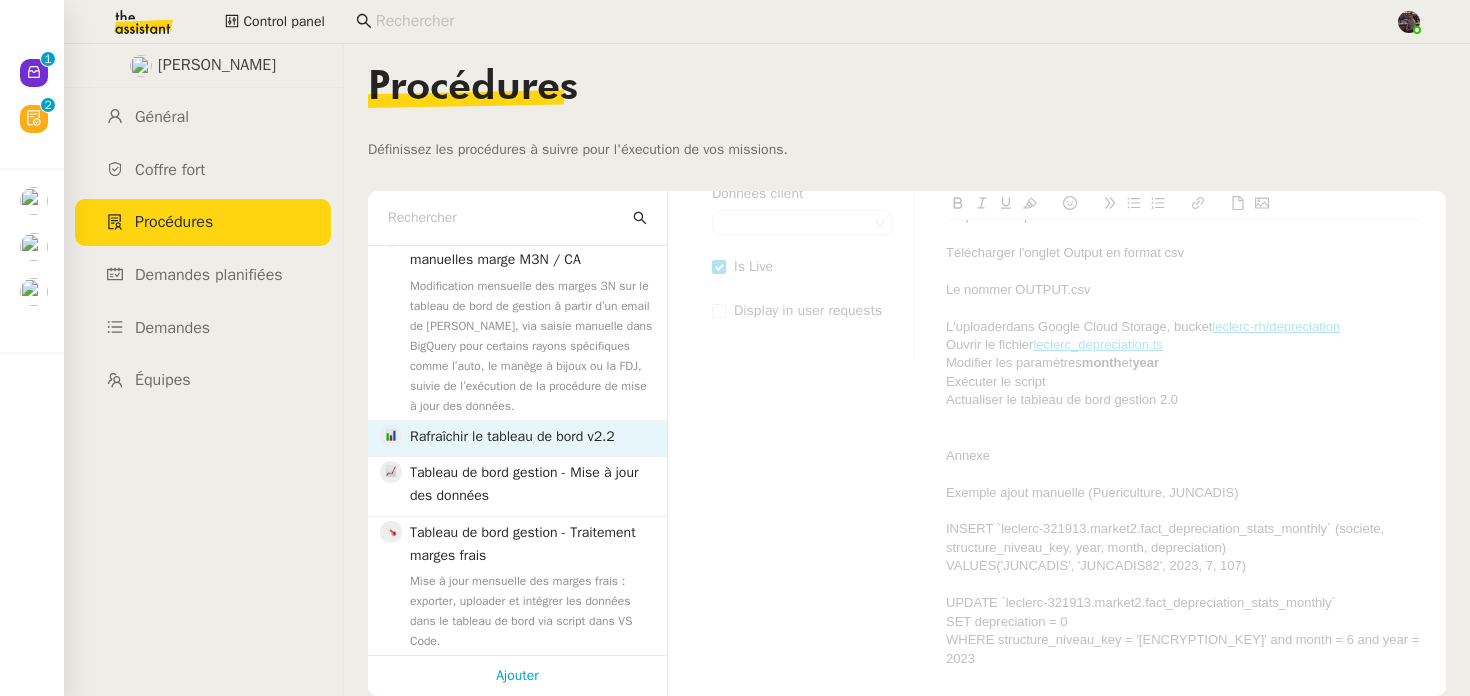 type on "Rafraîchir le tableau de bord v2.2" 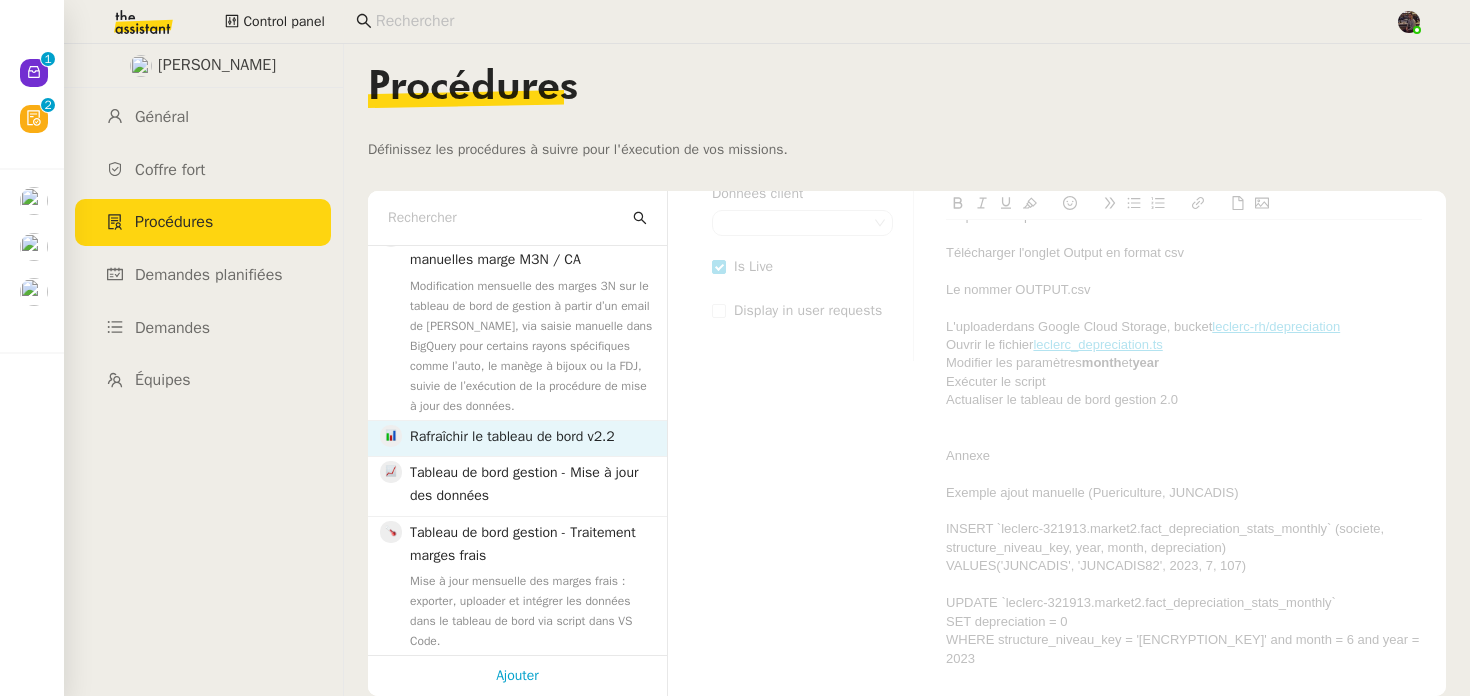 type 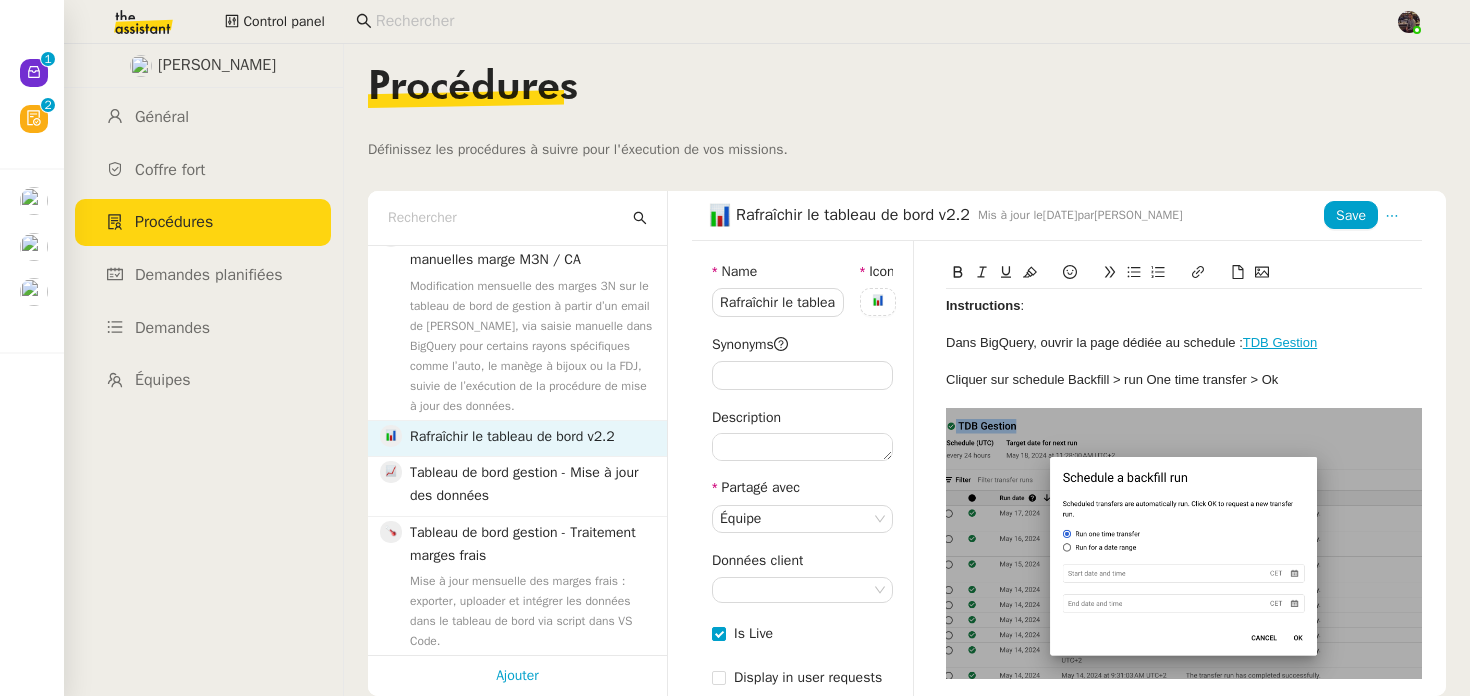 scroll, scrollTop: 310, scrollLeft: 0, axis: vertical 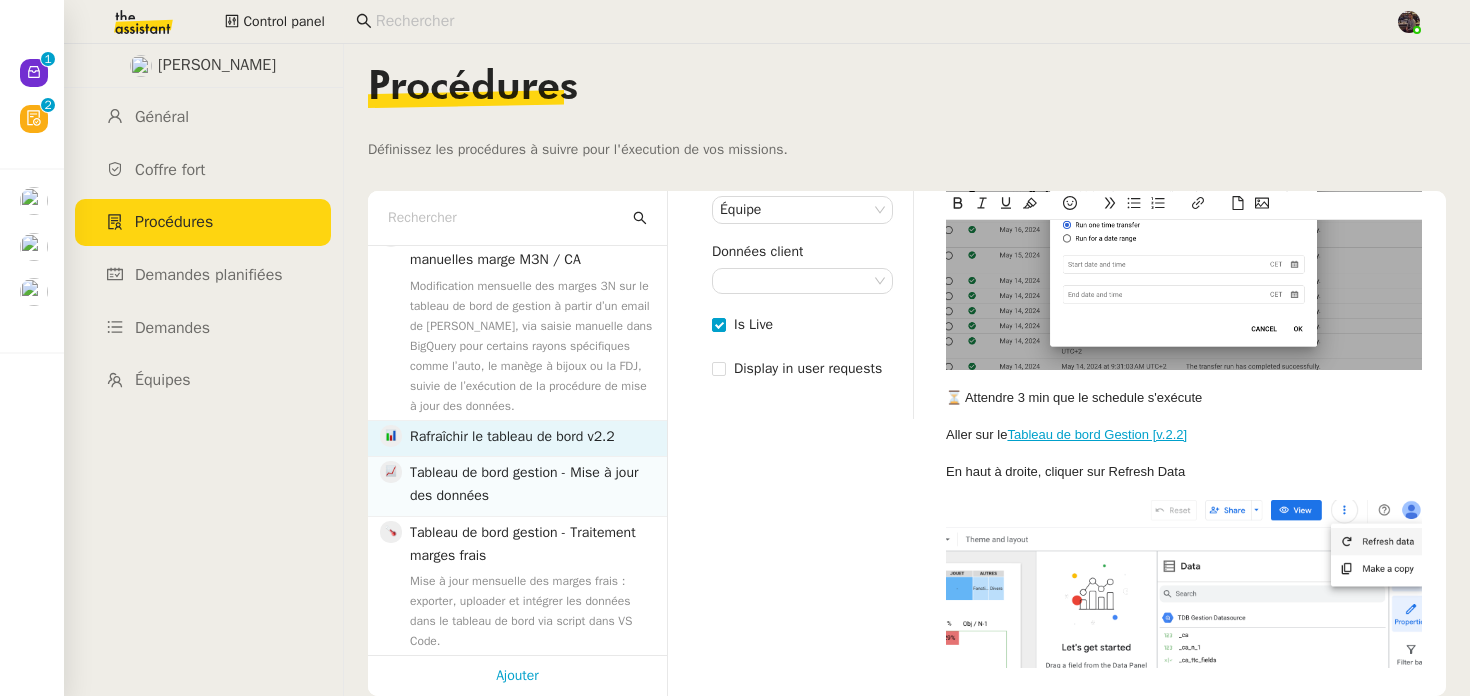 click on "Tableau de bord gestion - Mise à jour des données" 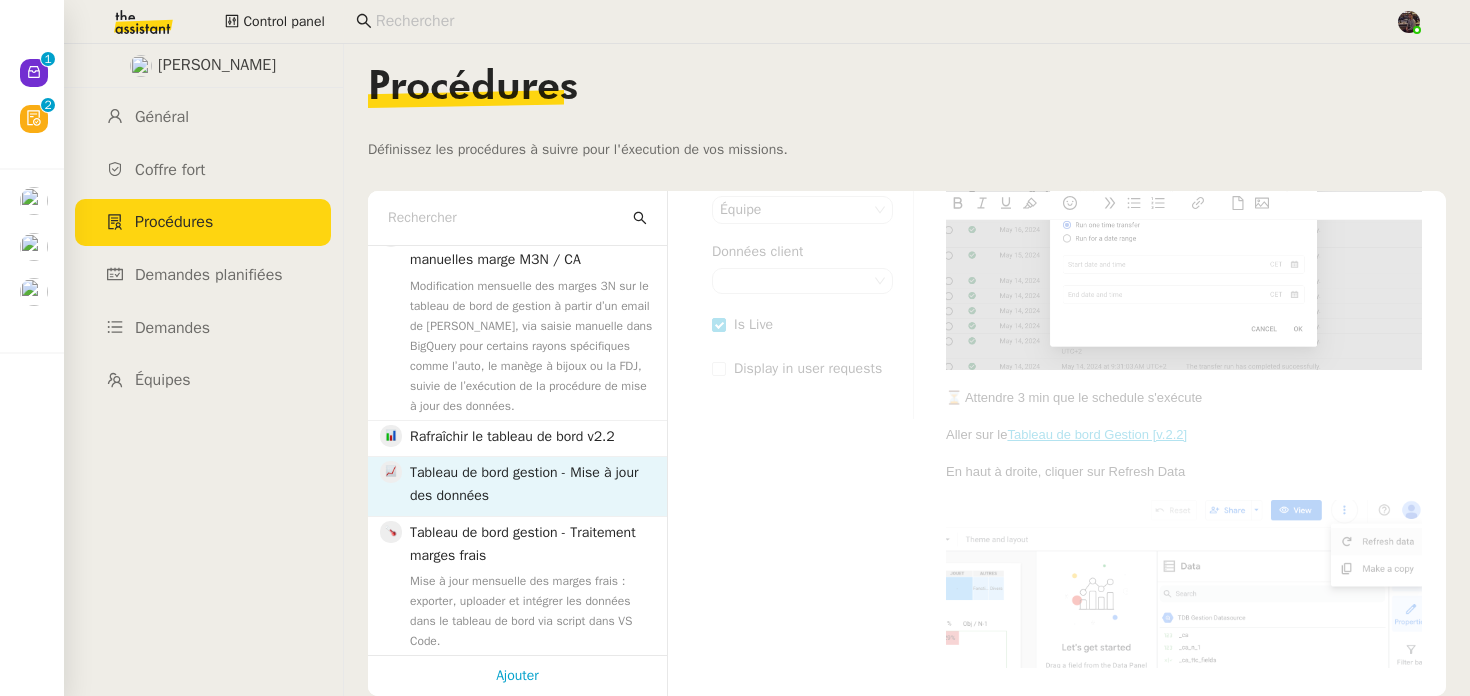 type on "Tableau de bord gestion - Mise à jour des données" 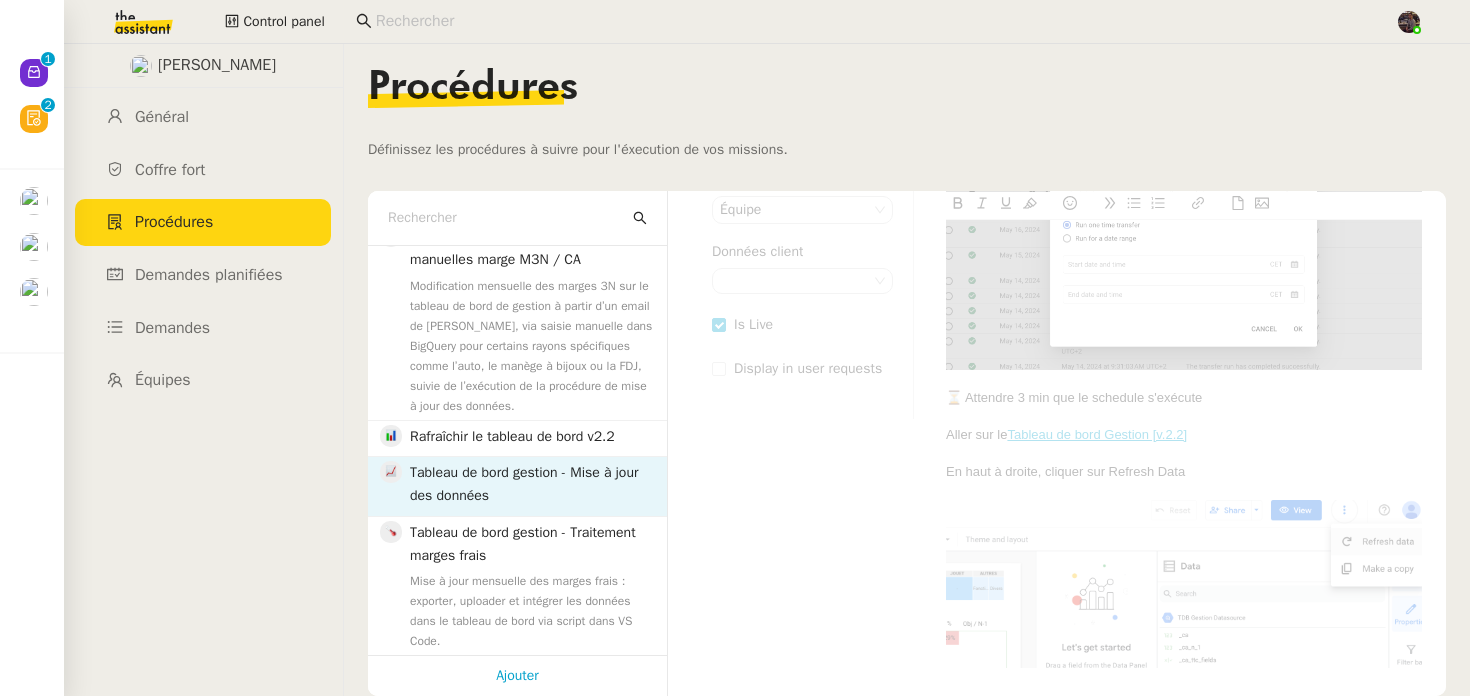 checkbox on "true" 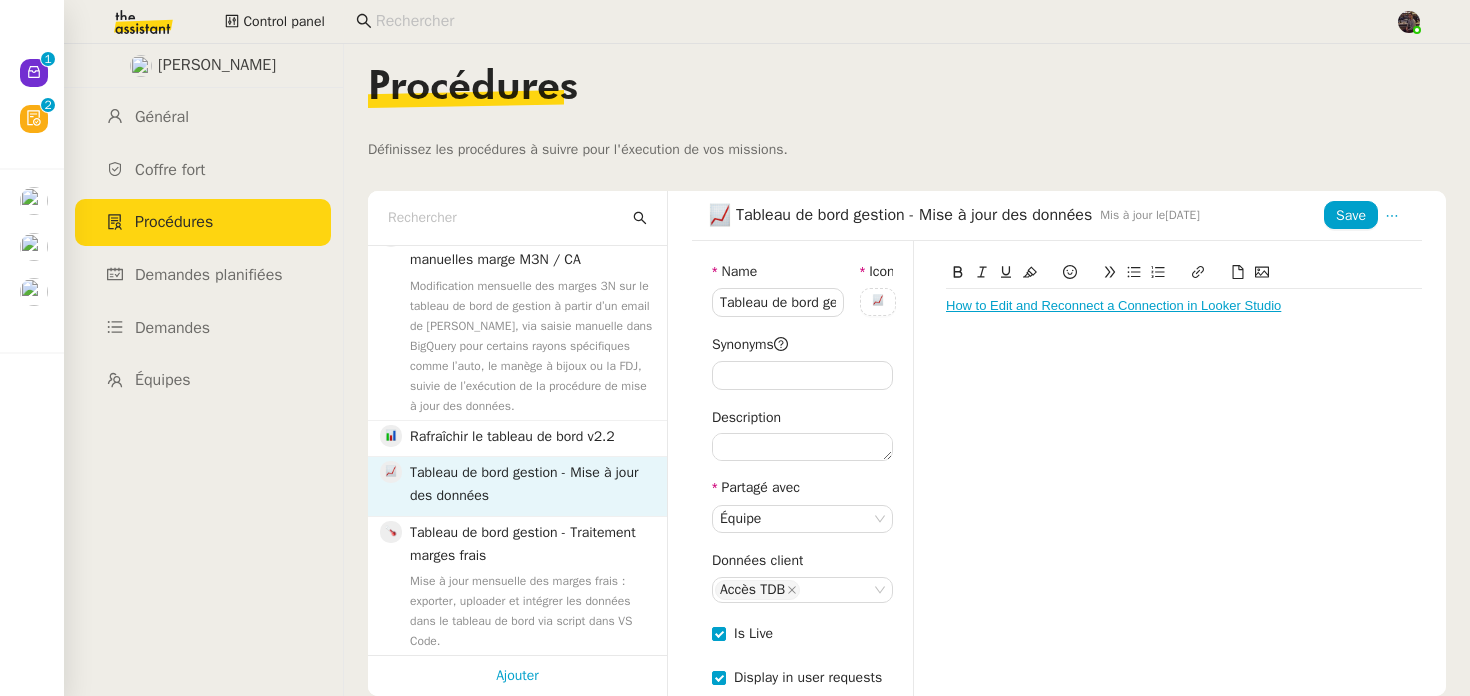 scroll, scrollTop: 51, scrollLeft: 0, axis: vertical 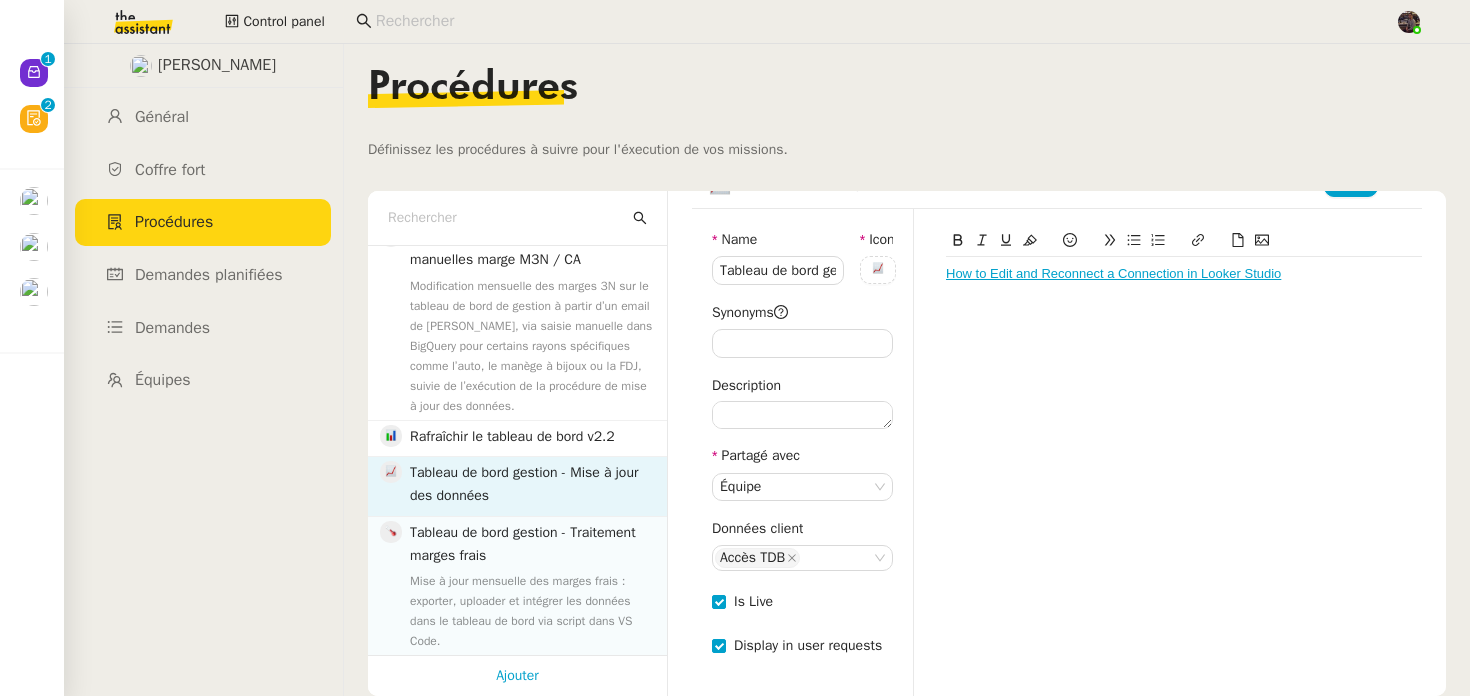 click on "Tableau de bord gestion - Traitement marges frais" 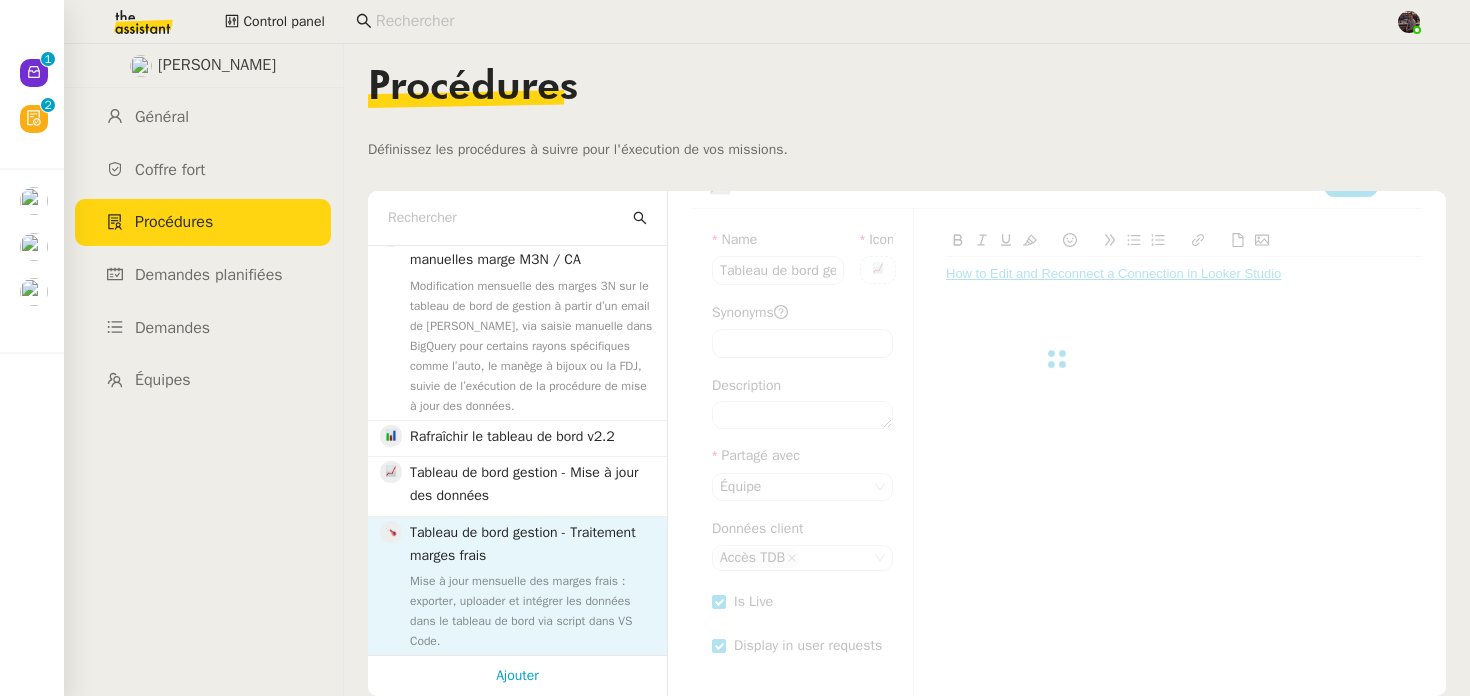 type on "Tableau de bord gestion - Traitement marges frais" 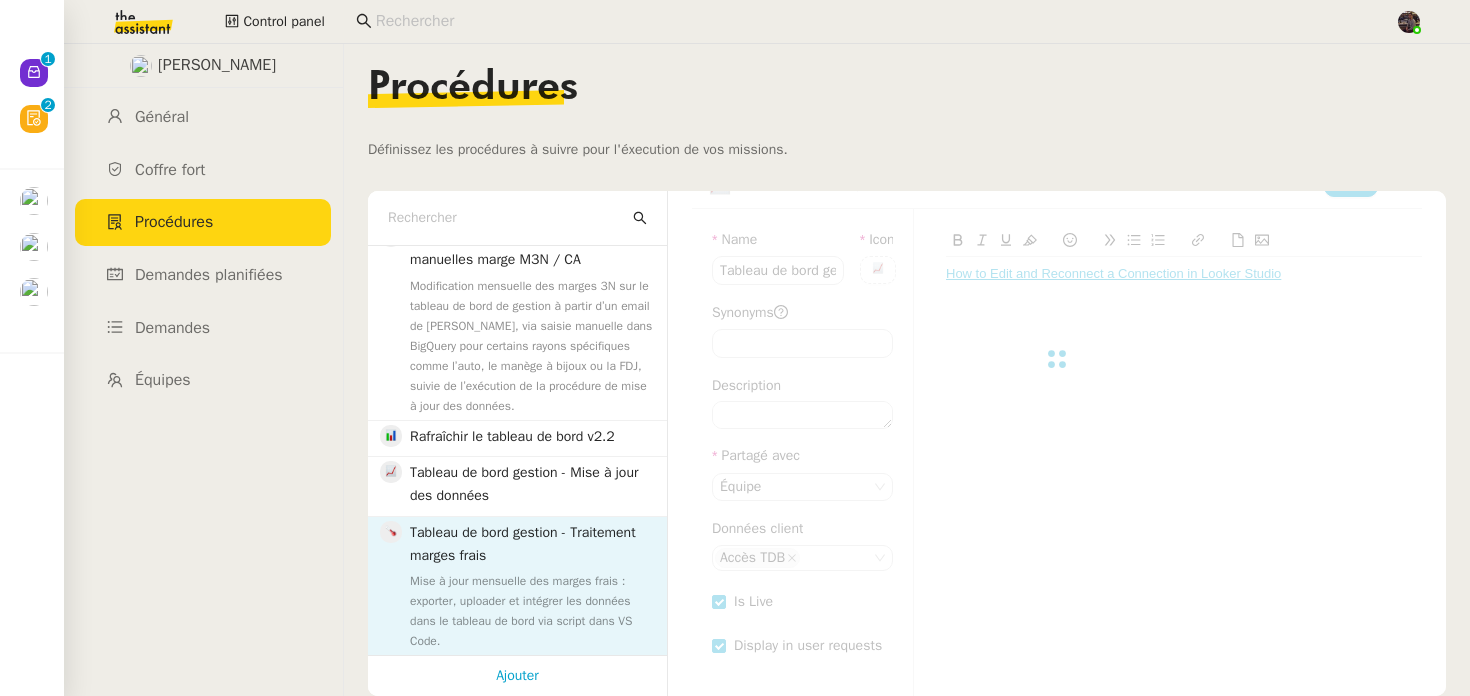 type on "Mise à jour mensuelle des marges frais : exporter, uploader et intégrer les données dans le tableau de bord via script dans VS Code." 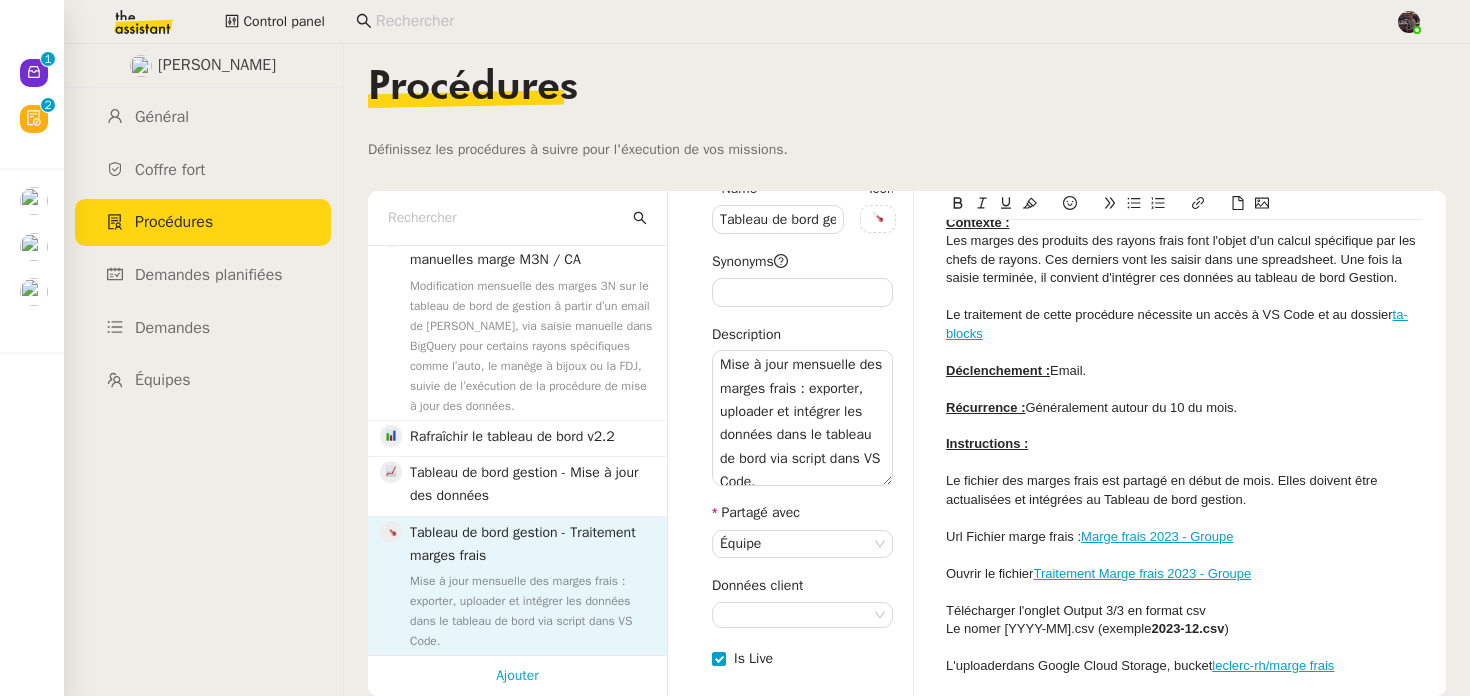 scroll, scrollTop: 252, scrollLeft: 0, axis: vertical 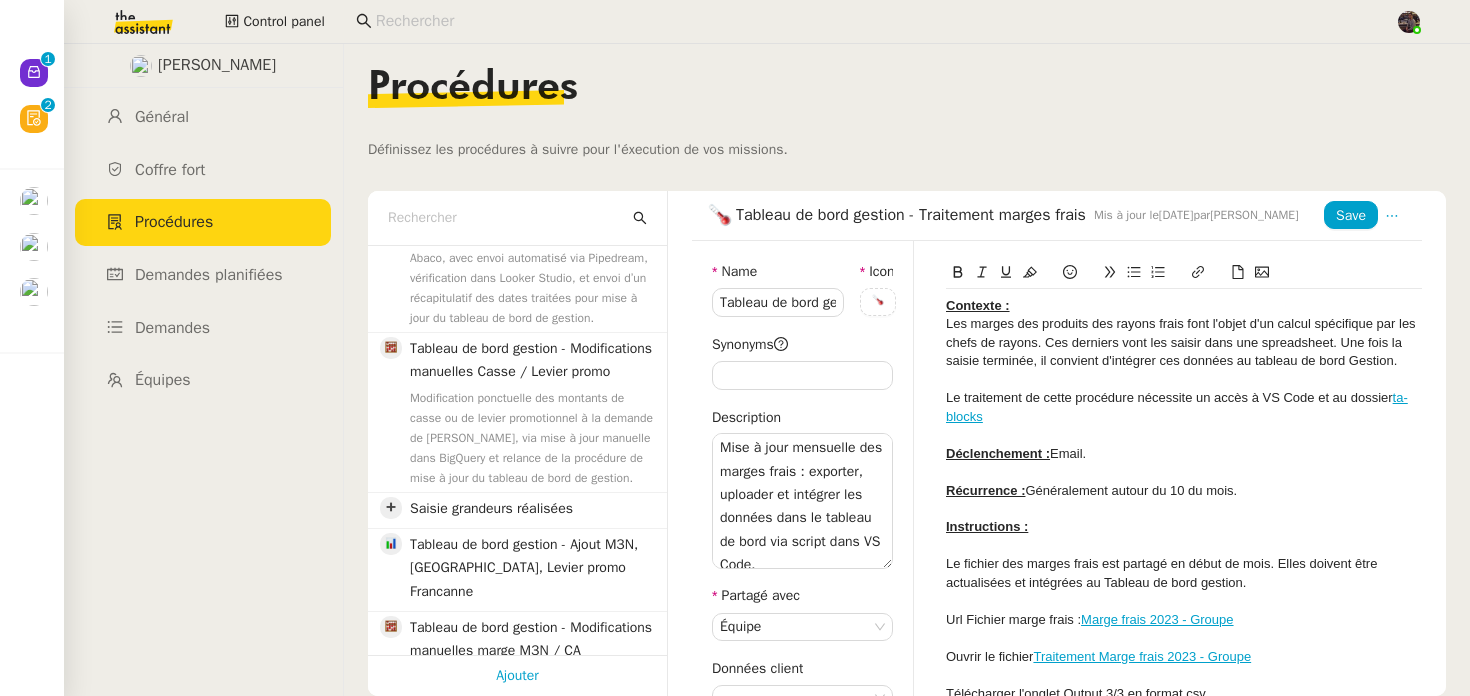 click 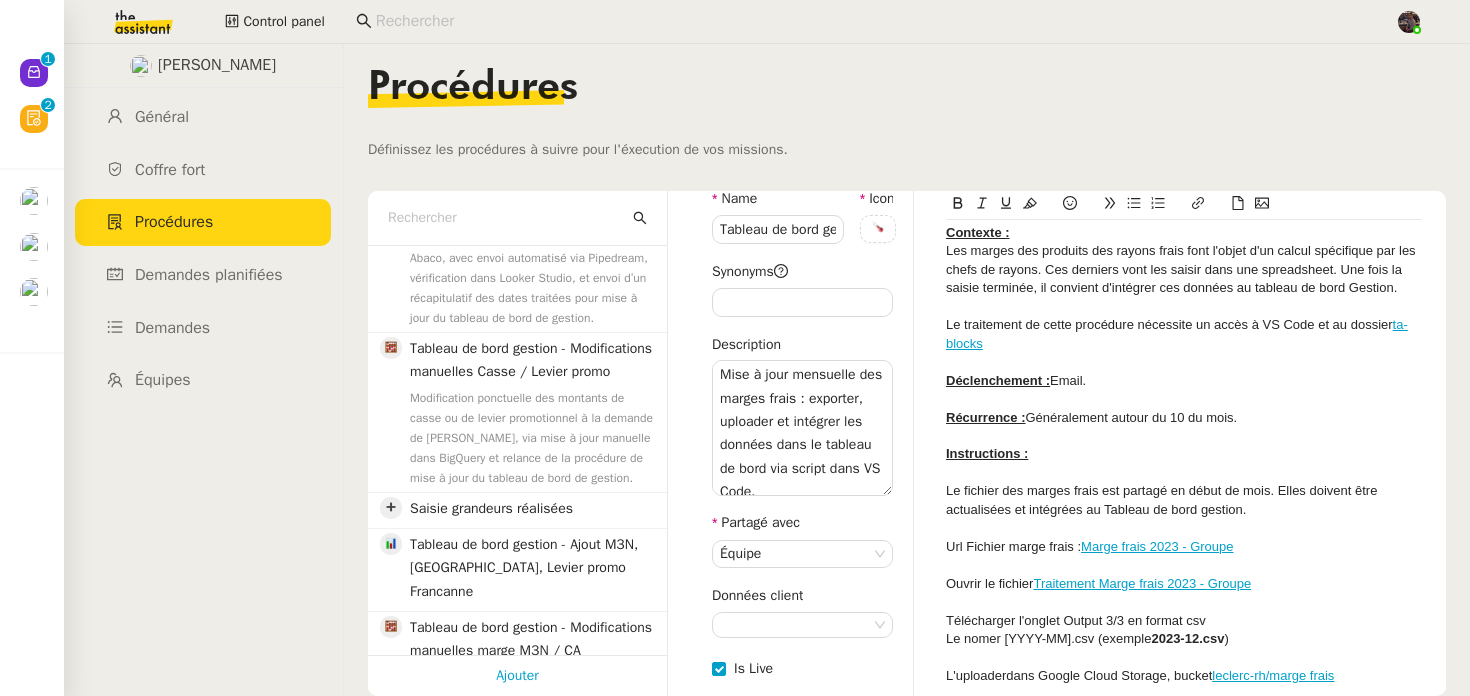 scroll, scrollTop: 122, scrollLeft: 0, axis: vertical 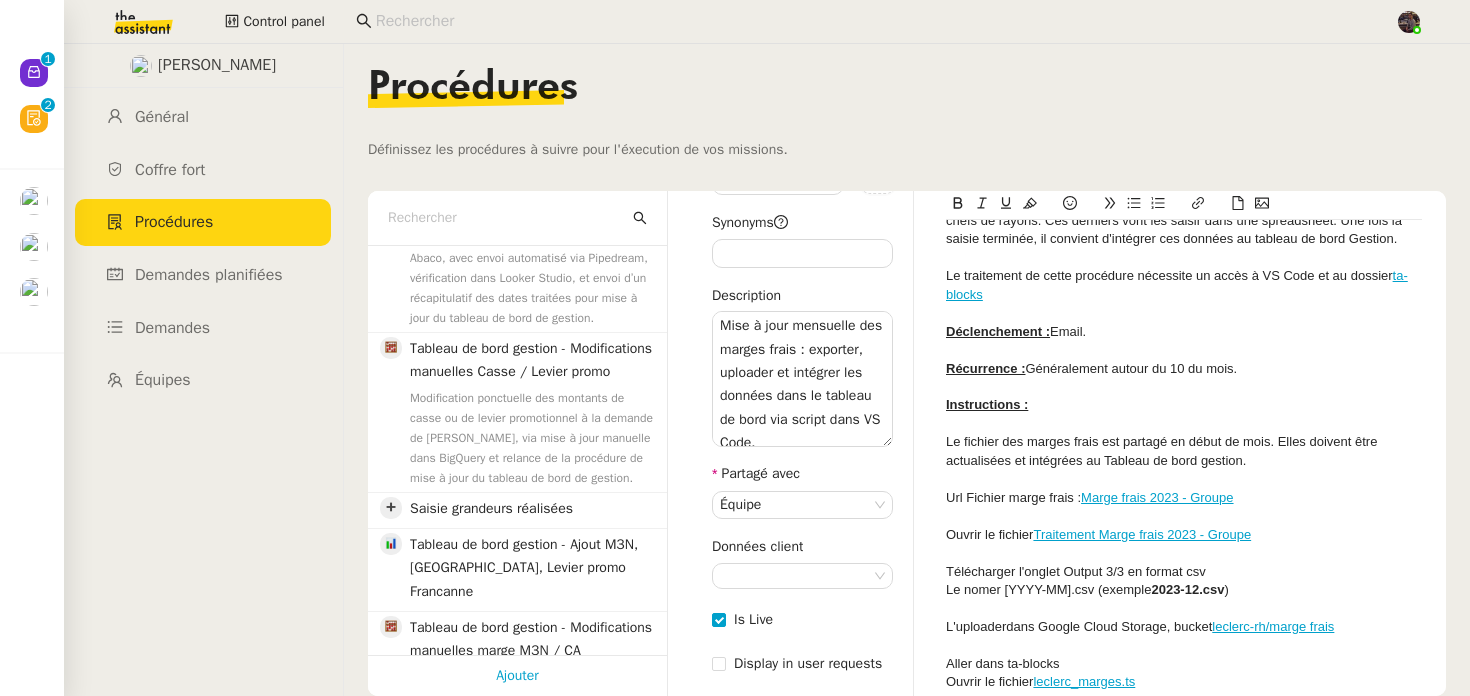 click 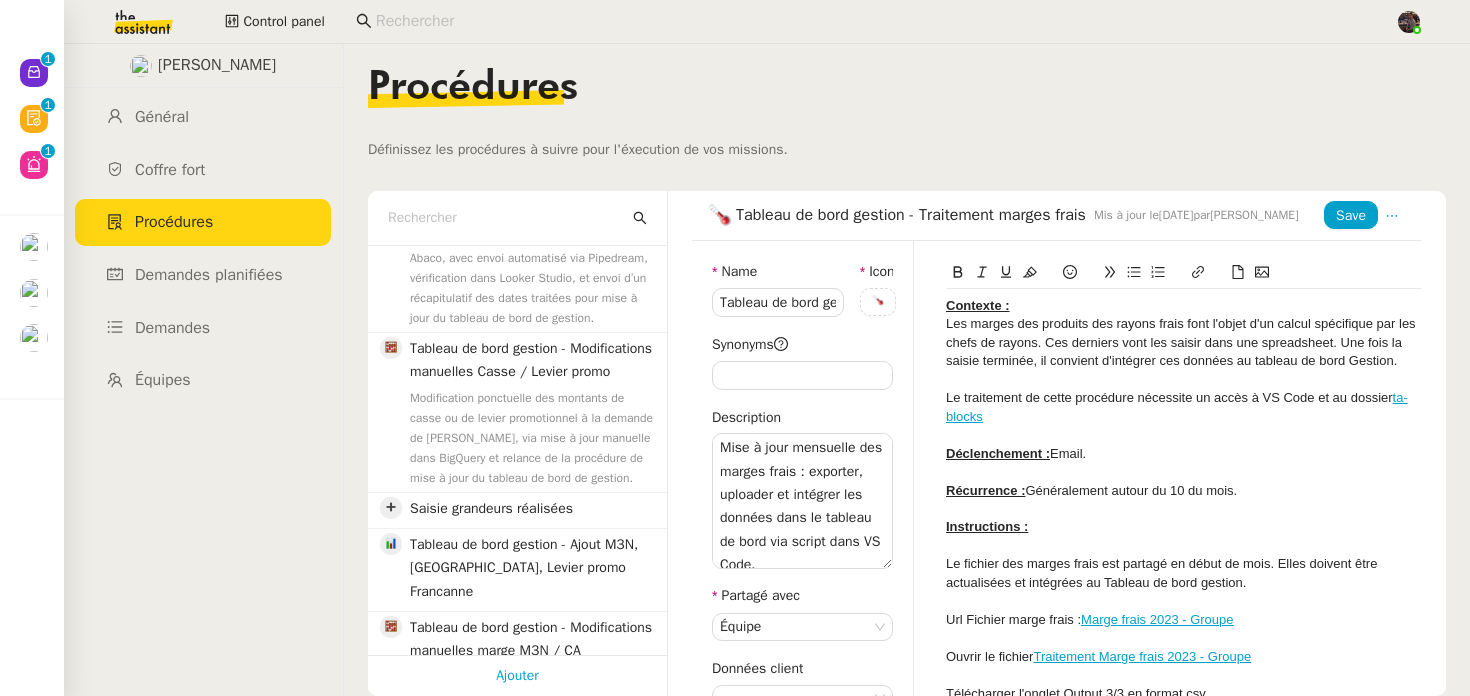 scroll, scrollTop: 252, scrollLeft: 0, axis: vertical 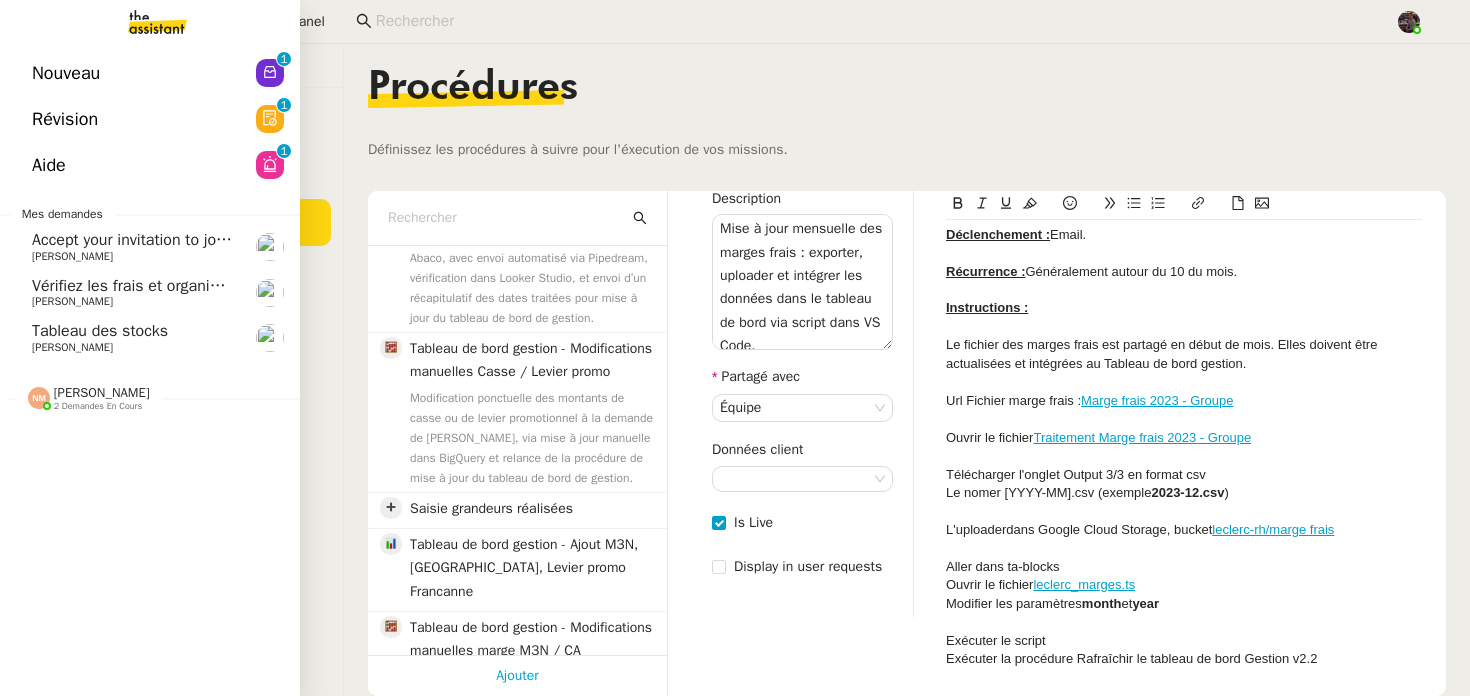 click on "Nouveau  0   1   2   3   4   5   6   7   8   9  Révision  0   1   2   3   4   5   6   7   8   9  Aide  0   1   2   3   4   5   6   7   8   9  Mes demandes Accept your invitation to join shared calenda"[PERSON_NAME]"    [PERSON_NAME]    Vérifiez les frais et organisez les dossiers Blikk    [PERSON_NAME]    Tableau des stocks    [PERSON_NAME]    [PERSON_NAME]    2 demandes en cours    HASPARREN    [PERSON_NAME] [PERSON_NAME] d'aide pour la création d'un workflow    [PERSON_NAME]     0   1   2   3   4   5   6   7   8   9" at bounding box center [150, 370] 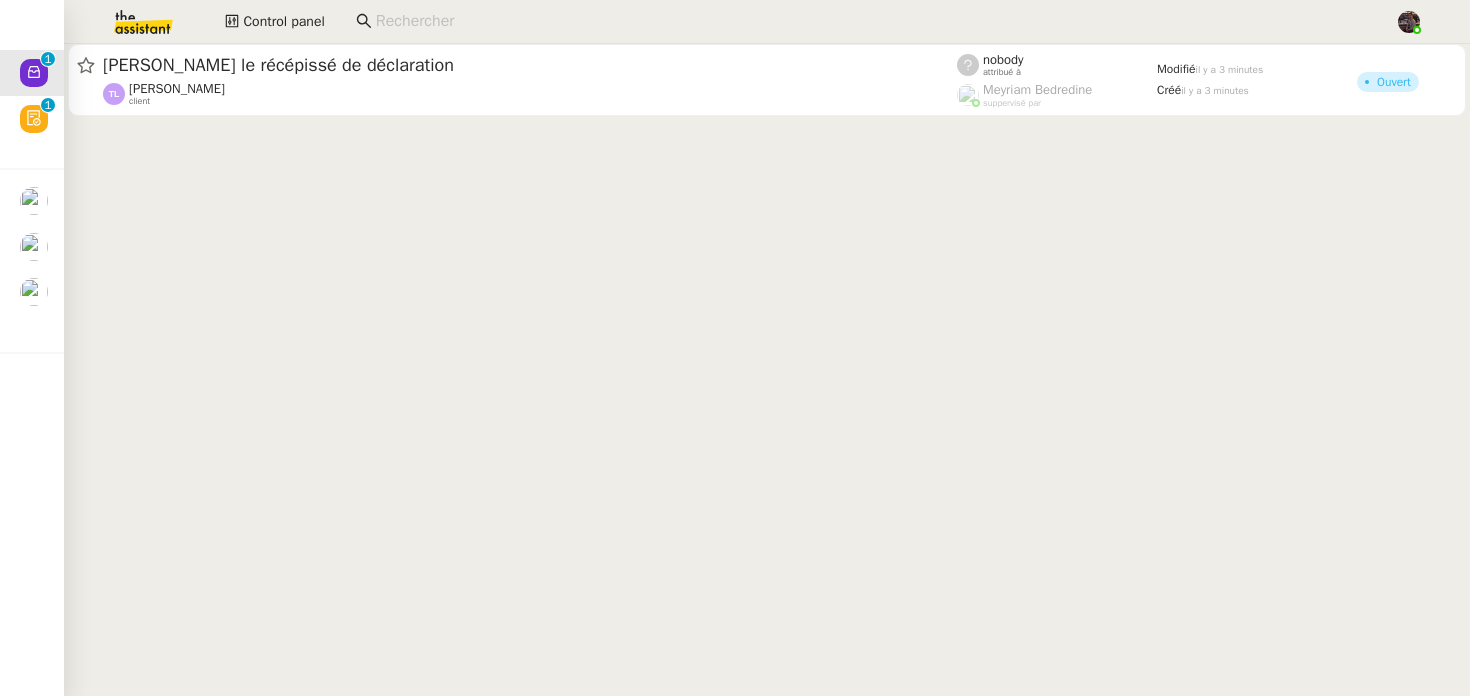 click on "[PERSON_NAME] le récépissé de déclaration  [PERSON_NAME]    client    nobody    attribué à    [PERSON_NAME]    suppervisé par    Modifié   il y a 3 minutes  Créé   il y a 3 minutes   Ouvert" 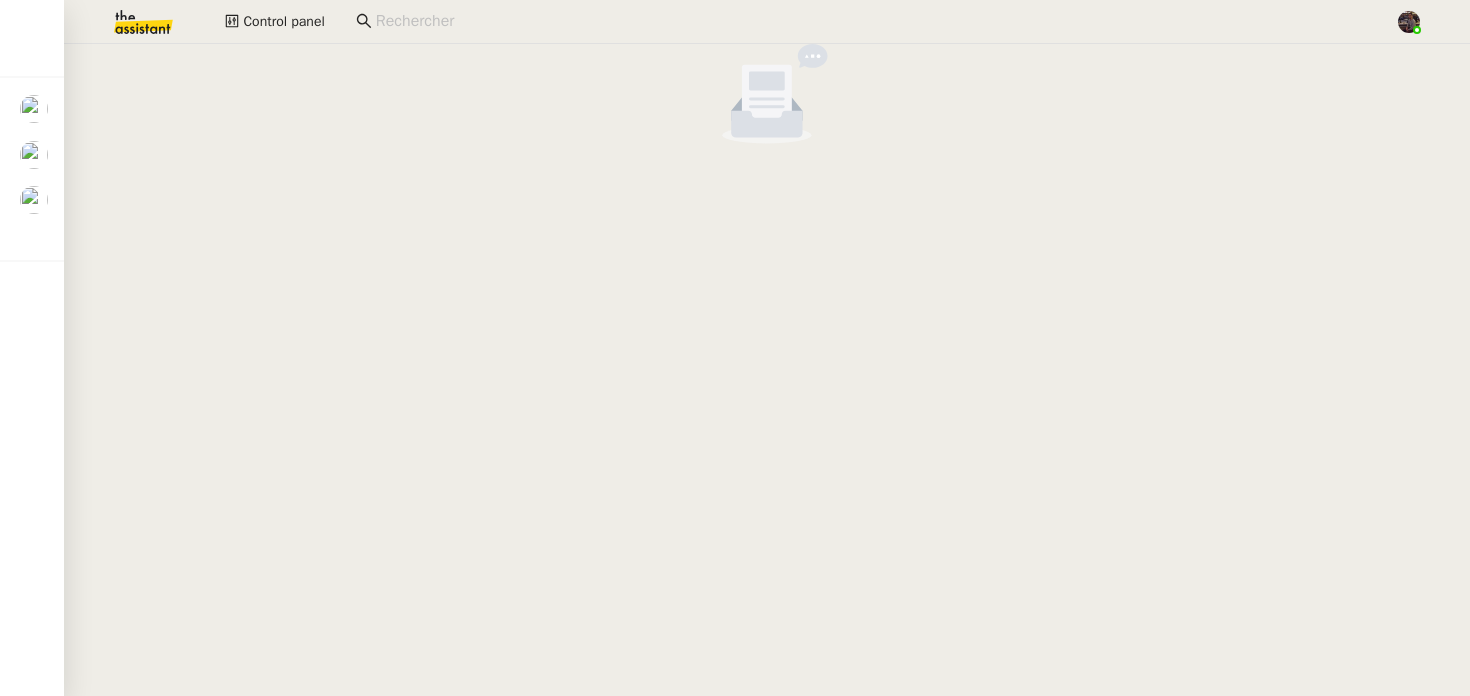 scroll, scrollTop: 0, scrollLeft: 16, axis: horizontal 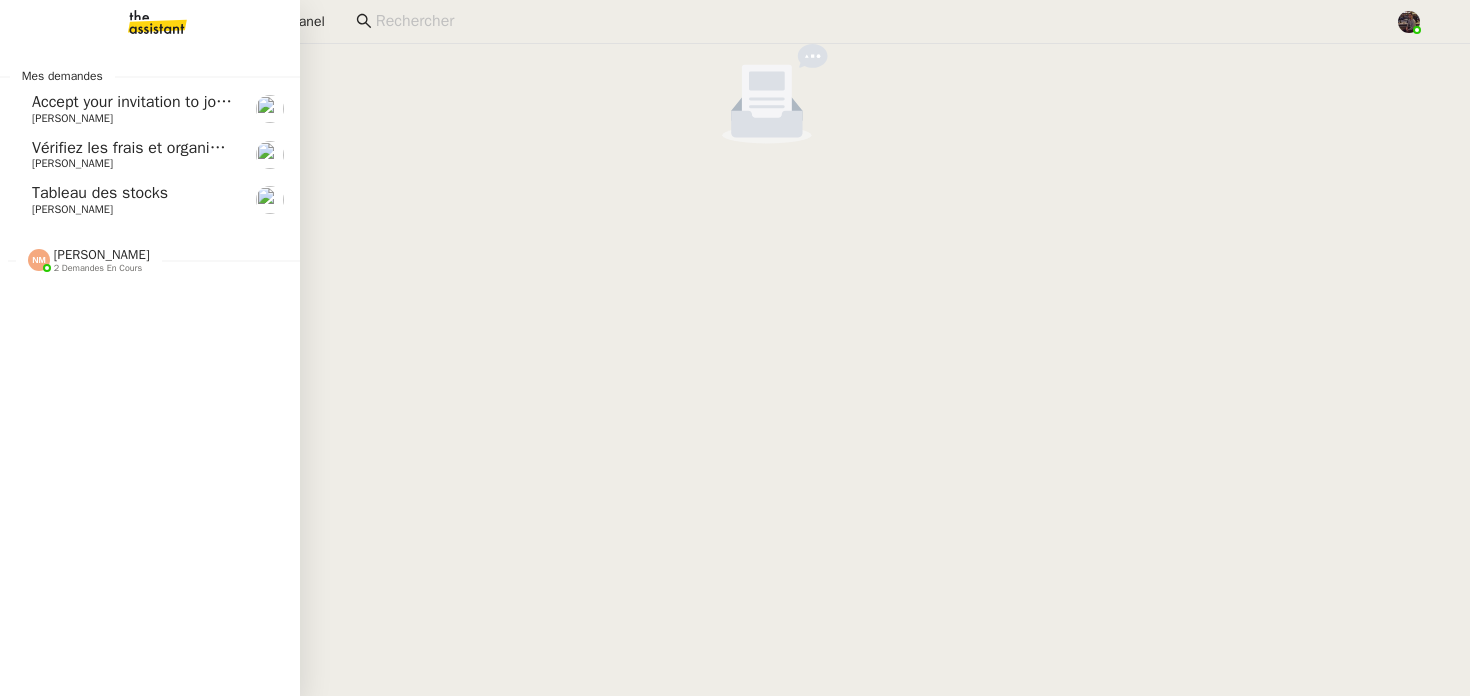 click on "[PERSON_NAME]" 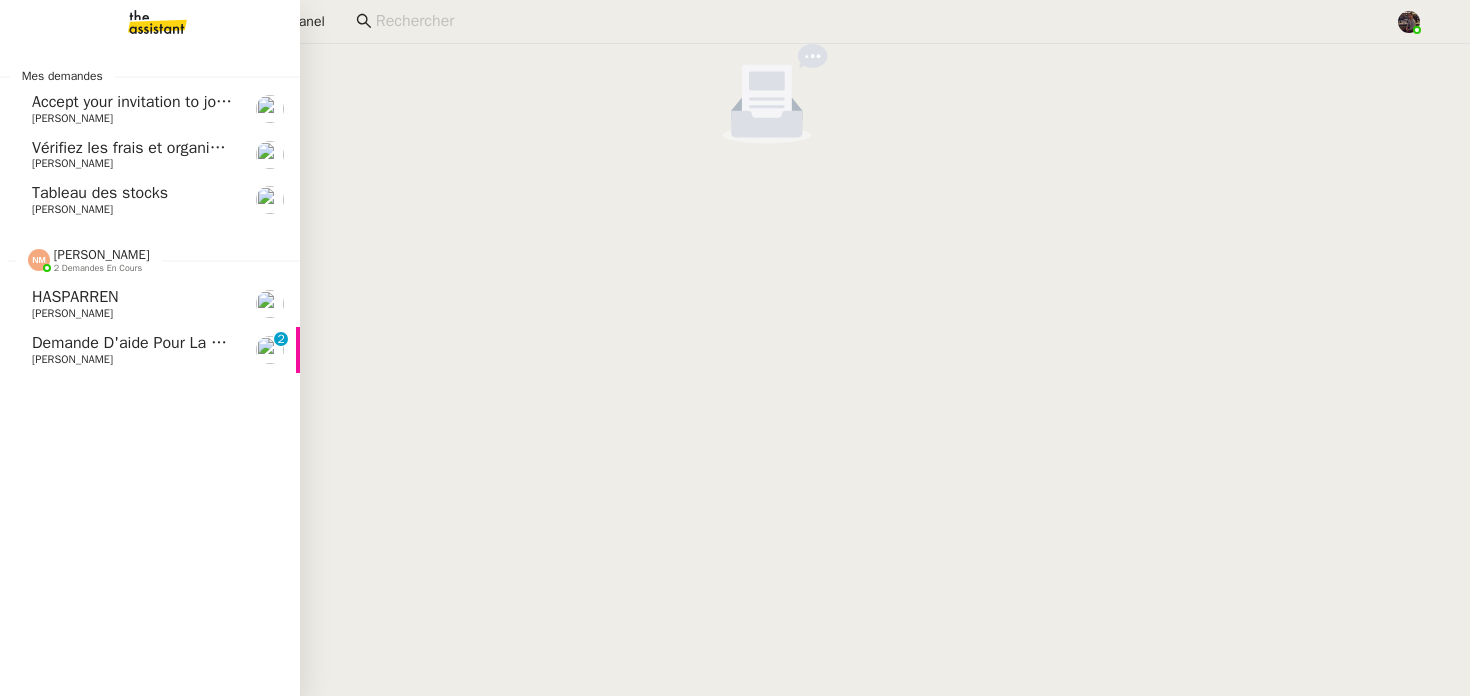 click on "[PERSON_NAME]" 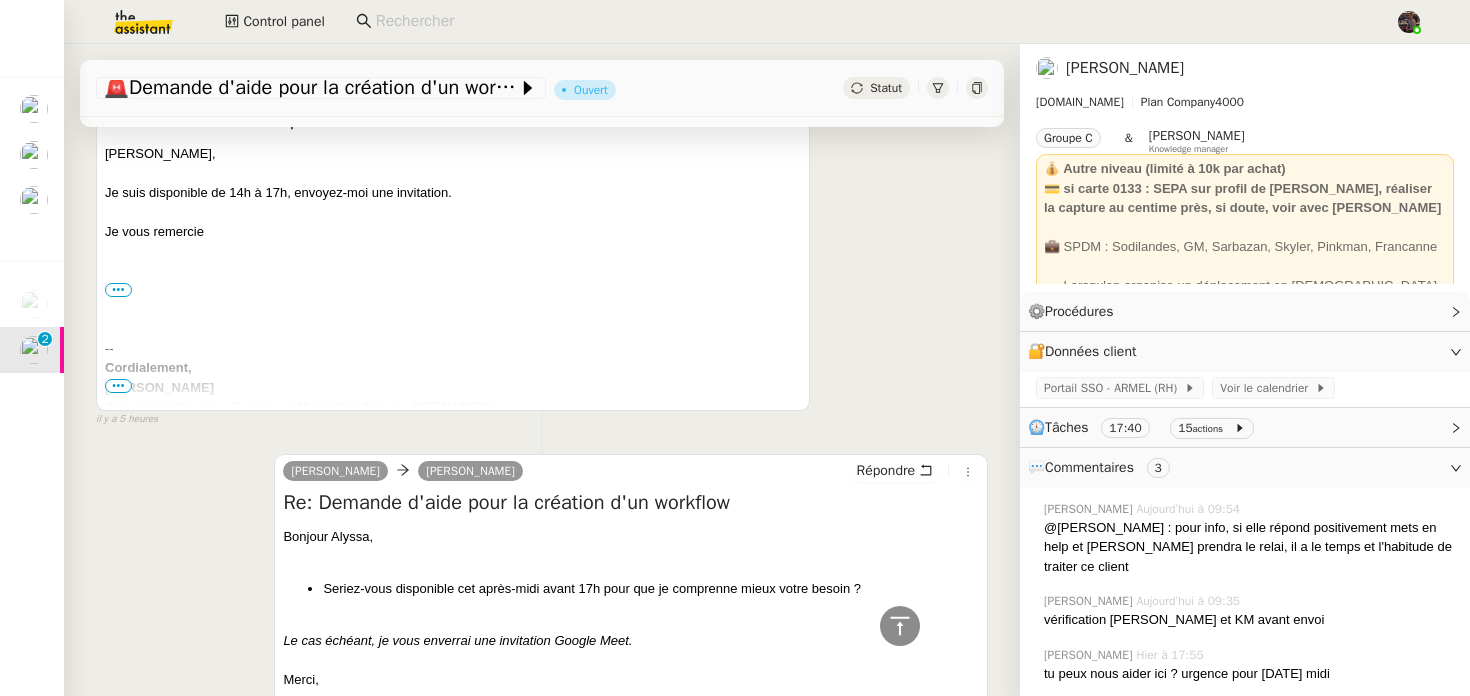 scroll, scrollTop: 0, scrollLeft: 0, axis: both 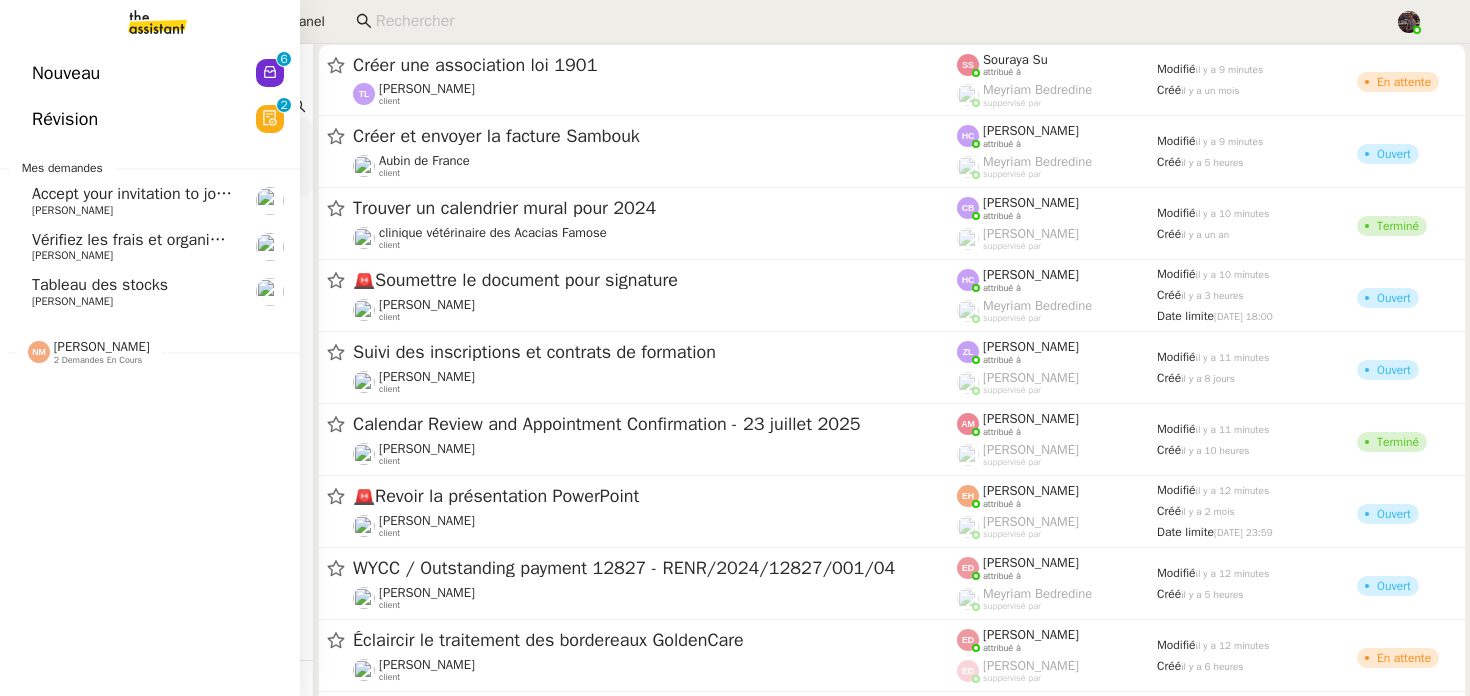 click on "Tableau des stocks" 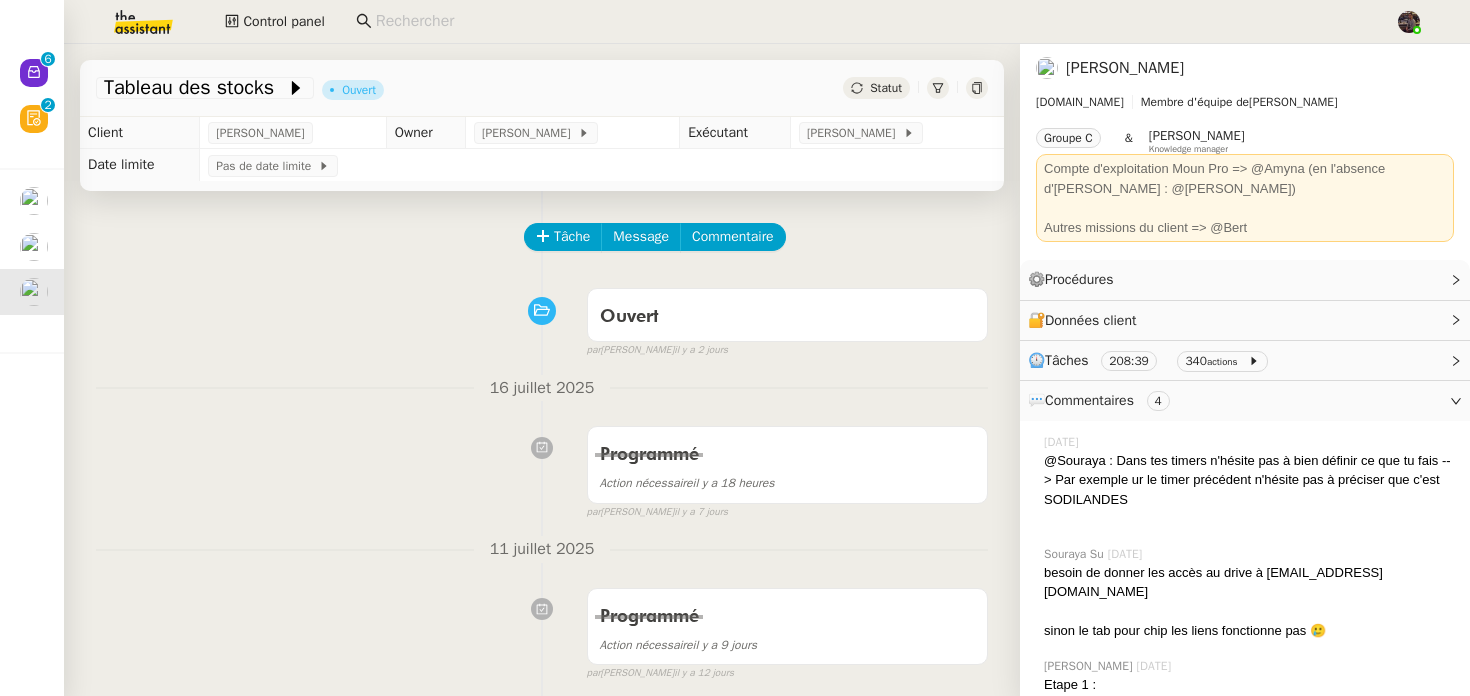 click on "[PERSON_NAME]" 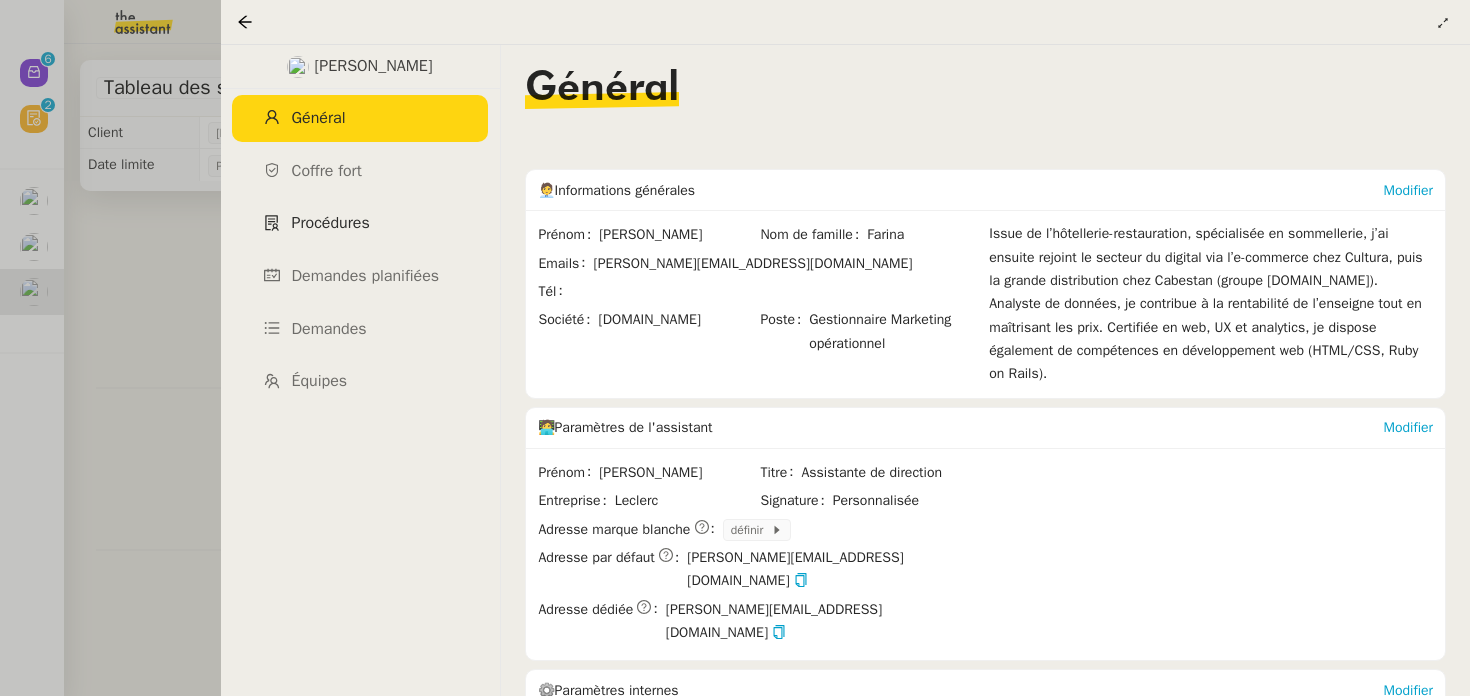 click on "Procédures" 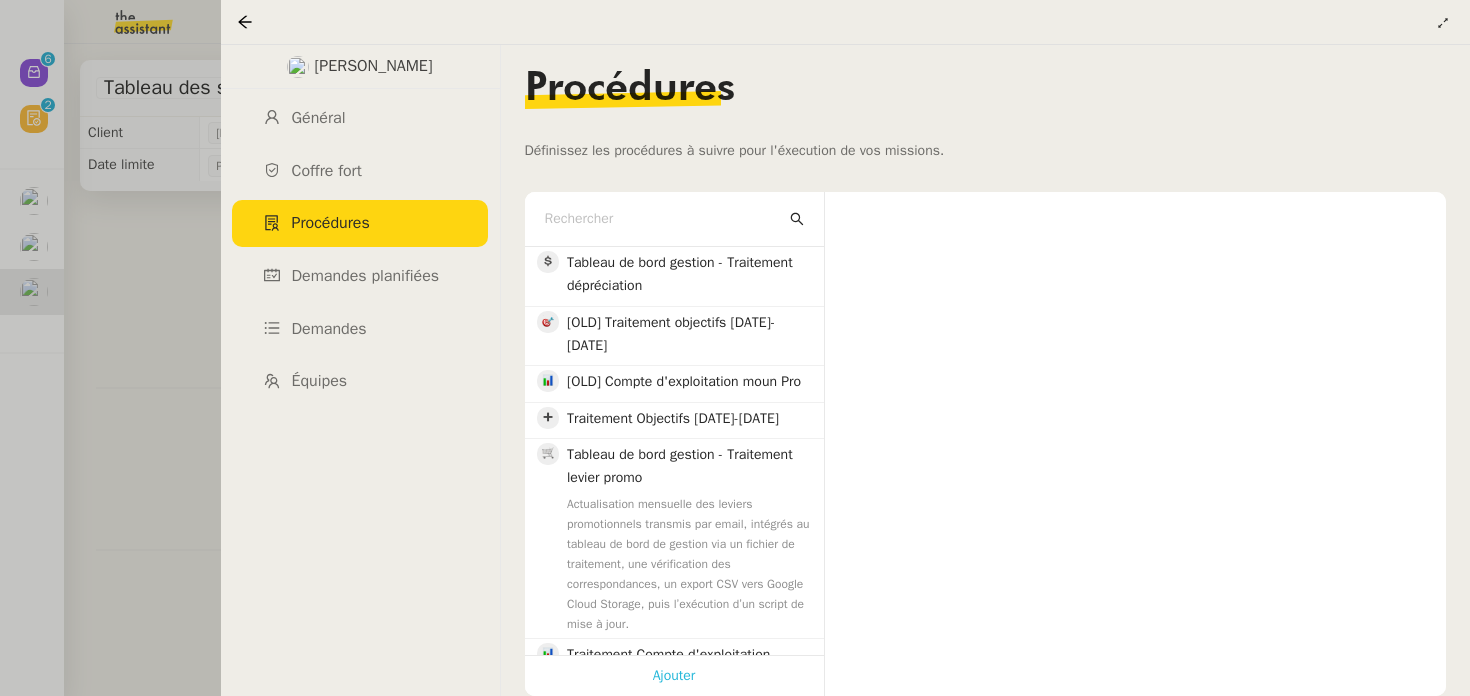 click on "Ajouter" 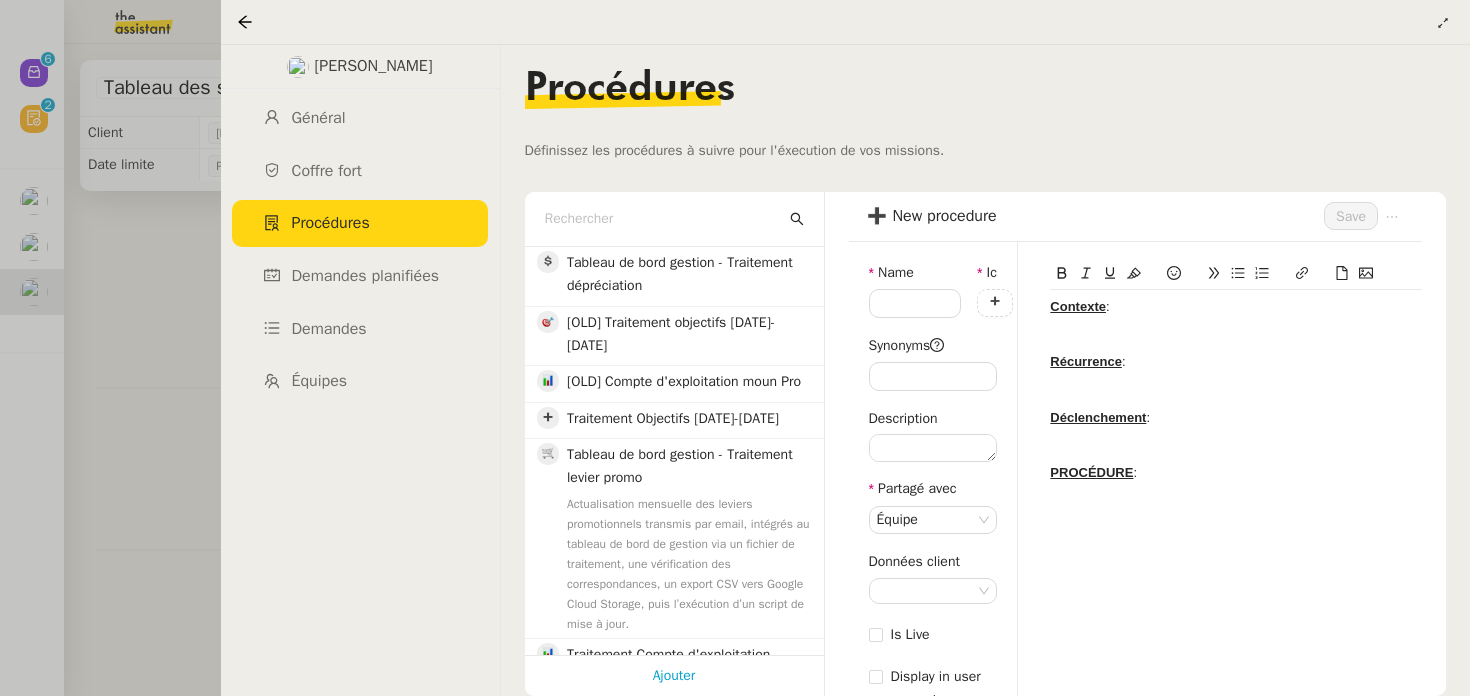 click 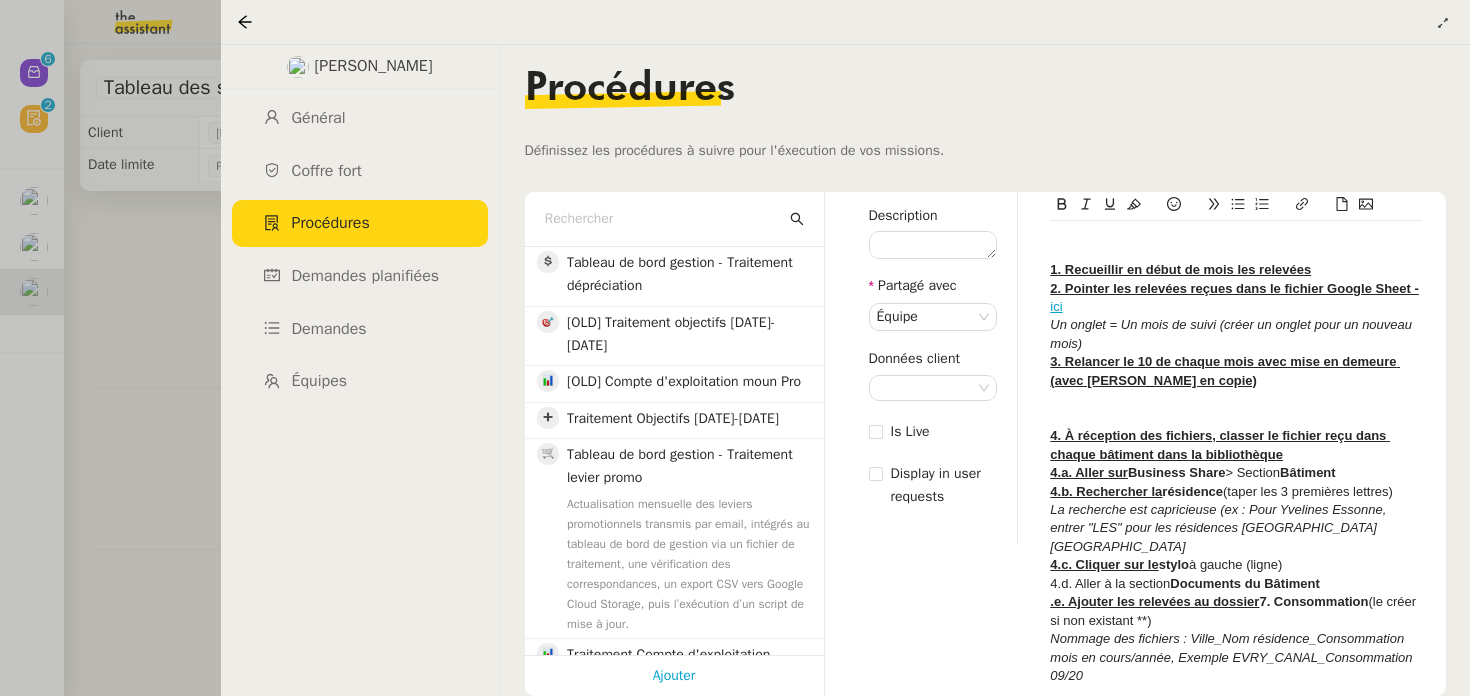 scroll, scrollTop: 361, scrollLeft: 0, axis: vertical 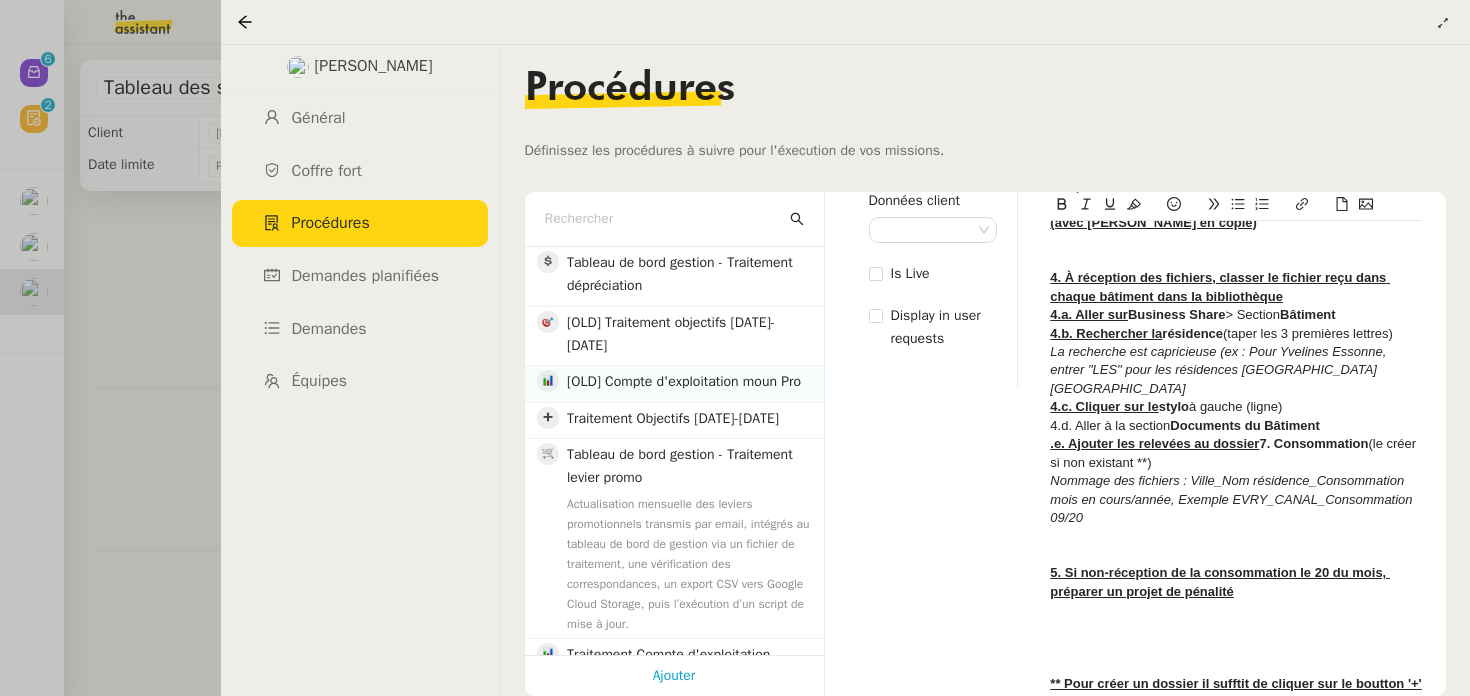 click on "[OLD] Compte d'exploitation moun Pro" 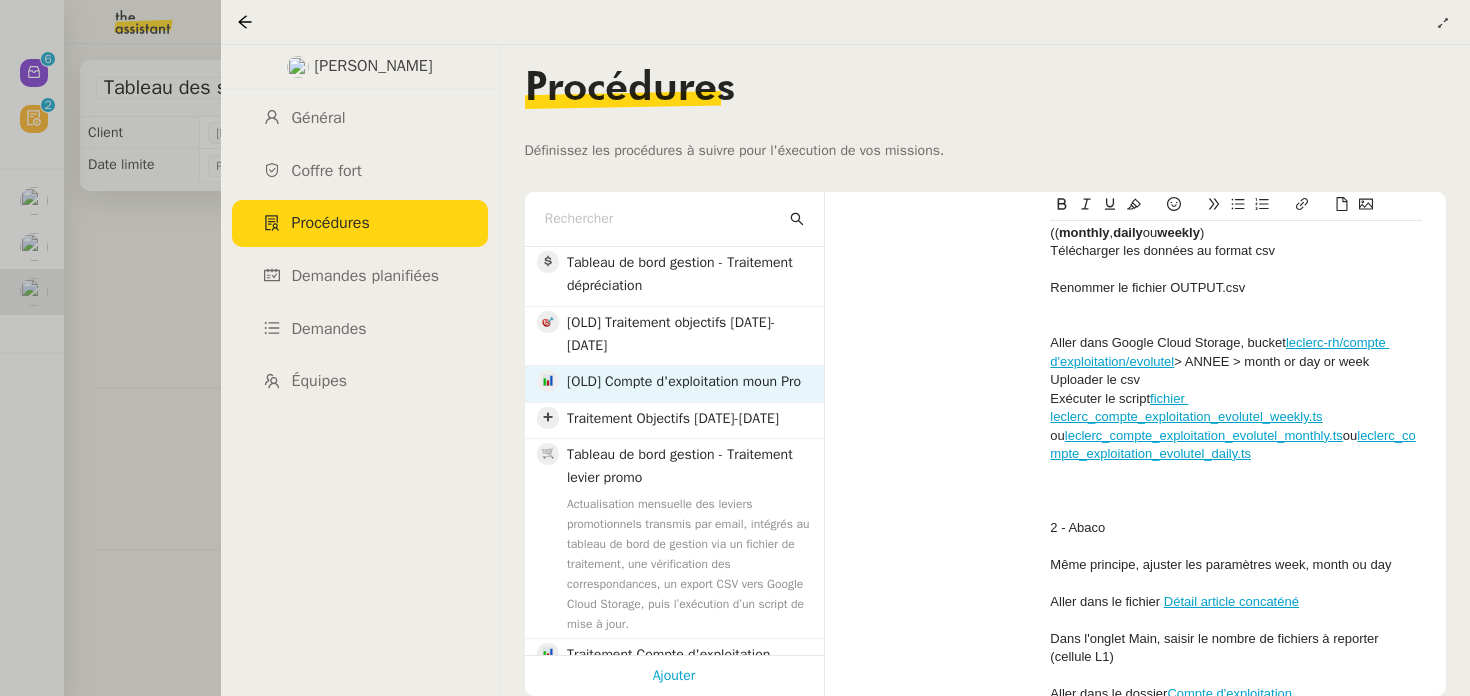 scroll, scrollTop: 1484, scrollLeft: 0, axis: vertical 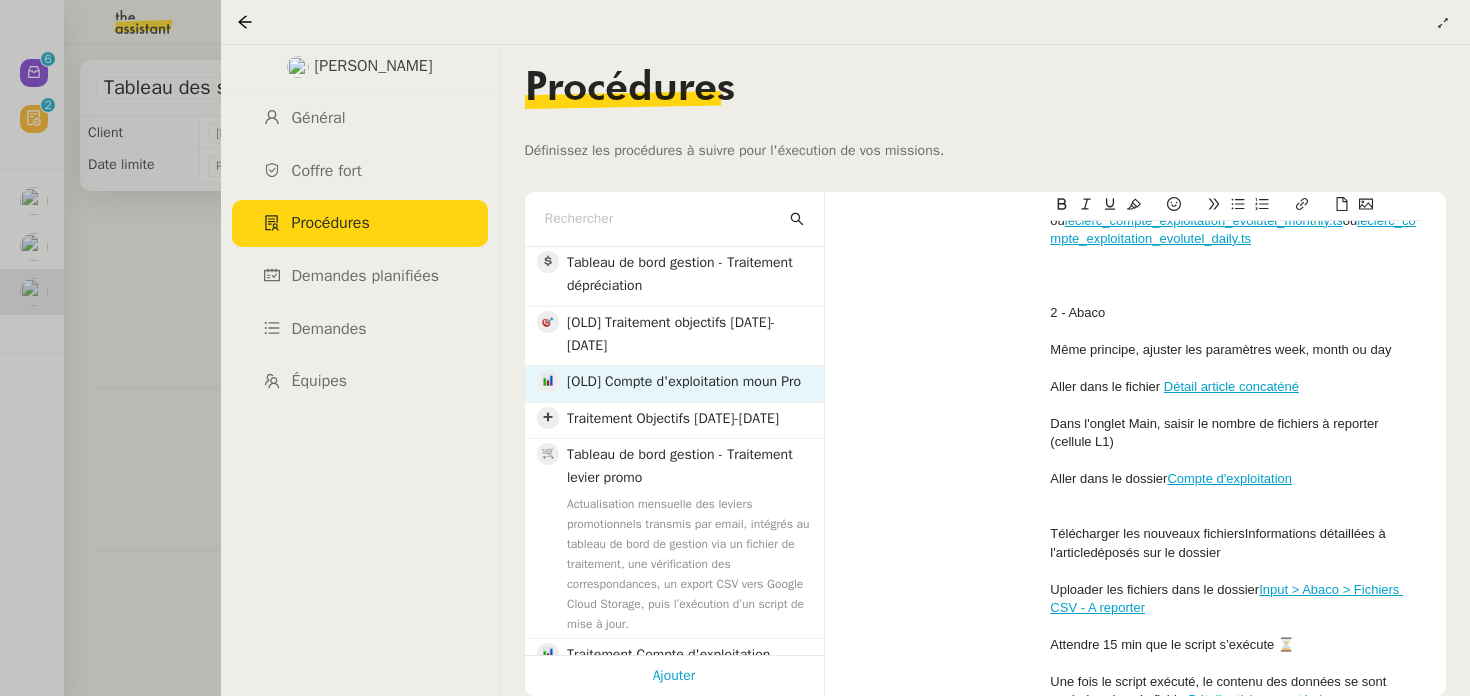 click on "Dans l'onglet Main, saisir le nombre de fichiers à reporter (cellule L1)" 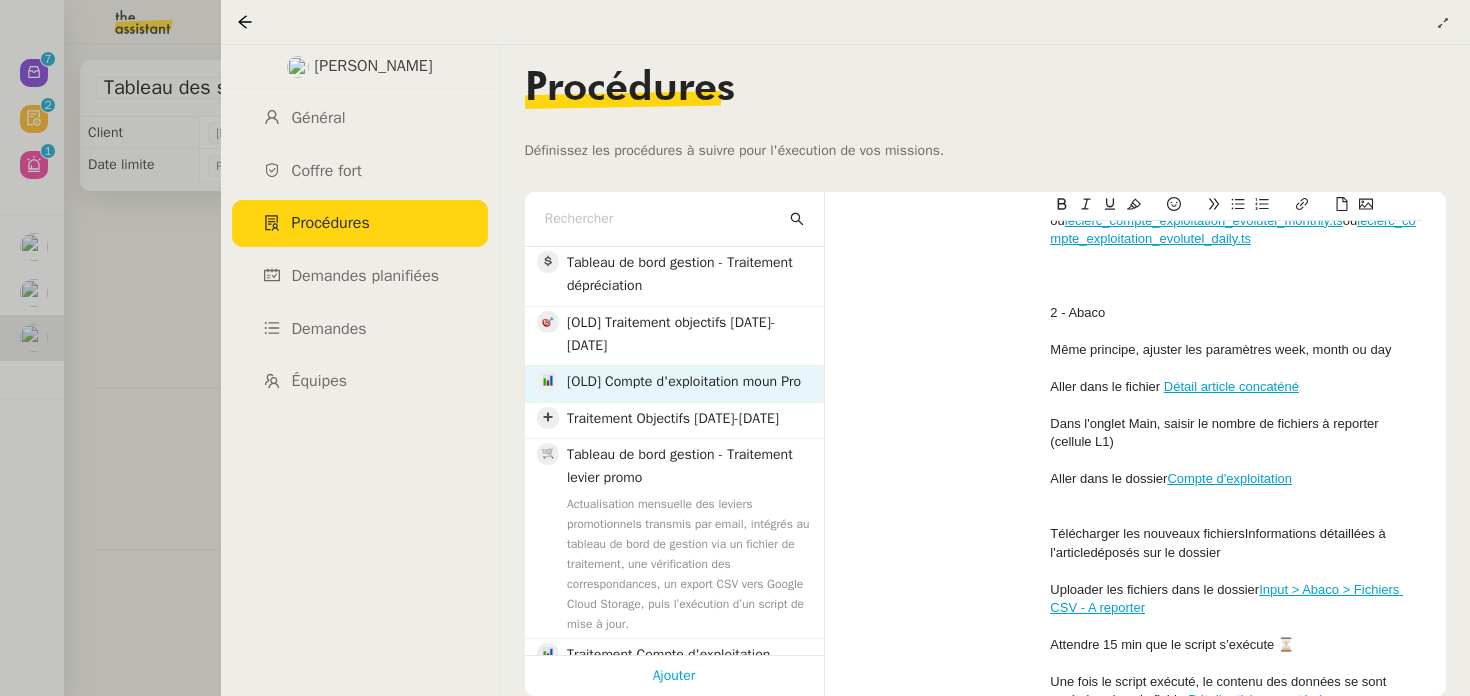 click on "Même principe, ajuster les paramètres week, month ou day" 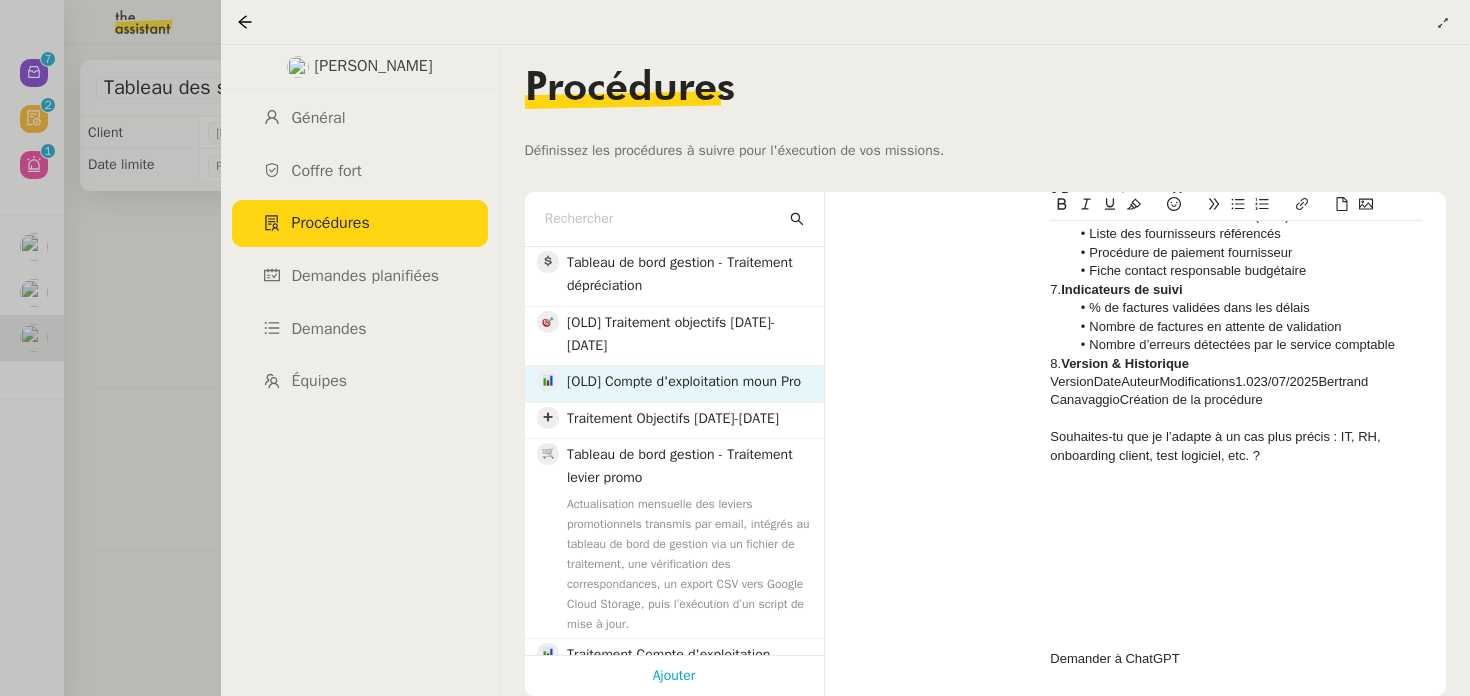 scroll, scrollTop: 0, scrollLeft: 0, axis: both 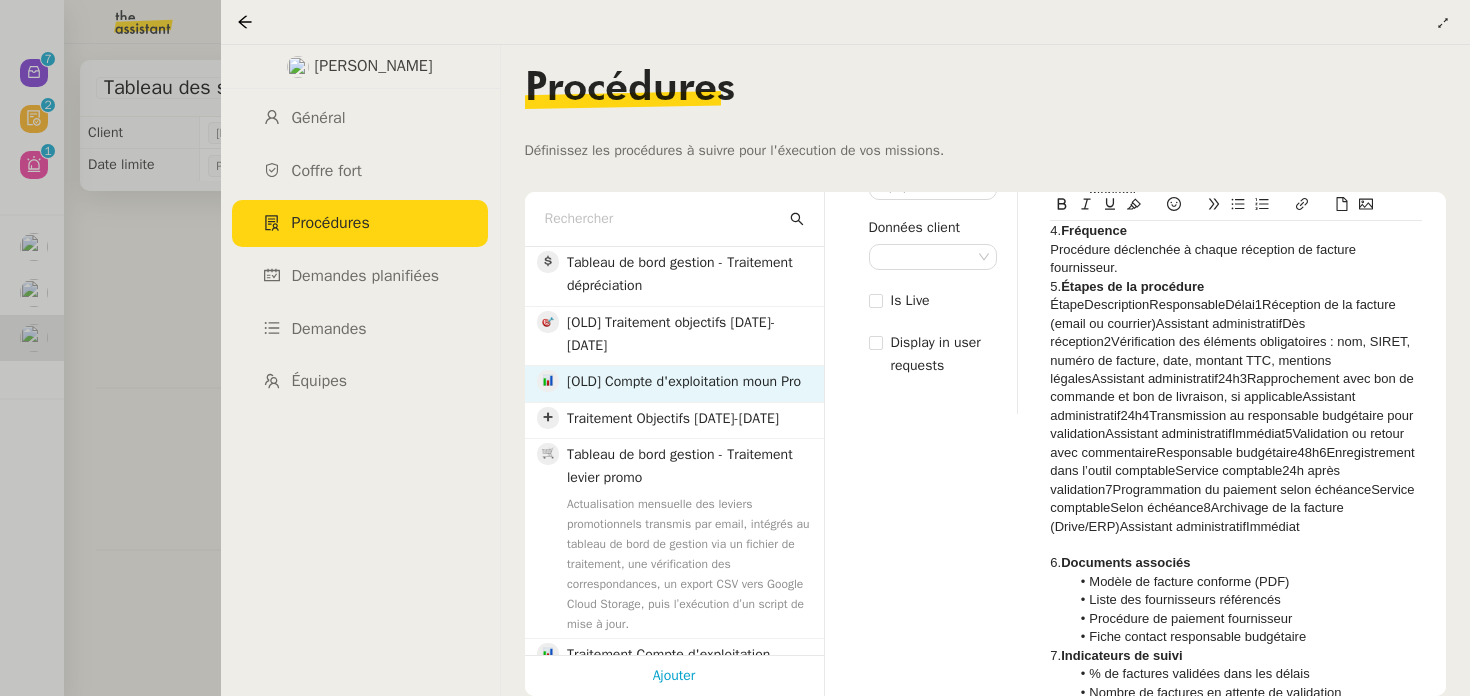 click on "5.  Étapes de la procédure" 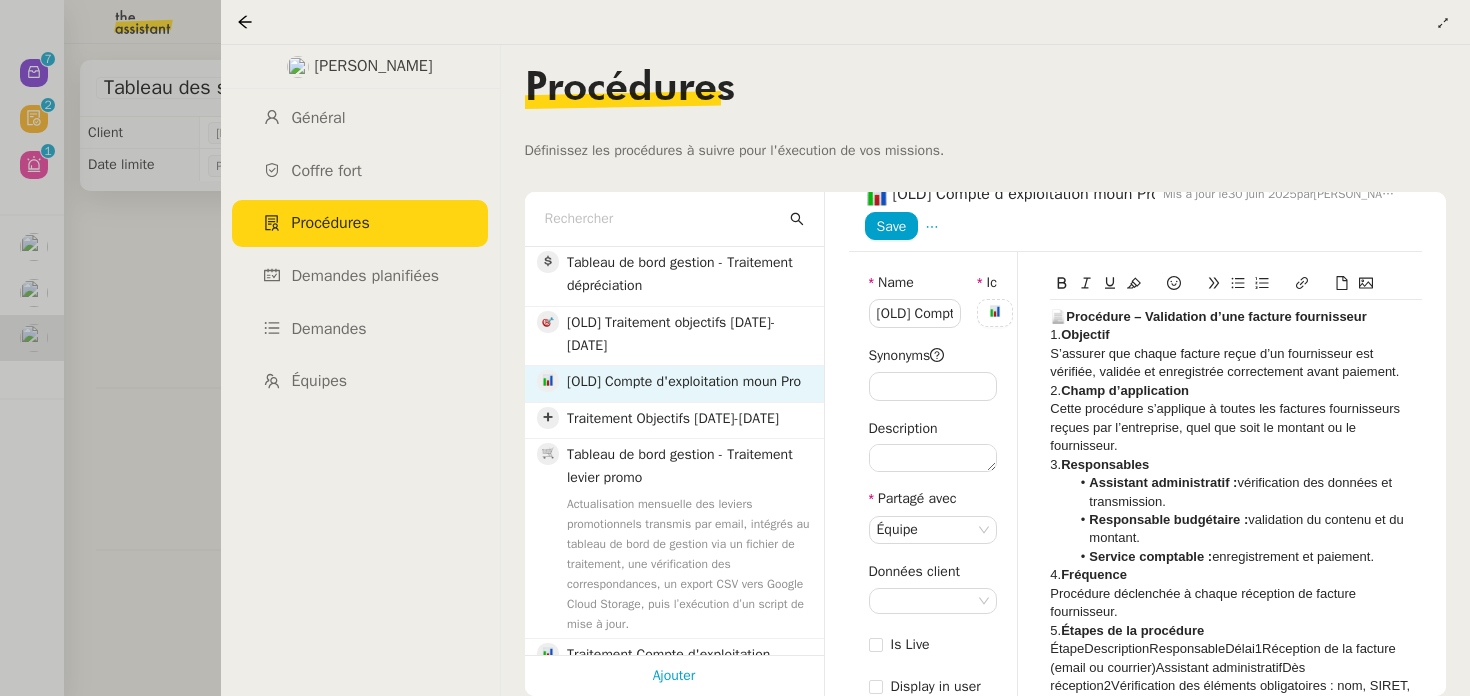 scroll, scrollTop: 0, scrollLeft: 0, axis: both 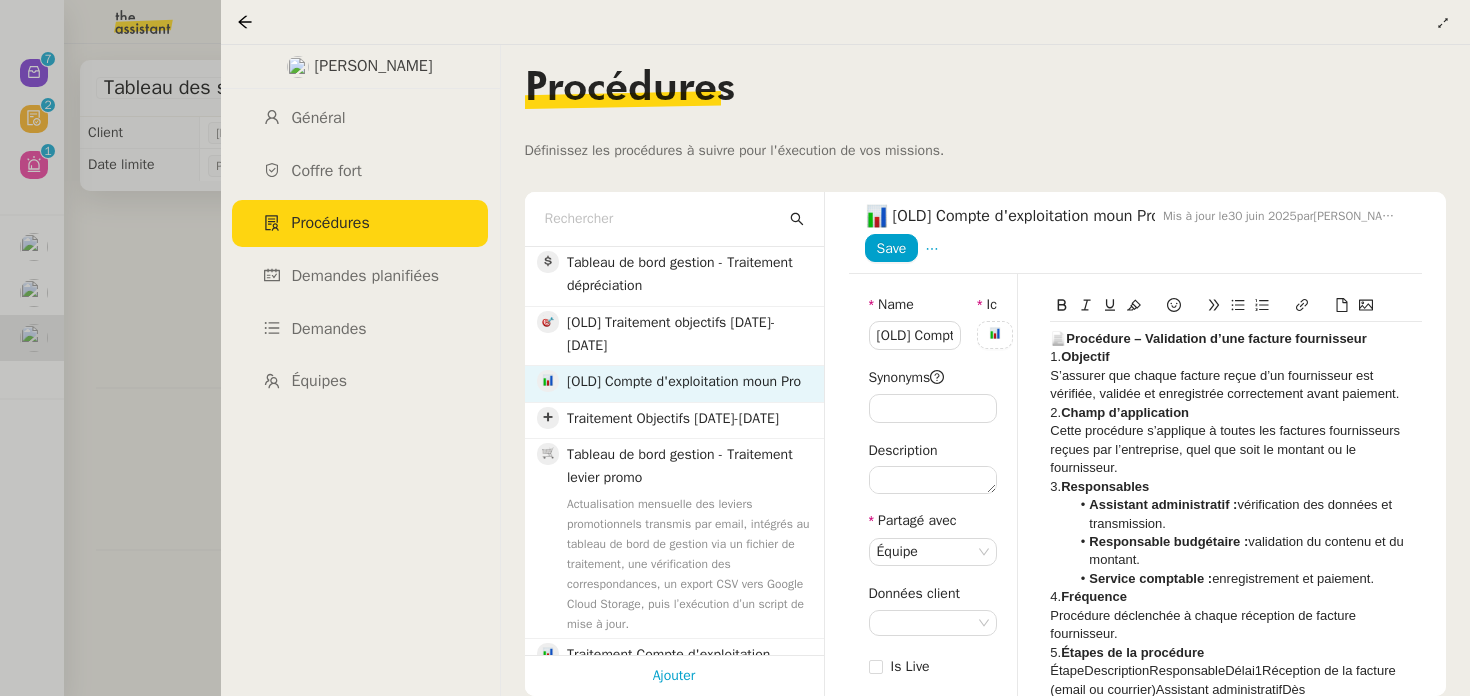 click on "Champ d’application" 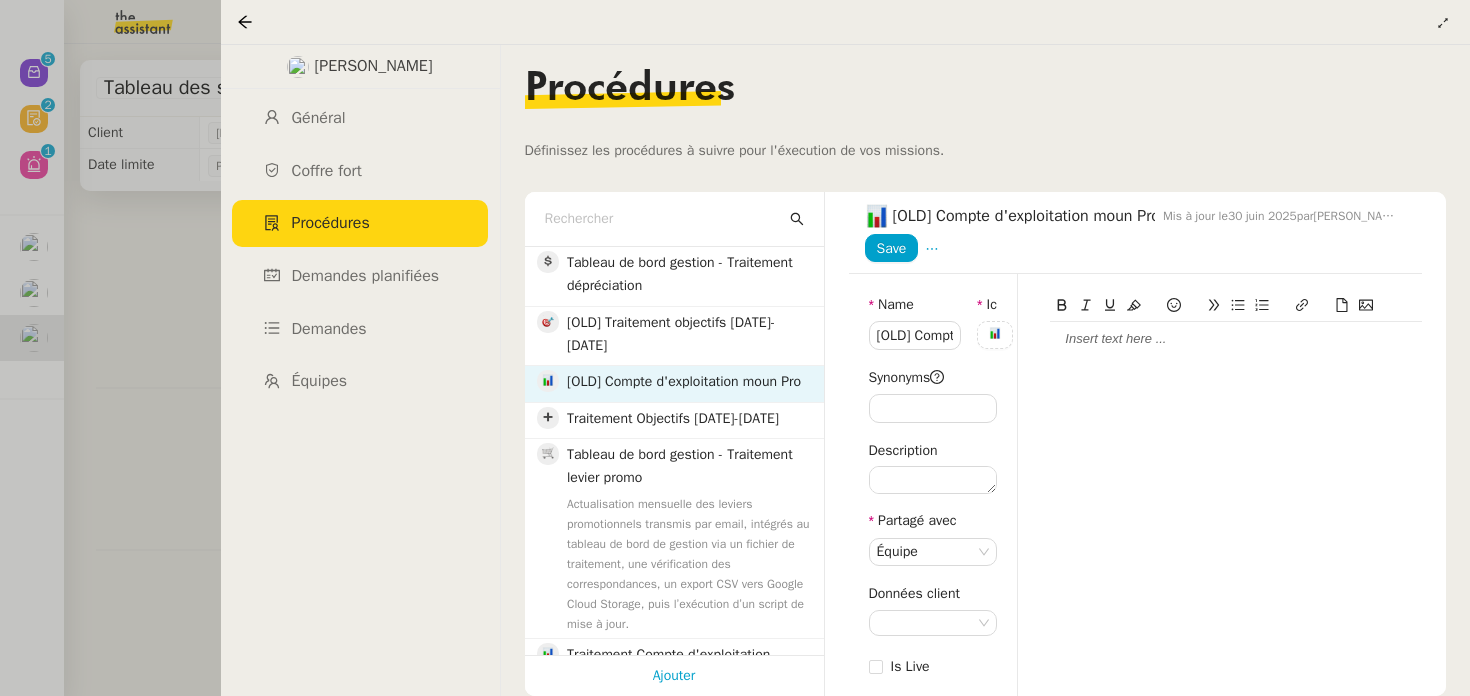 click 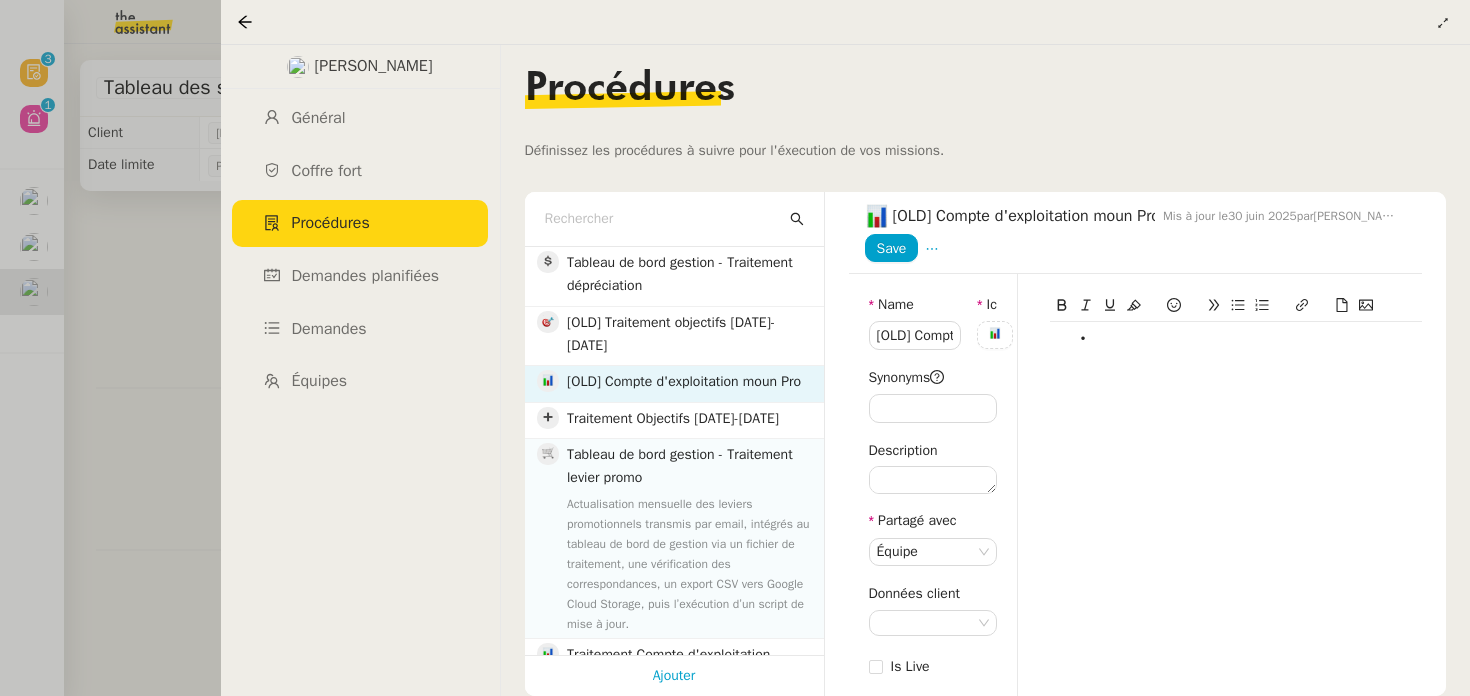 click on "Actualisation mensuelle des leviers promotionnels transmis par email, intégrés au tableau de bord de gestion via un fichier de traitement, une vérification des correspondances, un export CSV vers Google Cloud Storage, puis l’exécution d’un script de mise à jour." 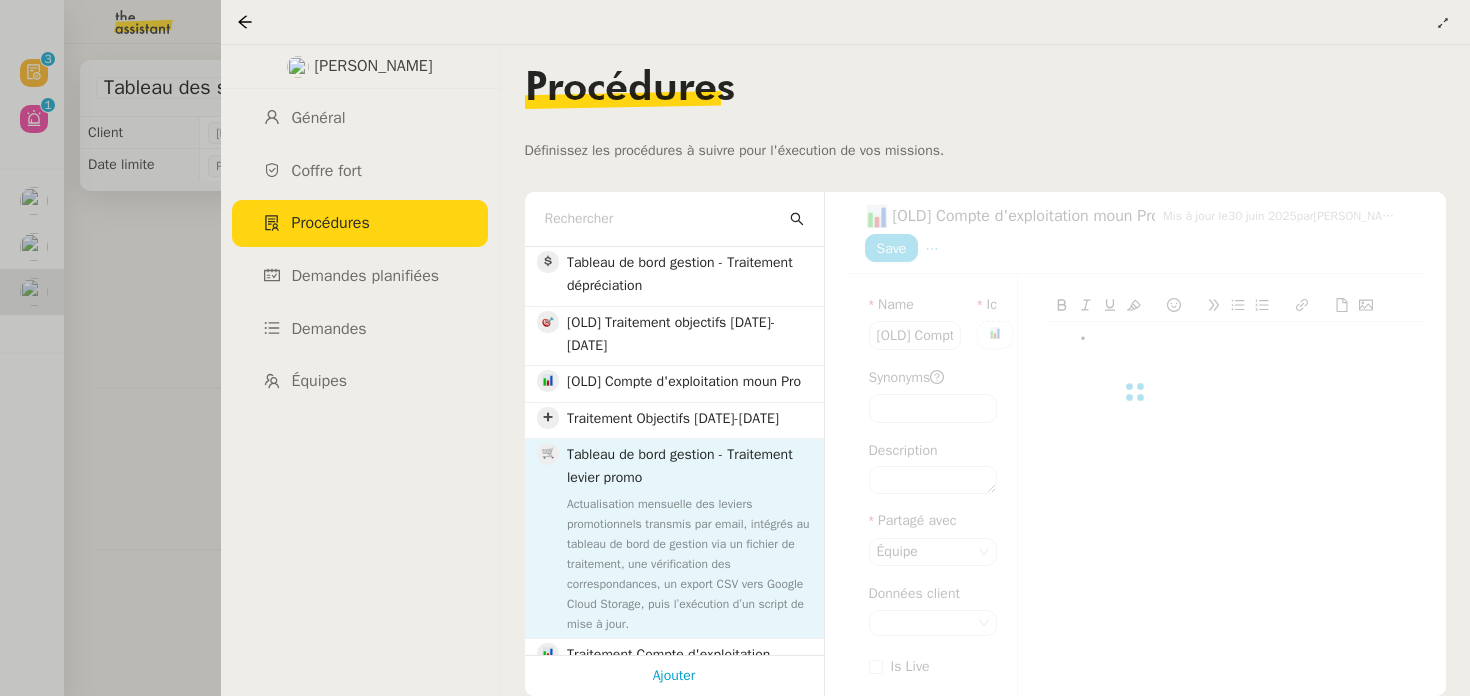 type on "Tableau de bord gestion - Traitement levier promo" 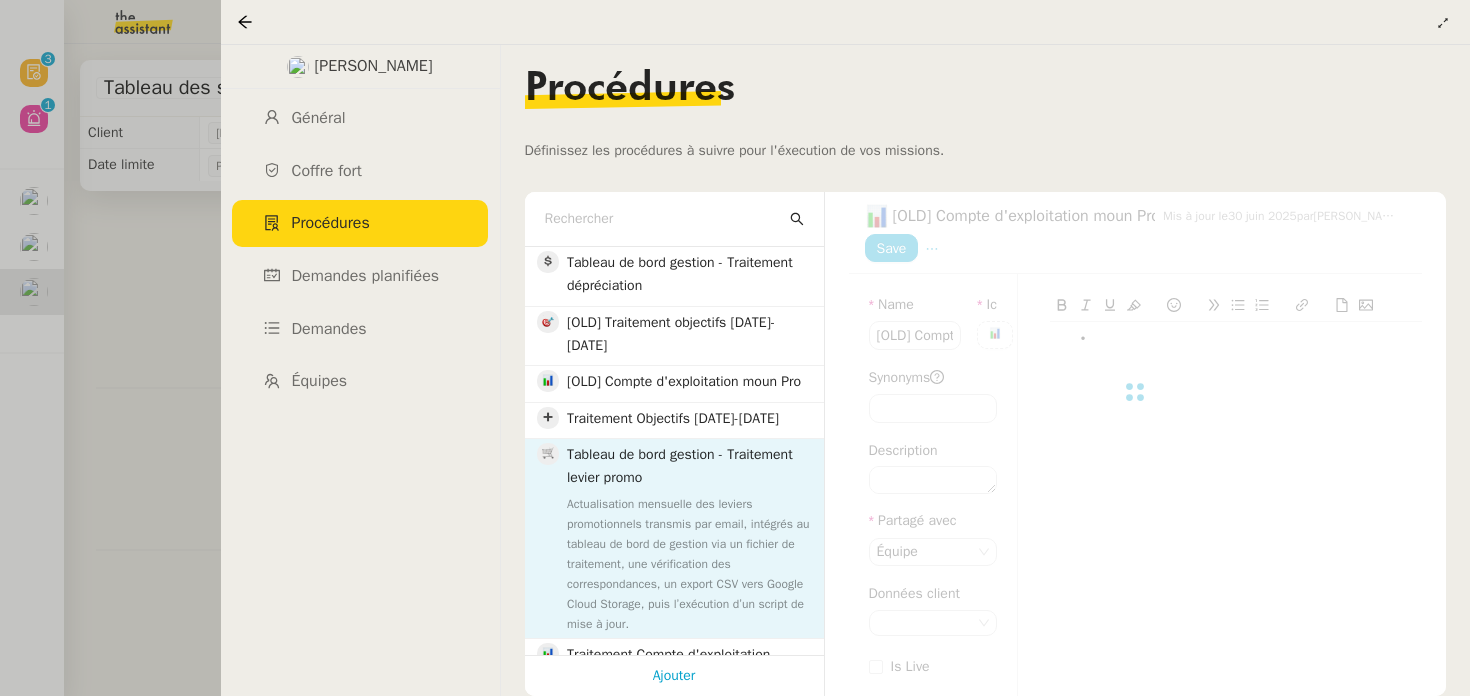 type on "Actualisation mensuelle des leviers promotionnels transmis par email, intégrés au tableau de bord de gestion via un fichier de traitement, une vérification des correspondances, un export CSV vers Google Cloud Storage, puis l’exécution d’un script de mise à jour." 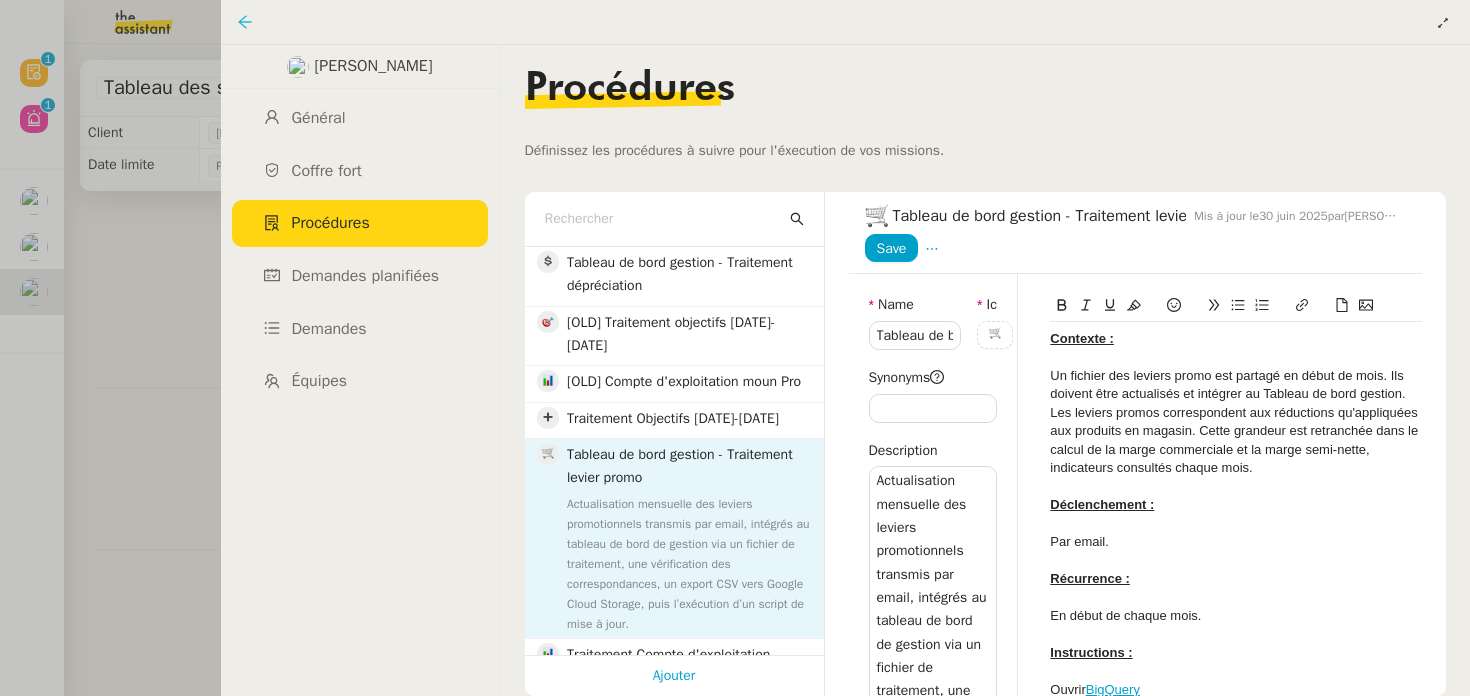 click 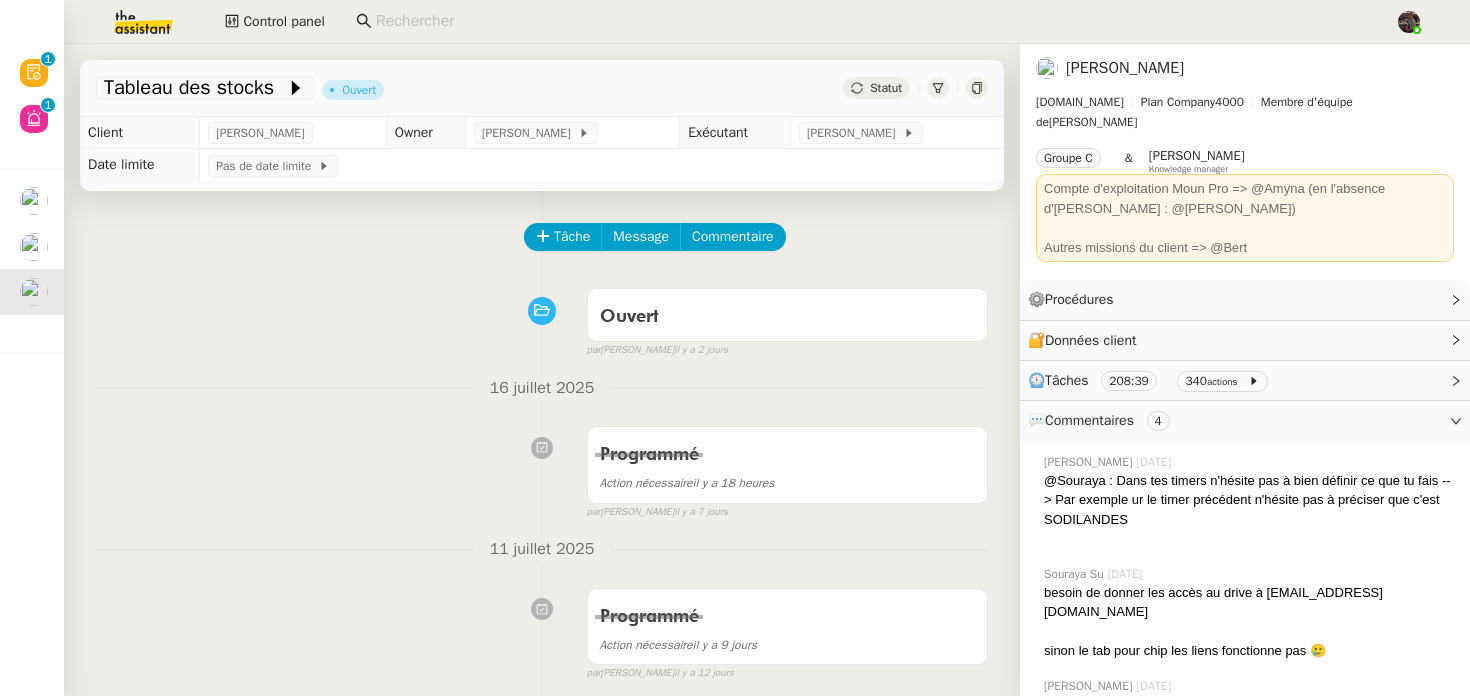 click 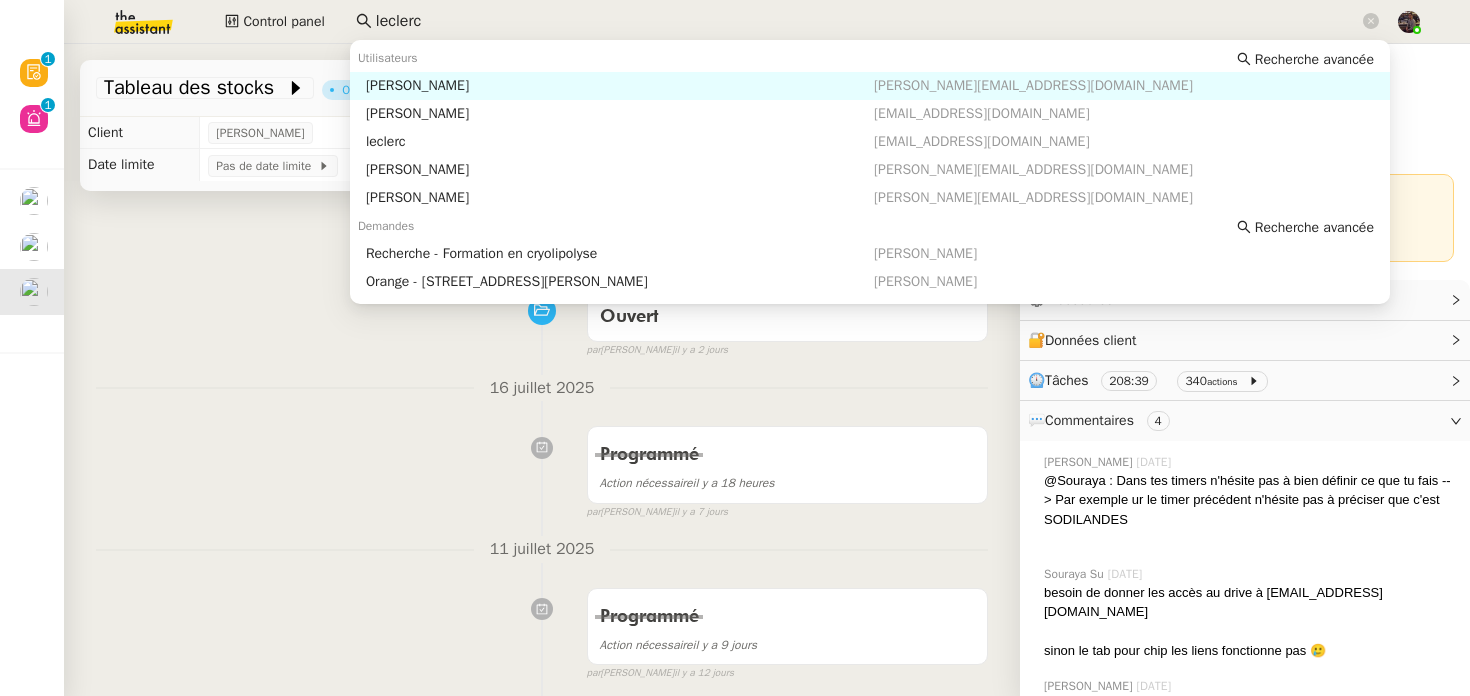 click on "[PERSON_NAME]" at bounding box center [620, 86] 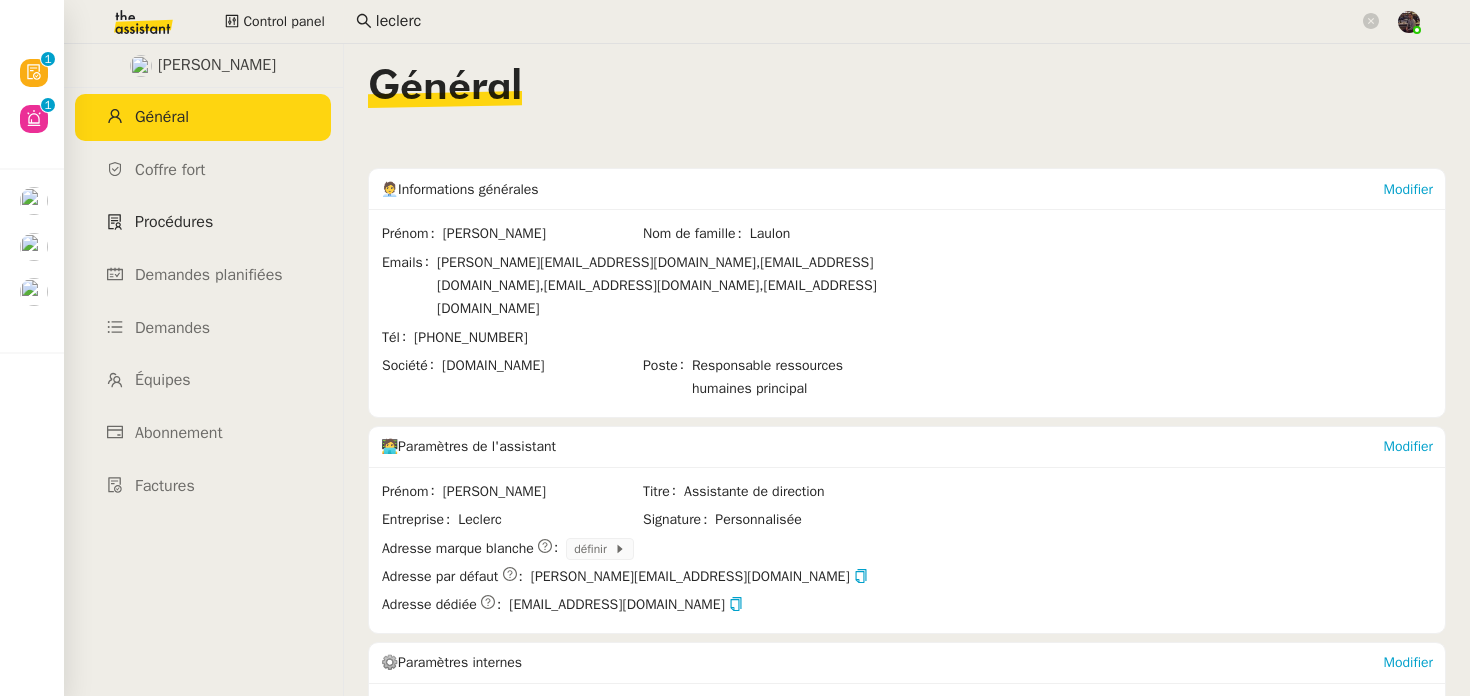 click on "Procédures" 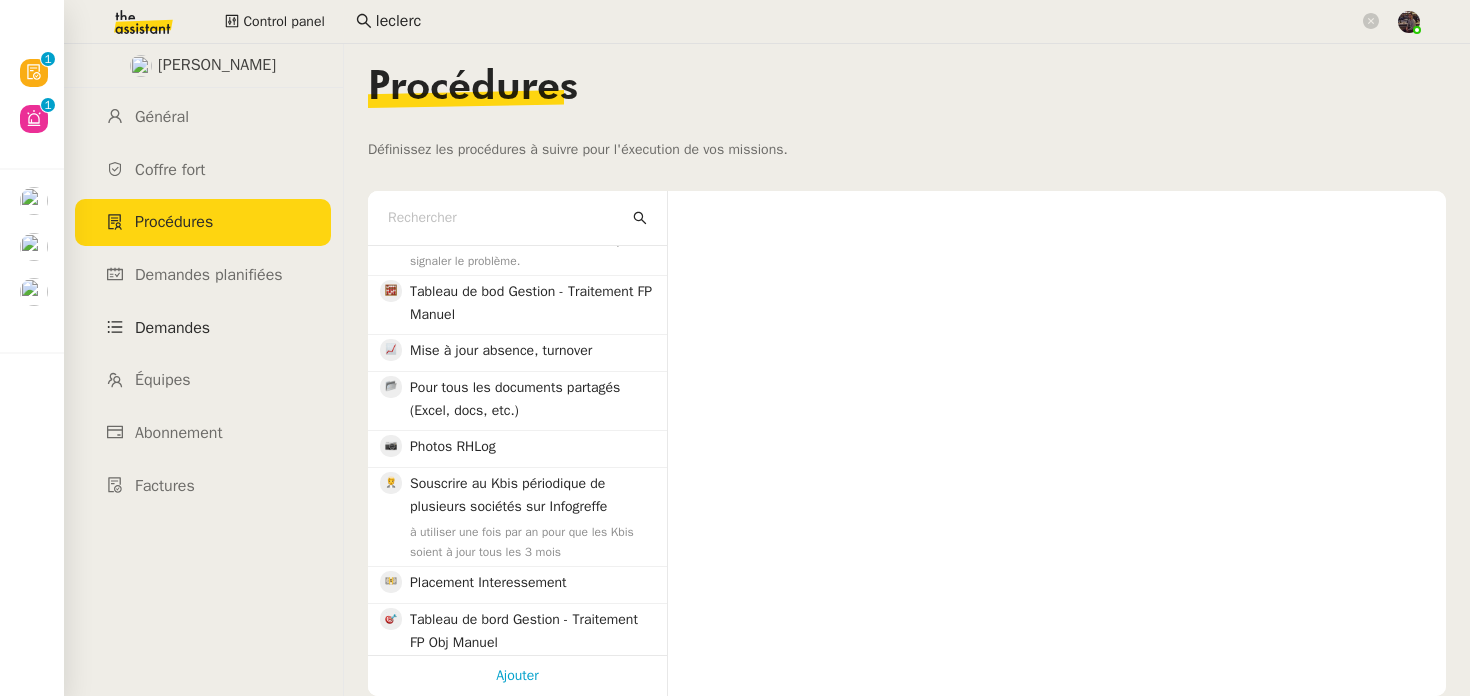 scroll, scrollTop: 112, scrollLeft: 0, axis: vertical 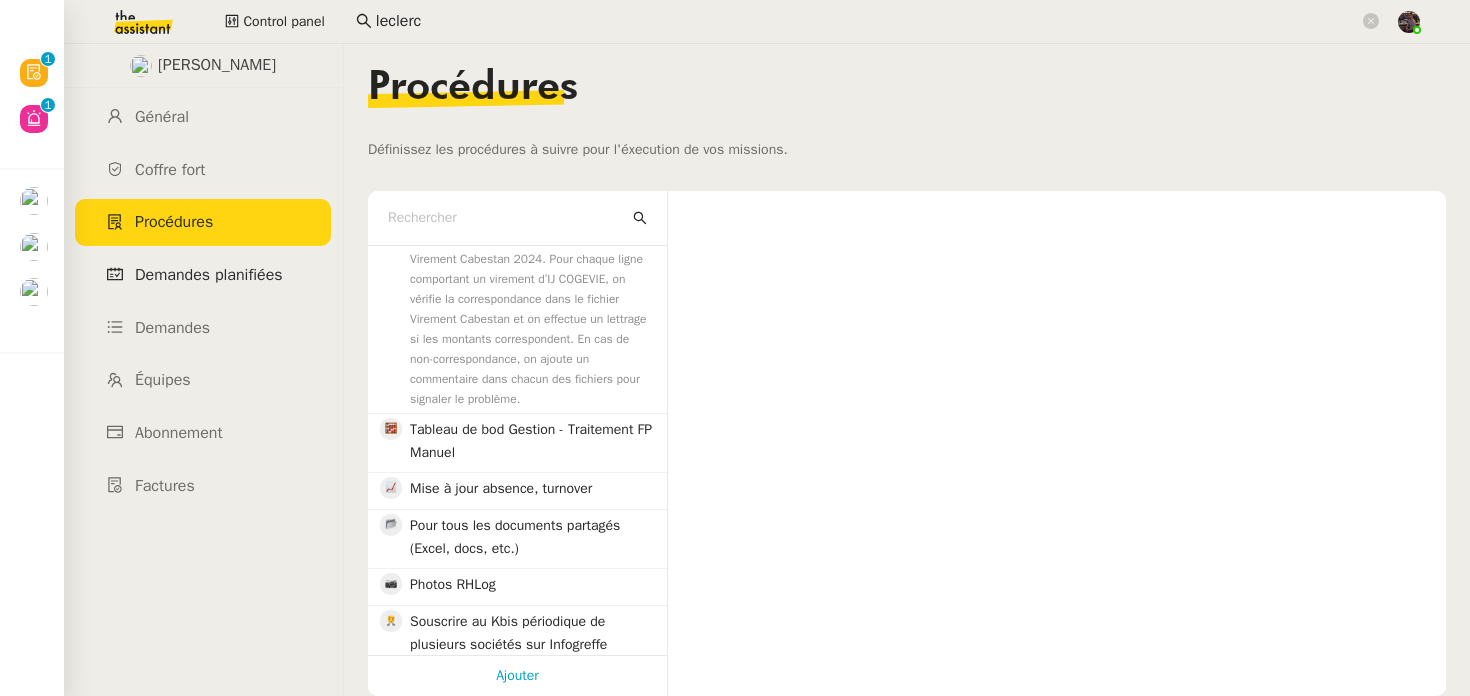 click on "Demandes planifiées" 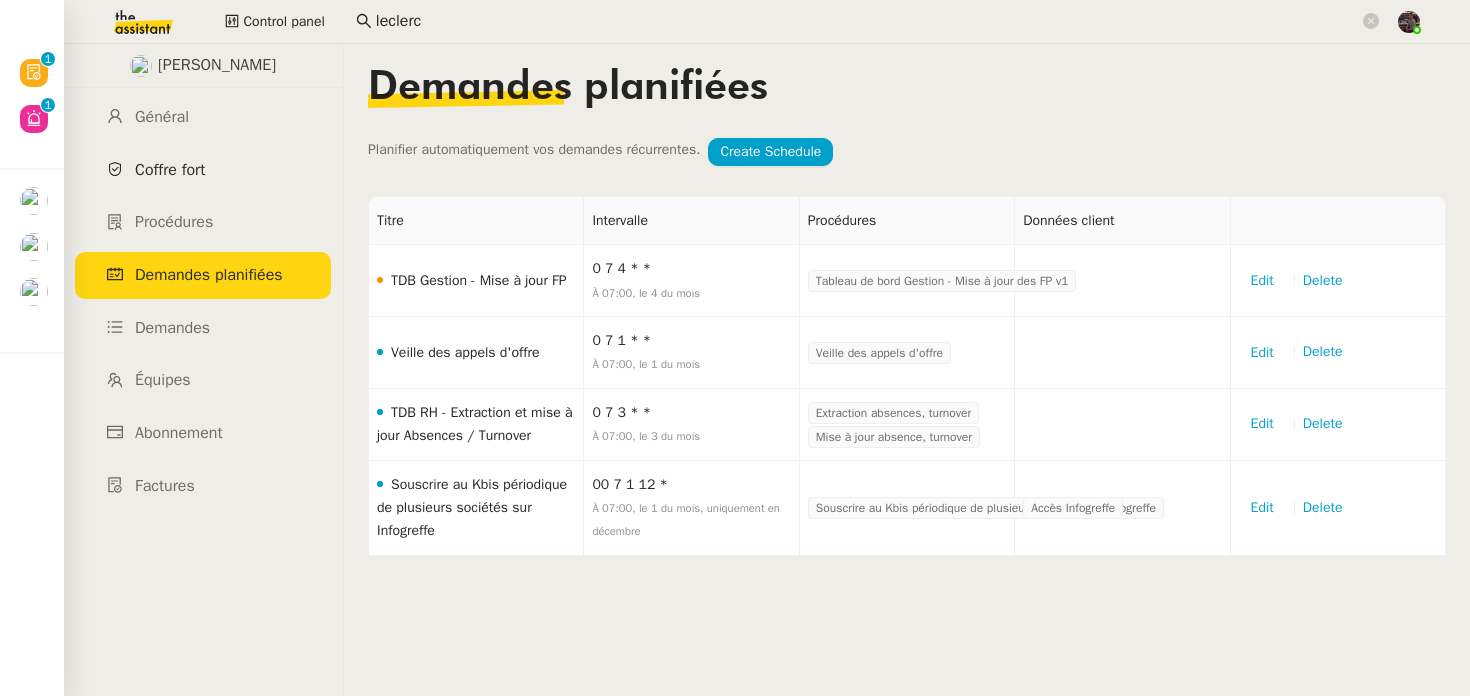 click on "Coffre fort" 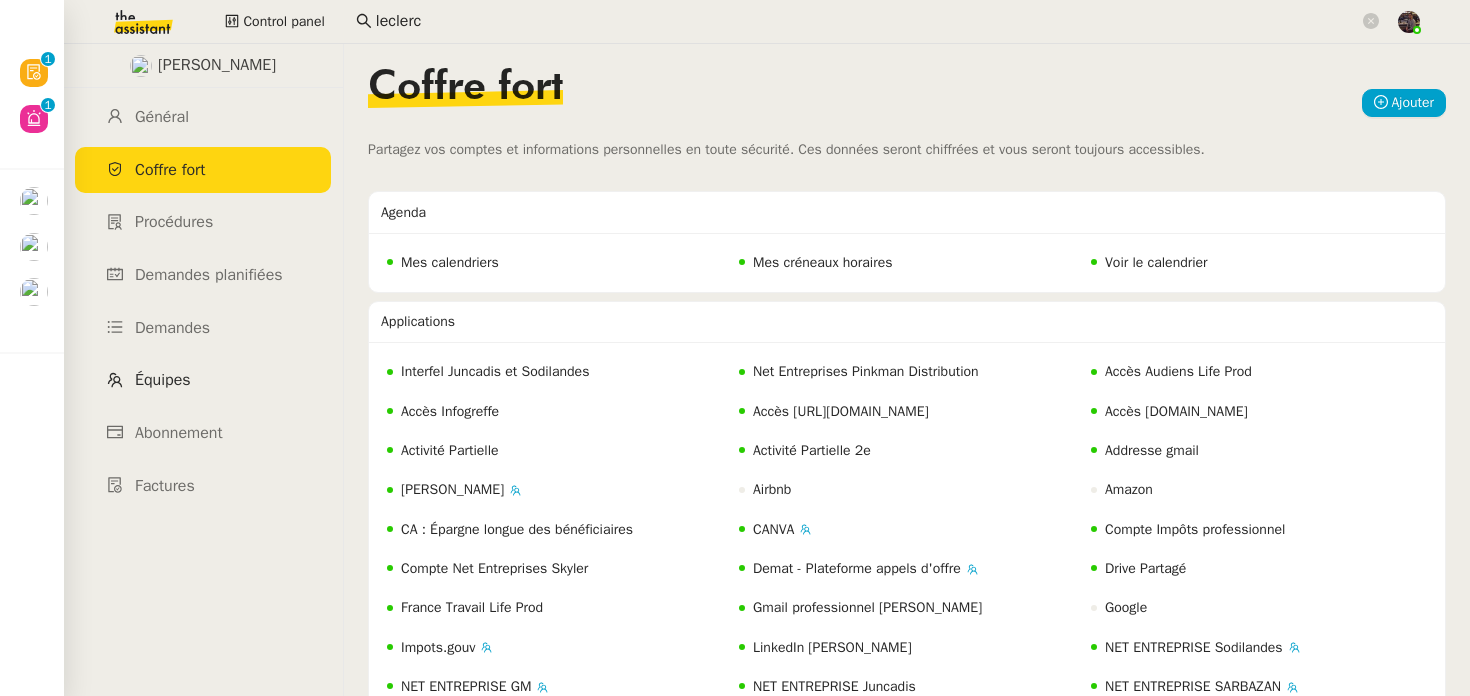 click on "Équipes" 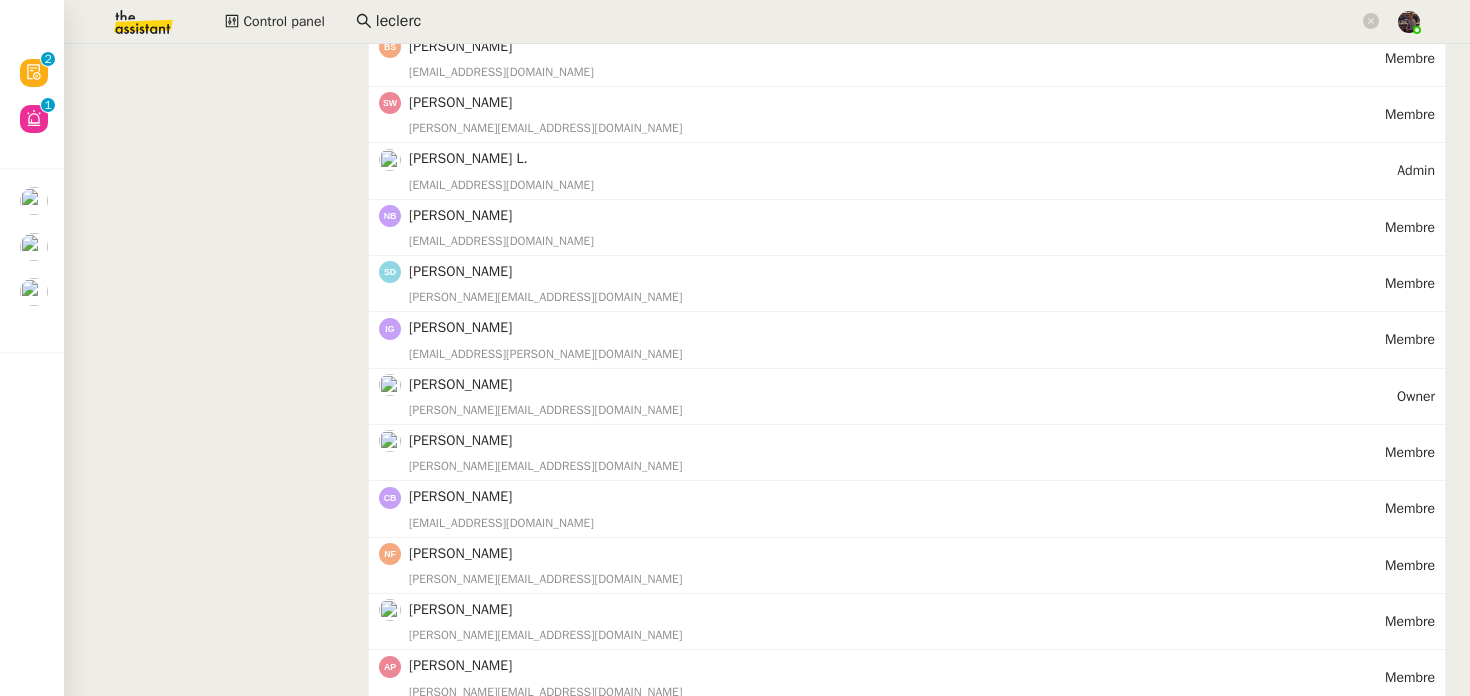 scroll, scrollTop: 1339, scrollLeft: 0, axis: vertical 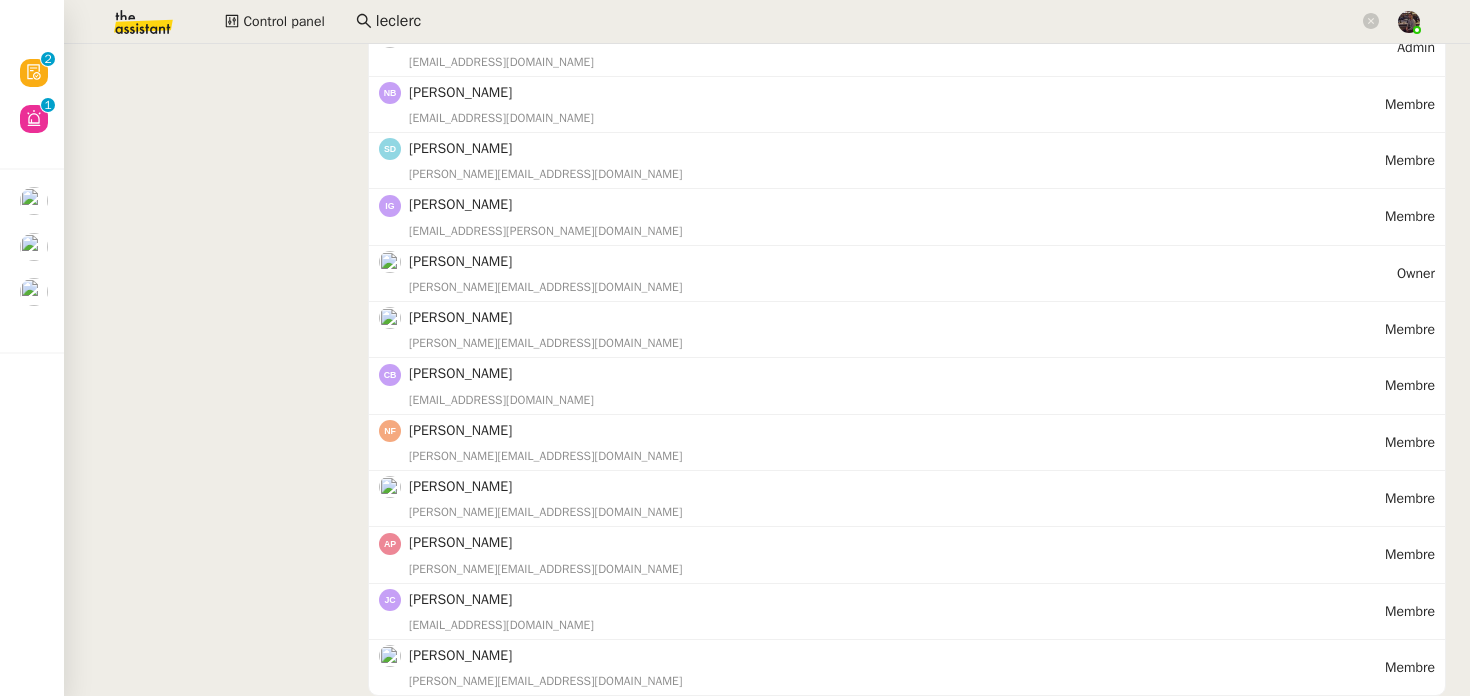 click on "Nelly Fabre" 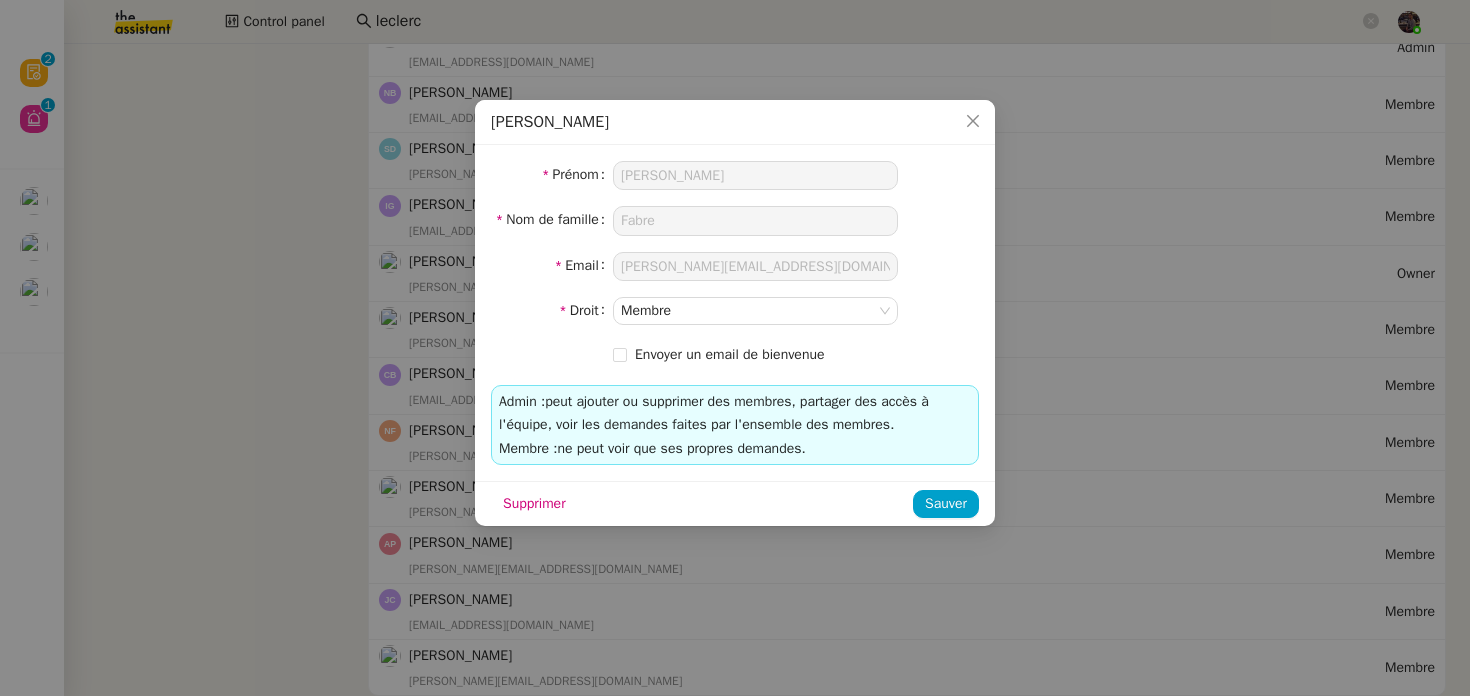 click on "Nelly Fabre Prénom Nelly Nom de famille Fabre Email nelly.fabre@mont-de-marsan.leclerc Droit Membre Envoyer un email de bienvenue Admin :  peut ajouter ou supprimer des membres, partager des accès à l'équipe, voir les demandes faites par l'ensemble des membres. Membre :  ne peut voir que ses propres demandes. Supprimer Sauver" at bounding box center (735, 348) 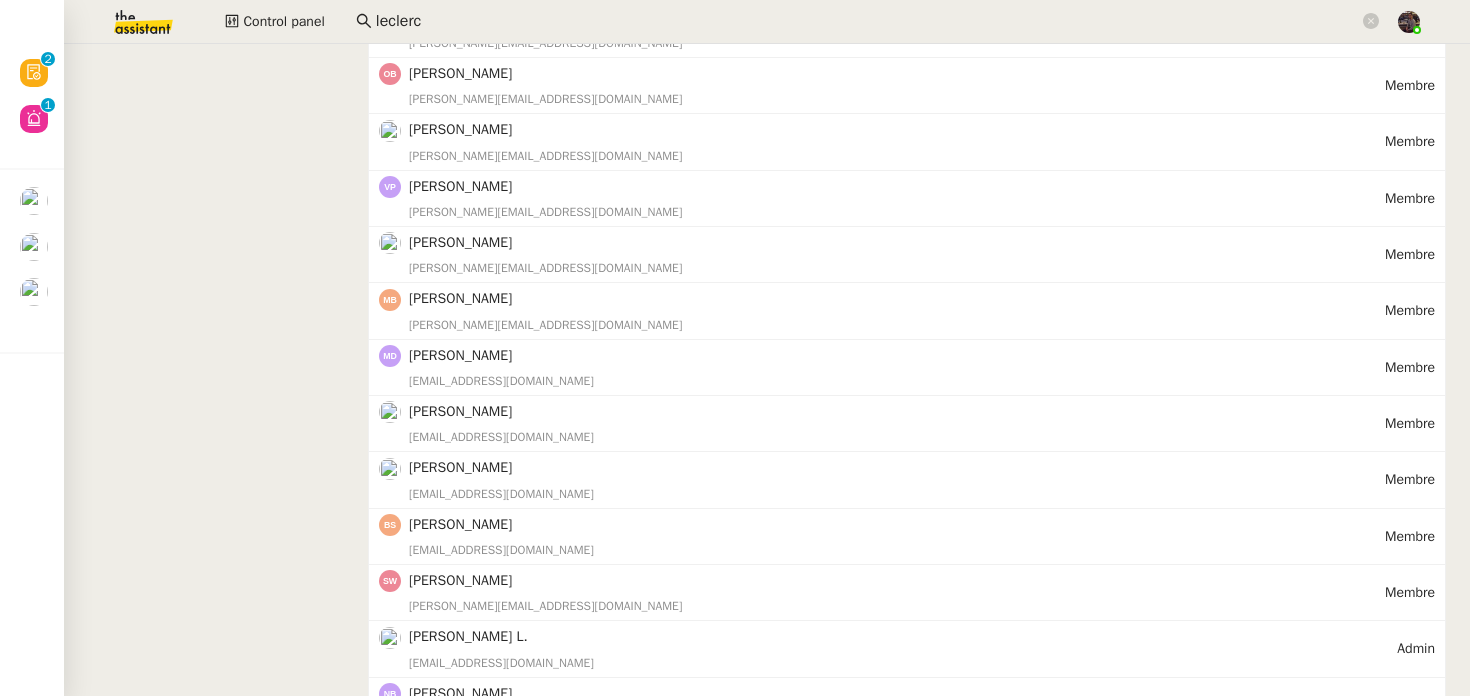 scroll, scrollTop: 0, scrollLeft: 0, axis: both 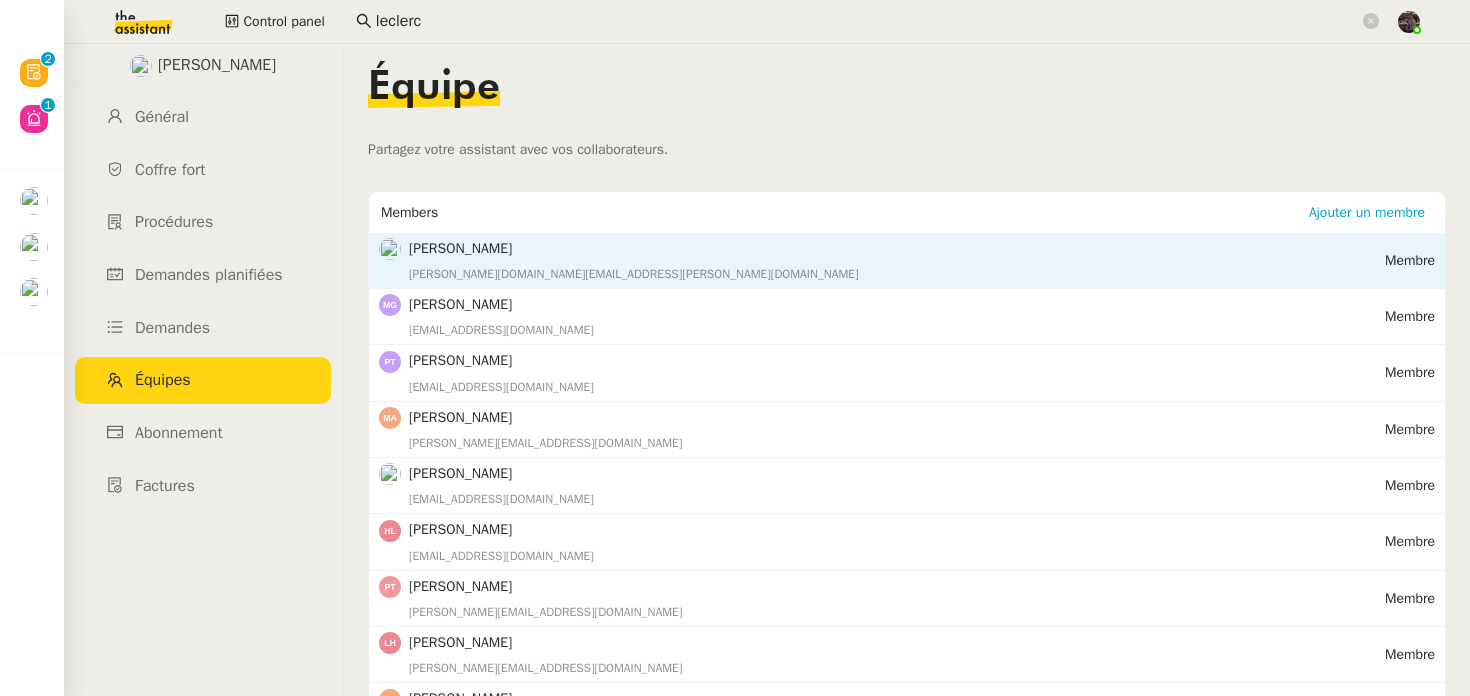 click on "gerard.walter@mont-de-marsan.leclerc" 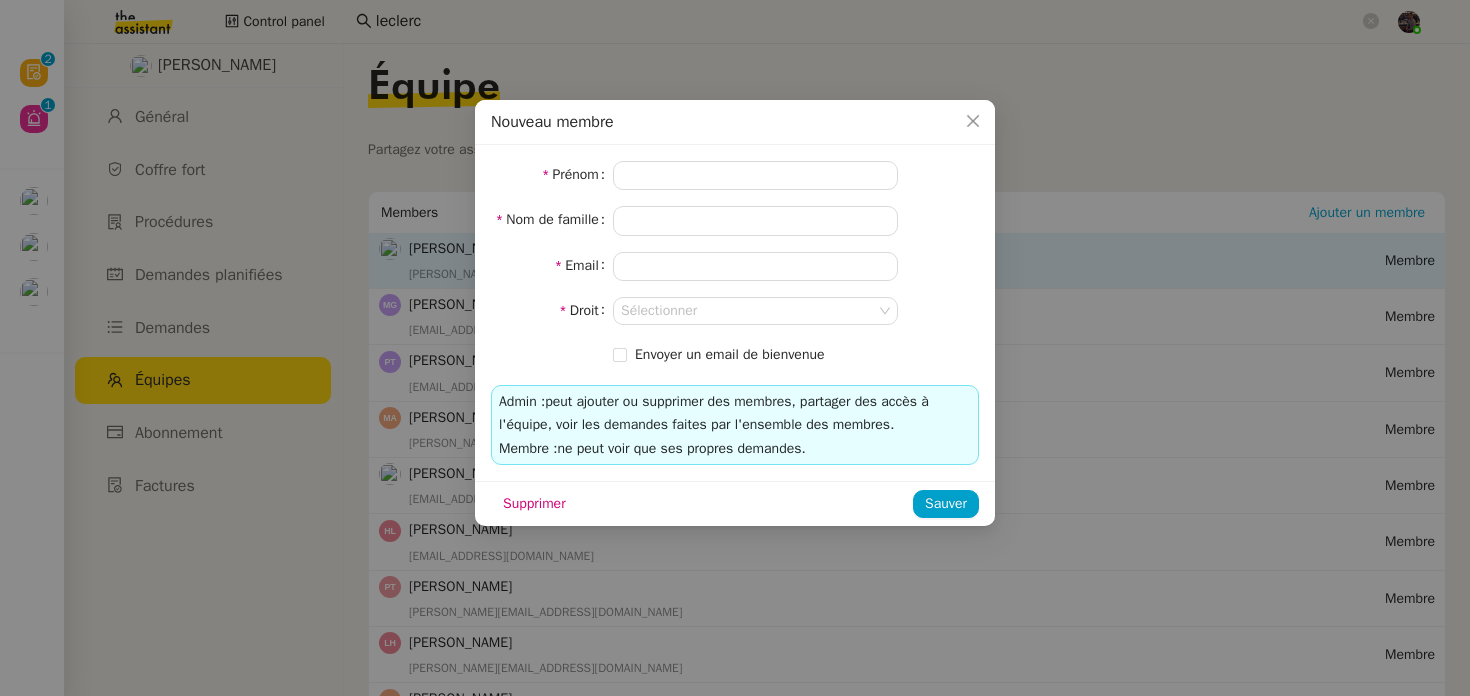 type on "Gérard" 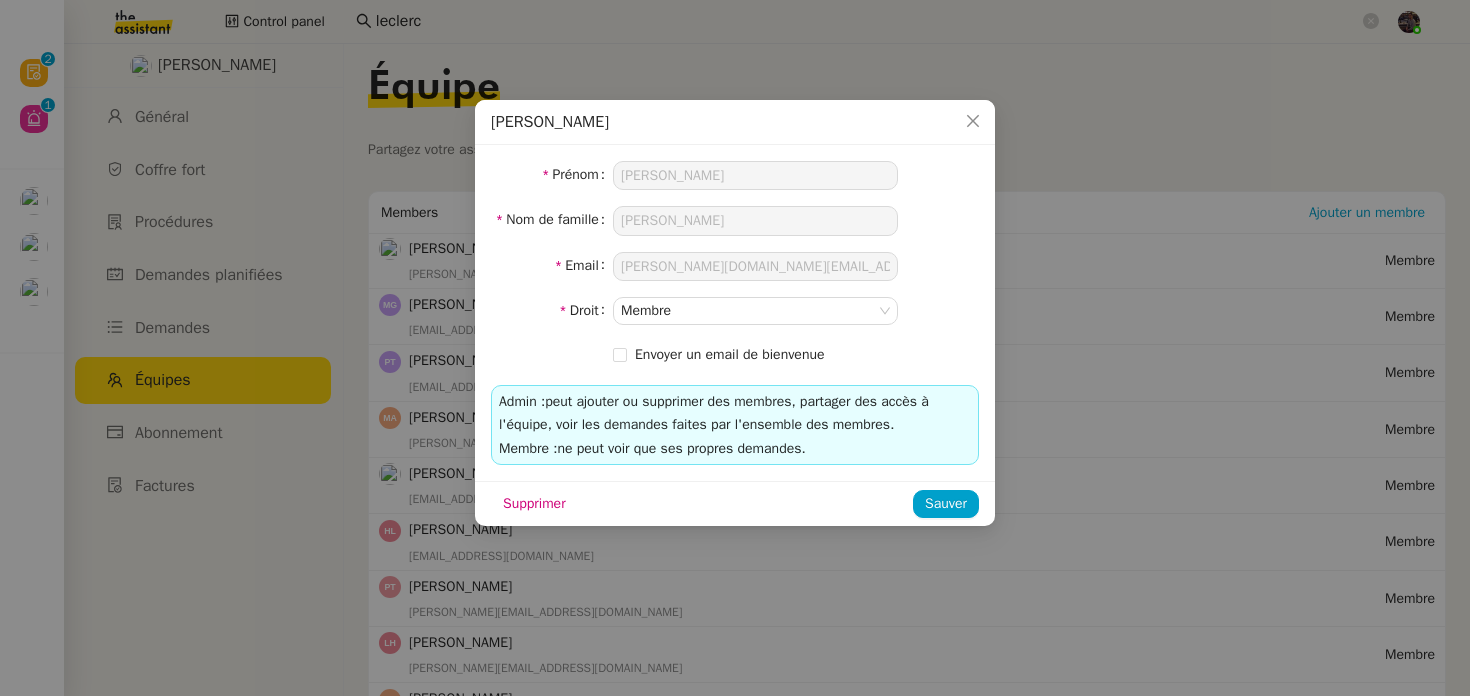 click on "Gérard Walter Prénom Gérard Nom de famille Walter Email gerard.walter@mont-de-marsan.leclerc Droit Membre Envoyer un email de bienvenue Admin :  peut ajouter ou supprimer des membres, partager des accès à l'équipe, voir les demandes faites par l'ensemble des membres. Membre :  ne peut voir que ses propres demandes. Supprimer Sauver" at bounding box center [735, 348] 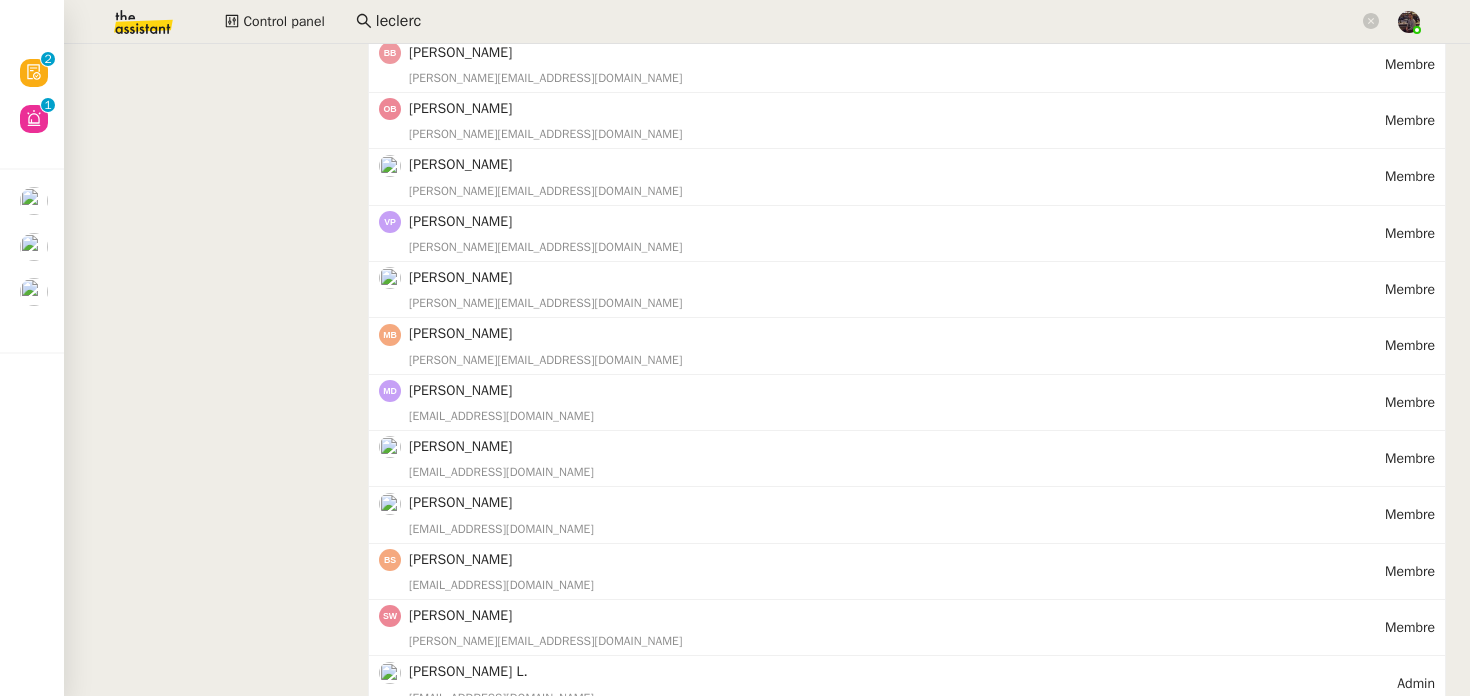 scroll, scrollTop: 0, scrollLeft: 0, axis: both 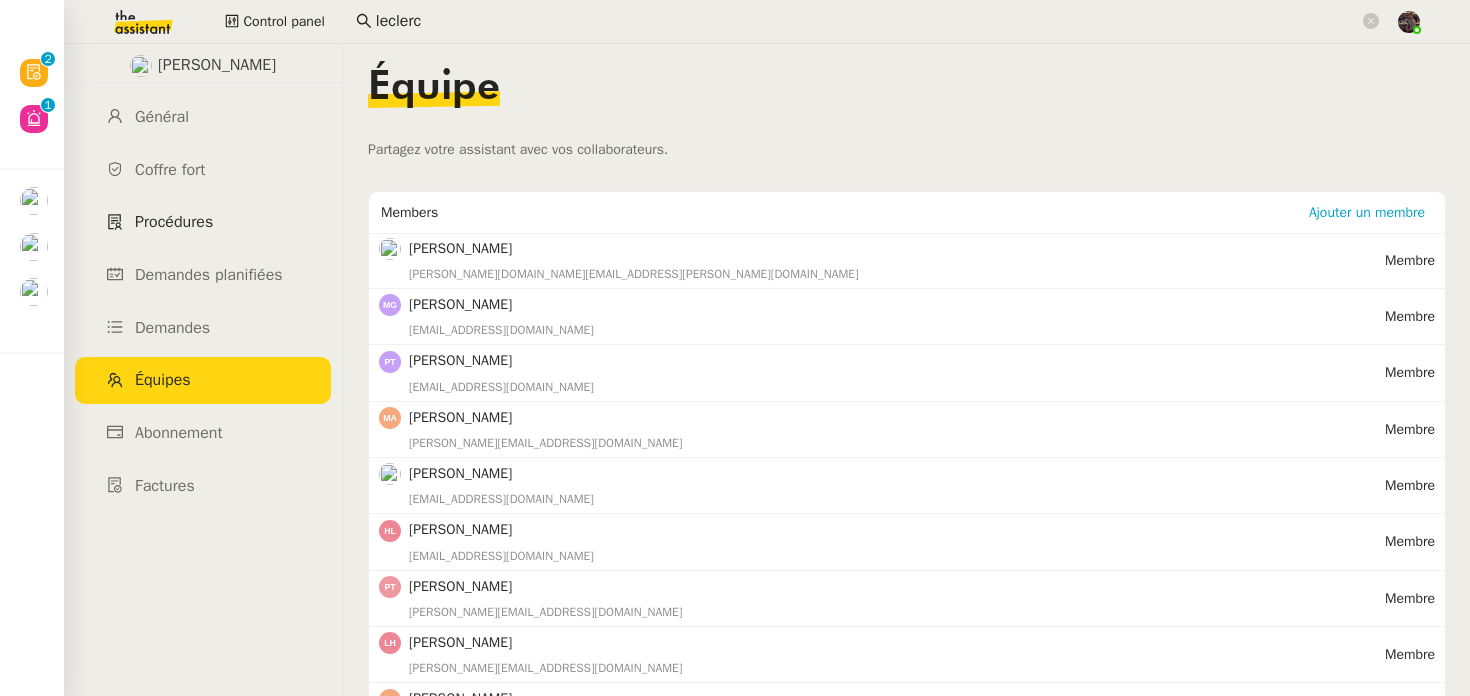 click on "Procédures" 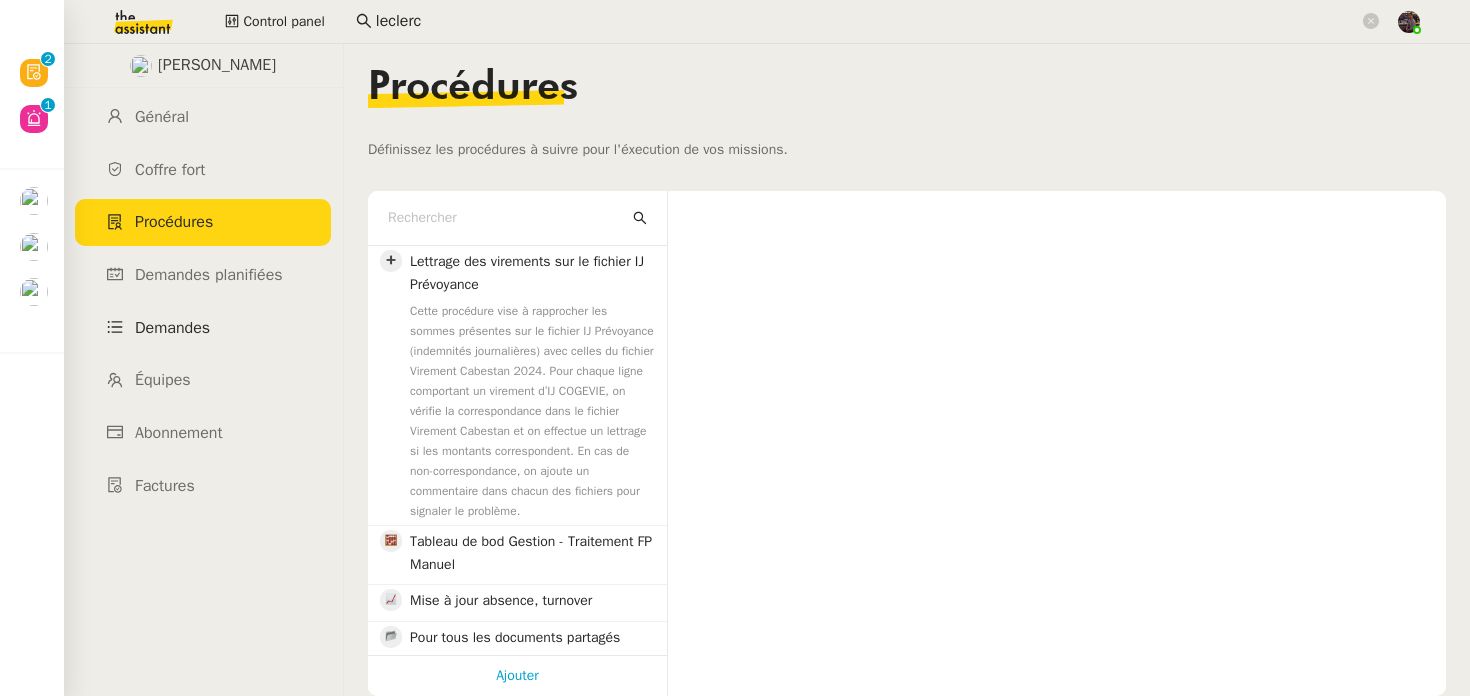 click on "Demandes" 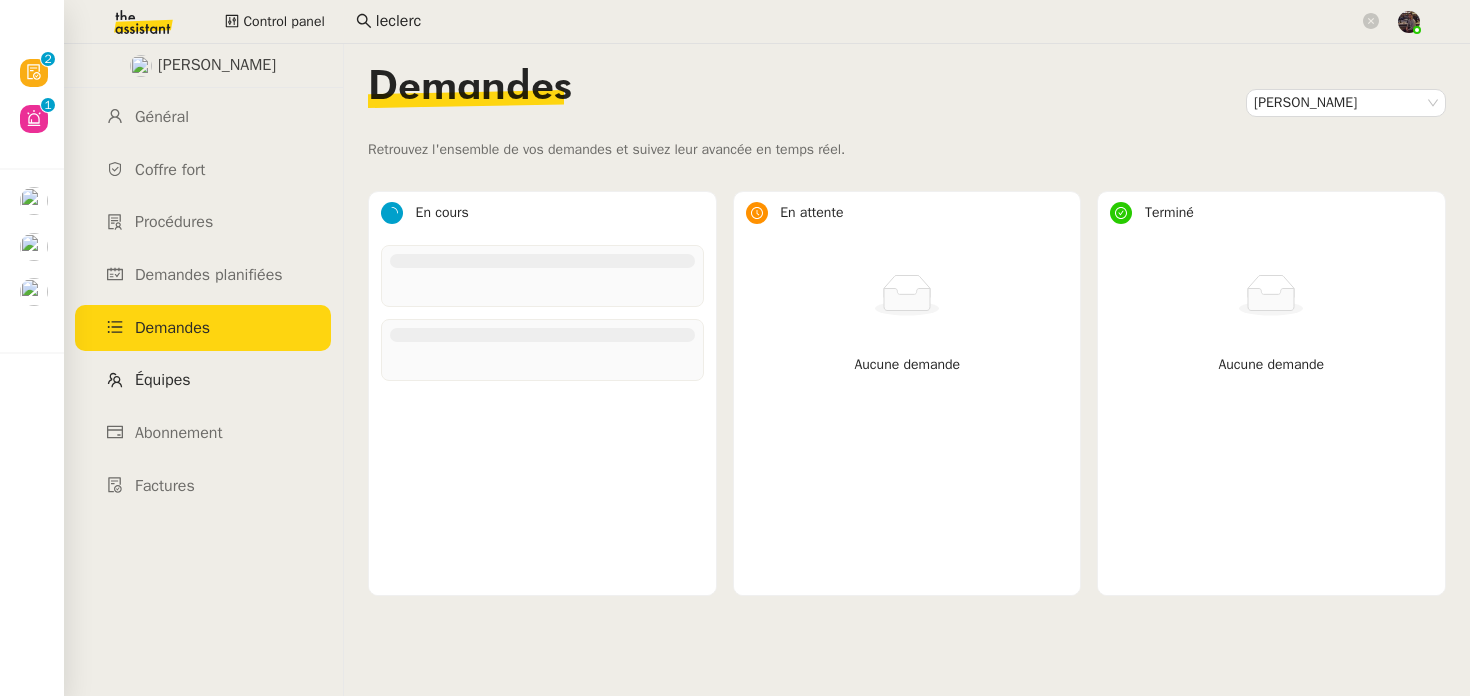 click on "Équipes" 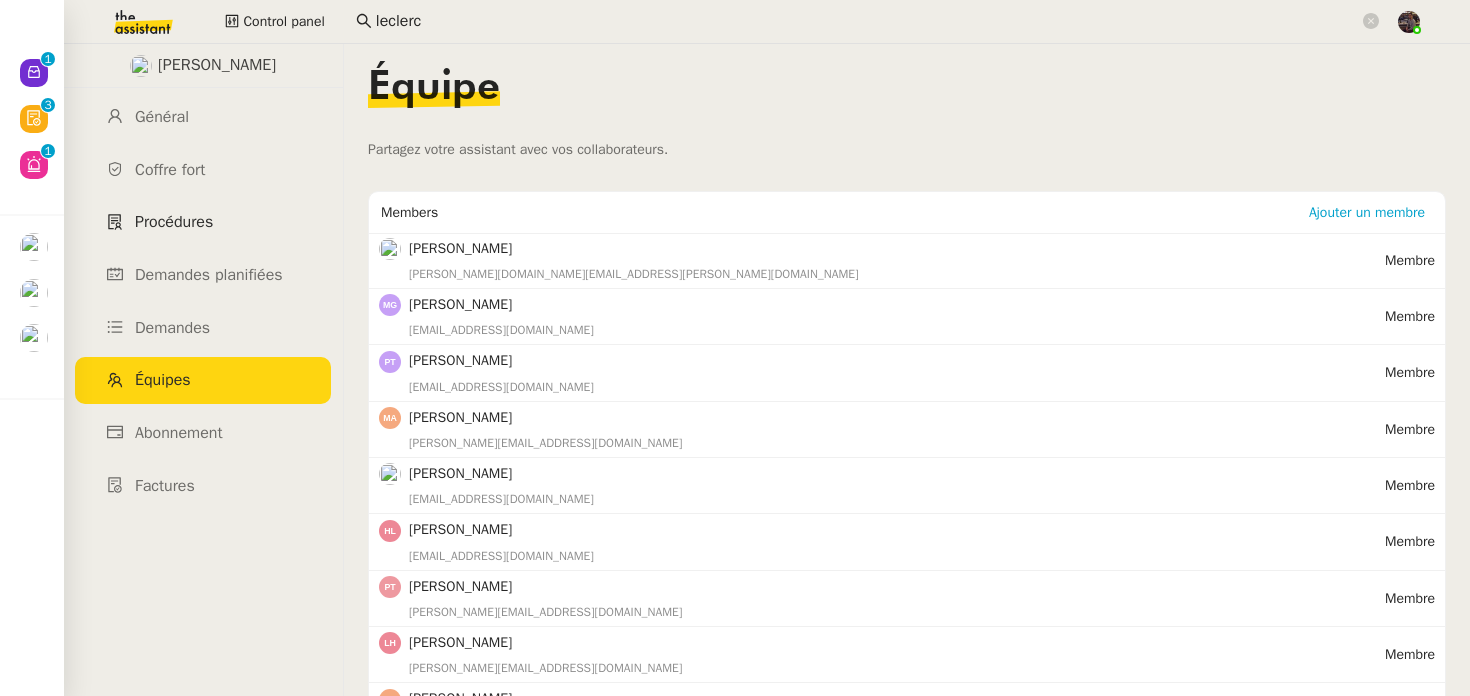 click on "Procédures" 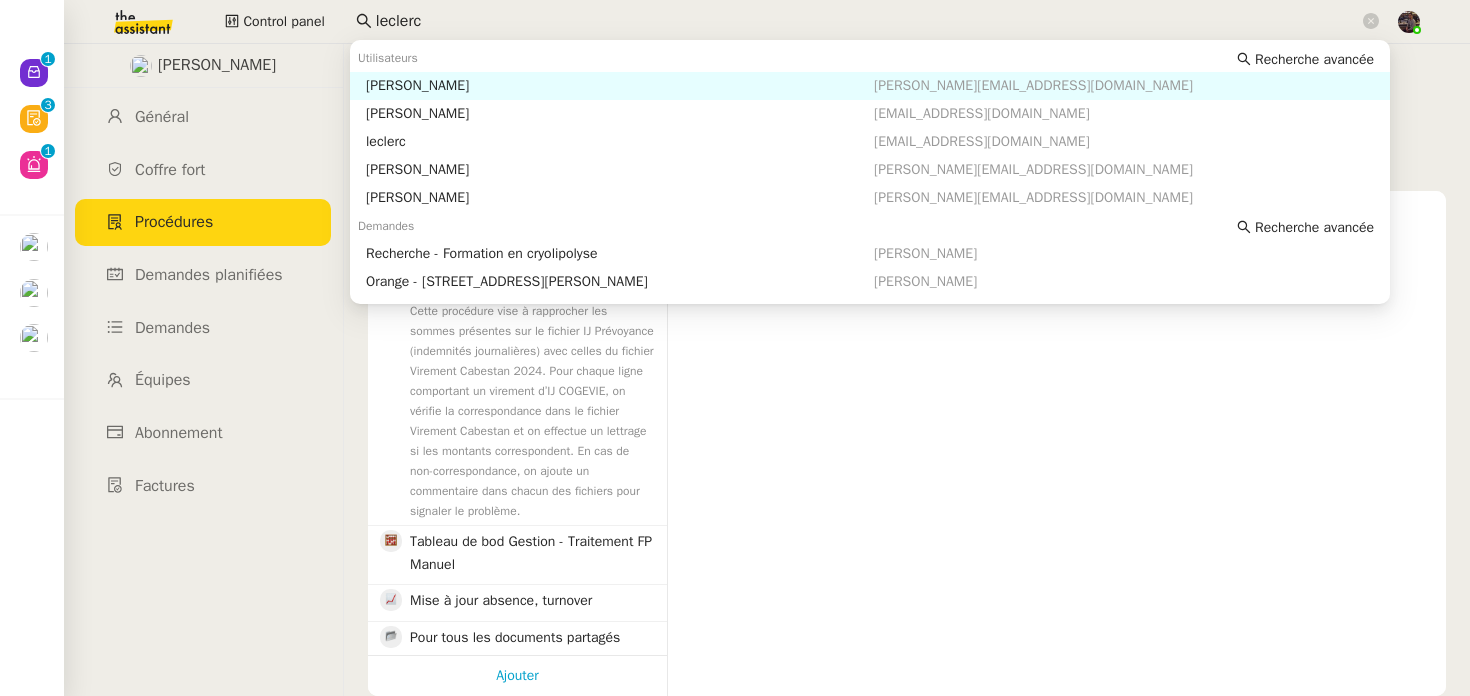 click on "leclerc" 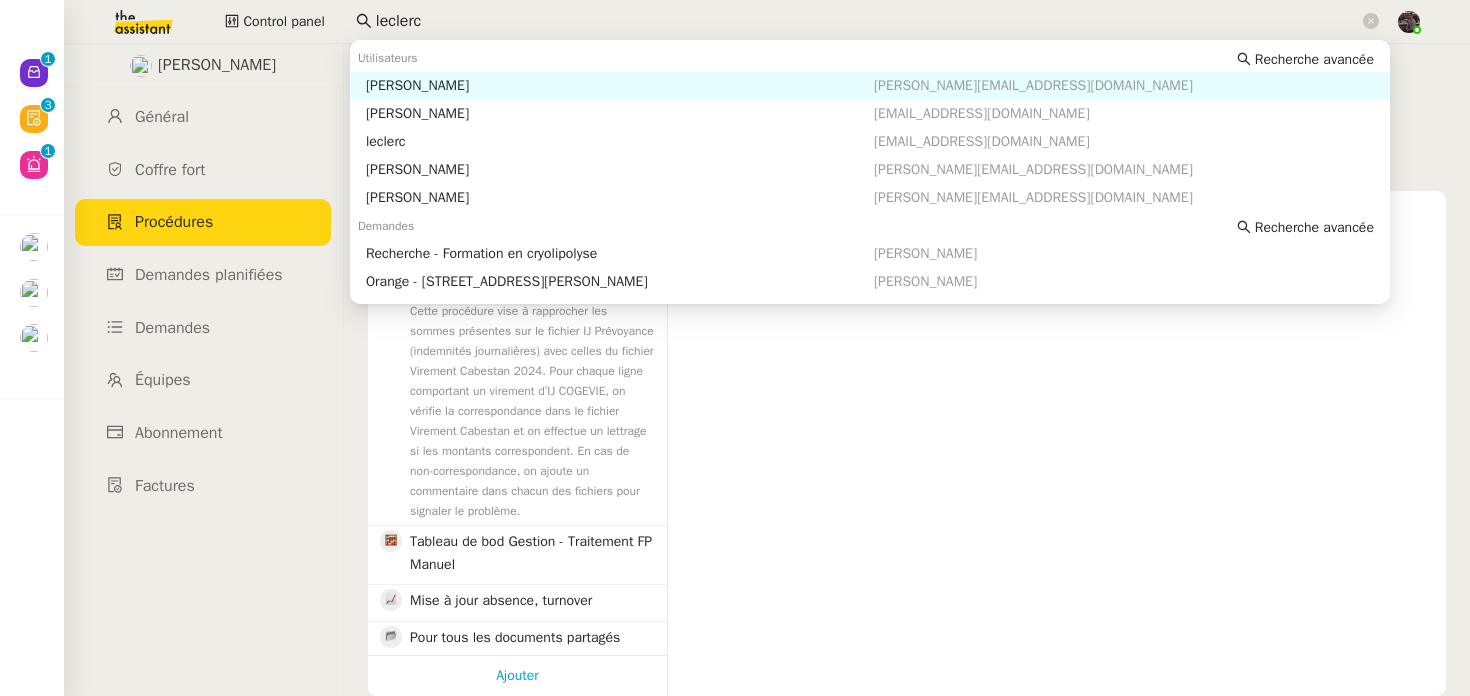 click on "leclerc" 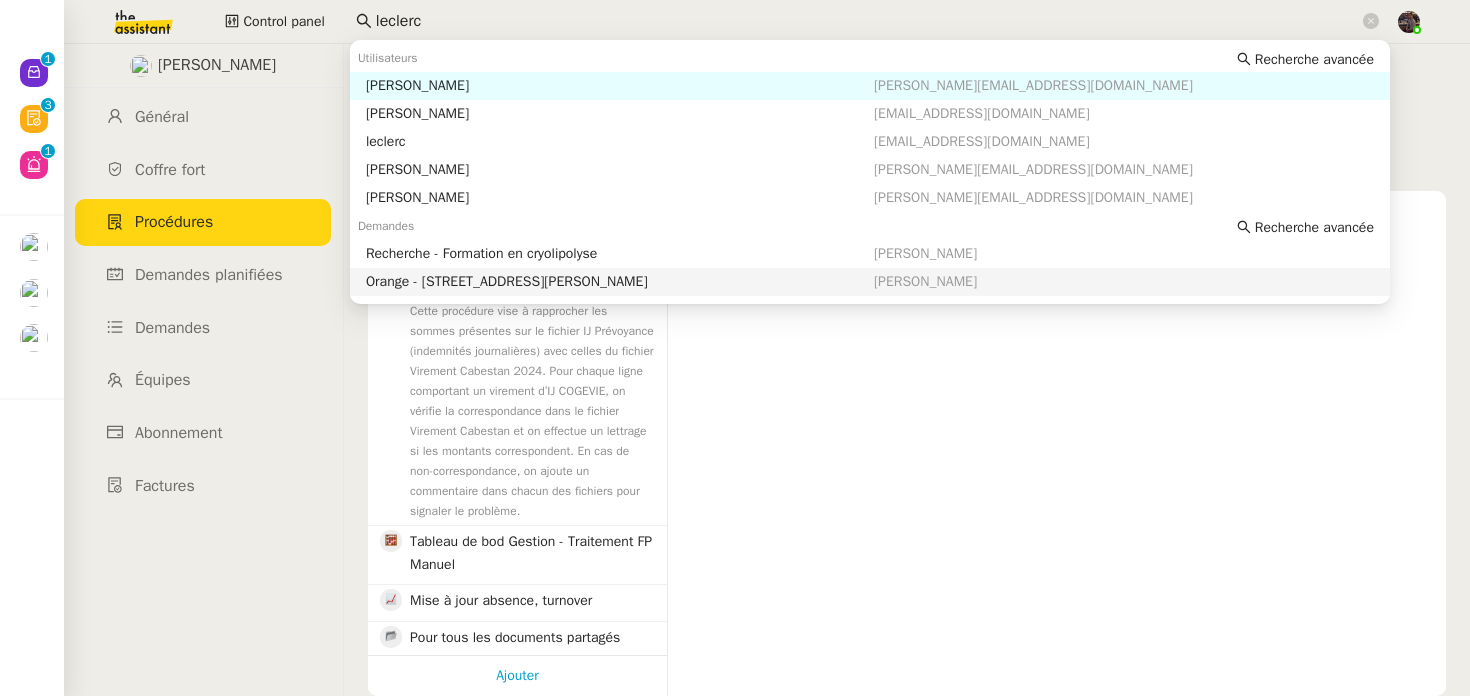 click on "Lydie Laulon Général Coffre fort Procédures Demandes planifiées Demandes Équipes Abonnement Factures Procédures Définissez les procédures à suivre pour l'éxecution de vos missions. Lettrage des virements sur le fichier IJ Prévoyance Cette procédure vise à rapprocher les sommes présentes sur le fichier IJ Prévoyance (indemnités journalières) avec celles du fichier Virement Cabestan 2024. Pour chaque ligne comportant un virement d’IJ COGEVIE, on vérifie la correspondance dans le fichier Virement Cabestan et on effectue un lettrage si les montants correspondent. En cas de non-correspondance, on ajoute un commentaire dans chacun des fichiers pour signaler le problème. Tableau de bod Gestion - Traitement FP Manuel Mise à jour absence, turnover Pour tous les documents partagés (Excel, docs, etc.) Photos RHLog Souscrire au Kbis périodique de plusieurs sociétés sur Infogreffe à utiliser une fois par an pour que les Kbis soient à jour tous les 3 mois  Placement Interessement Ajouter" 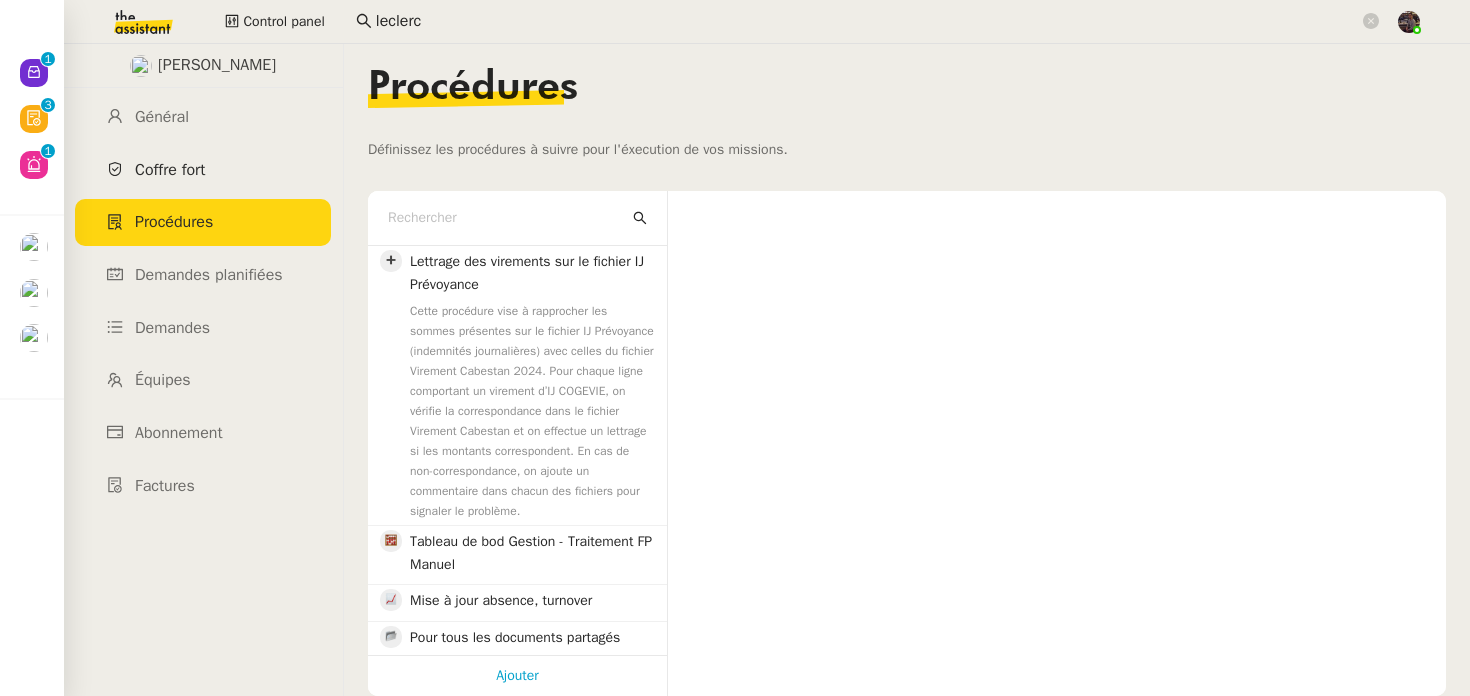 click on "Coffre fort" 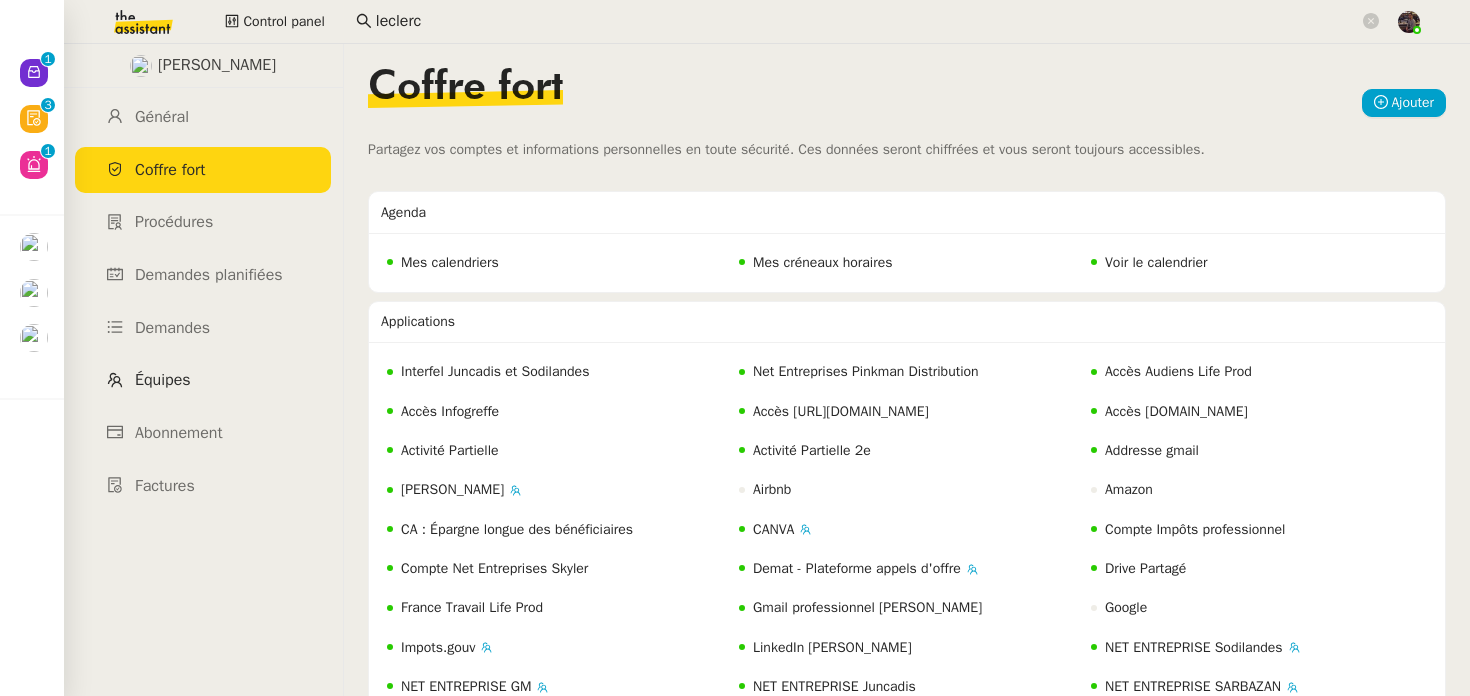 click on "Équipes" 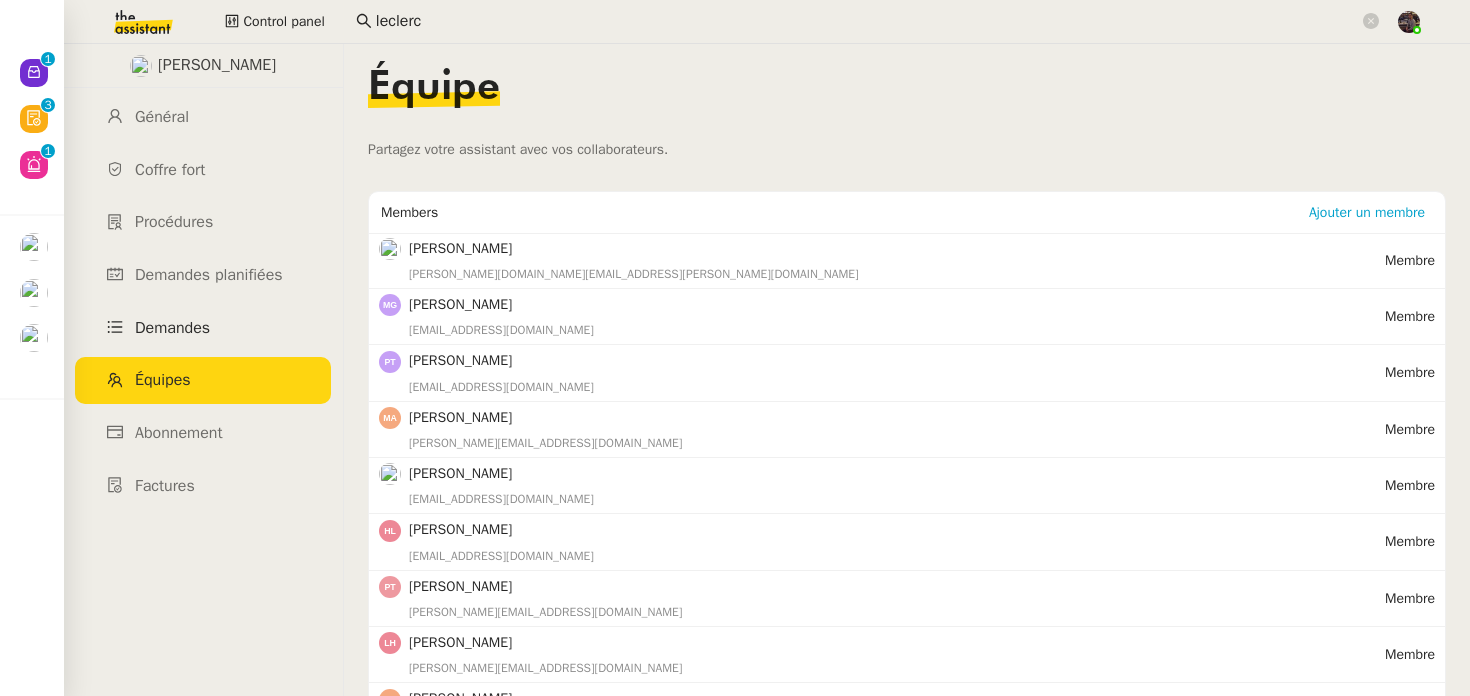 click on "Demandes" 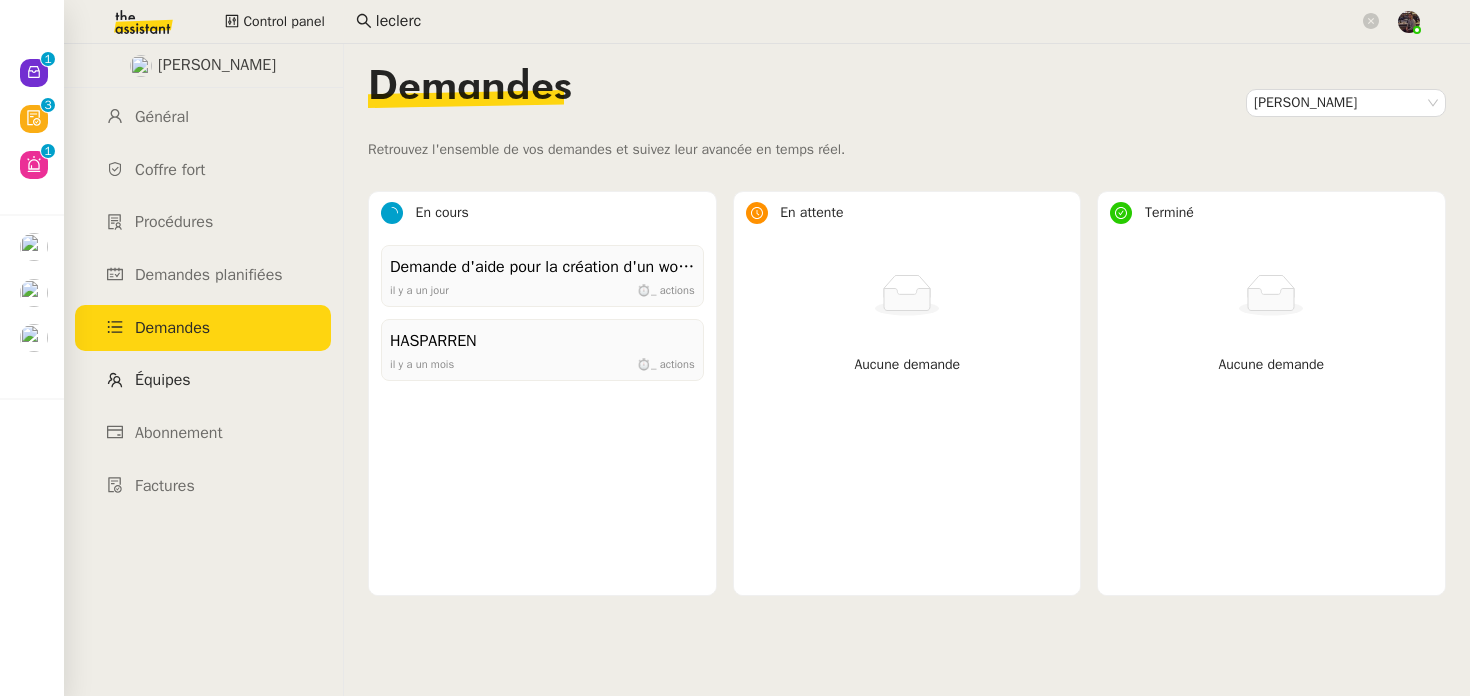 click on "Équipes" 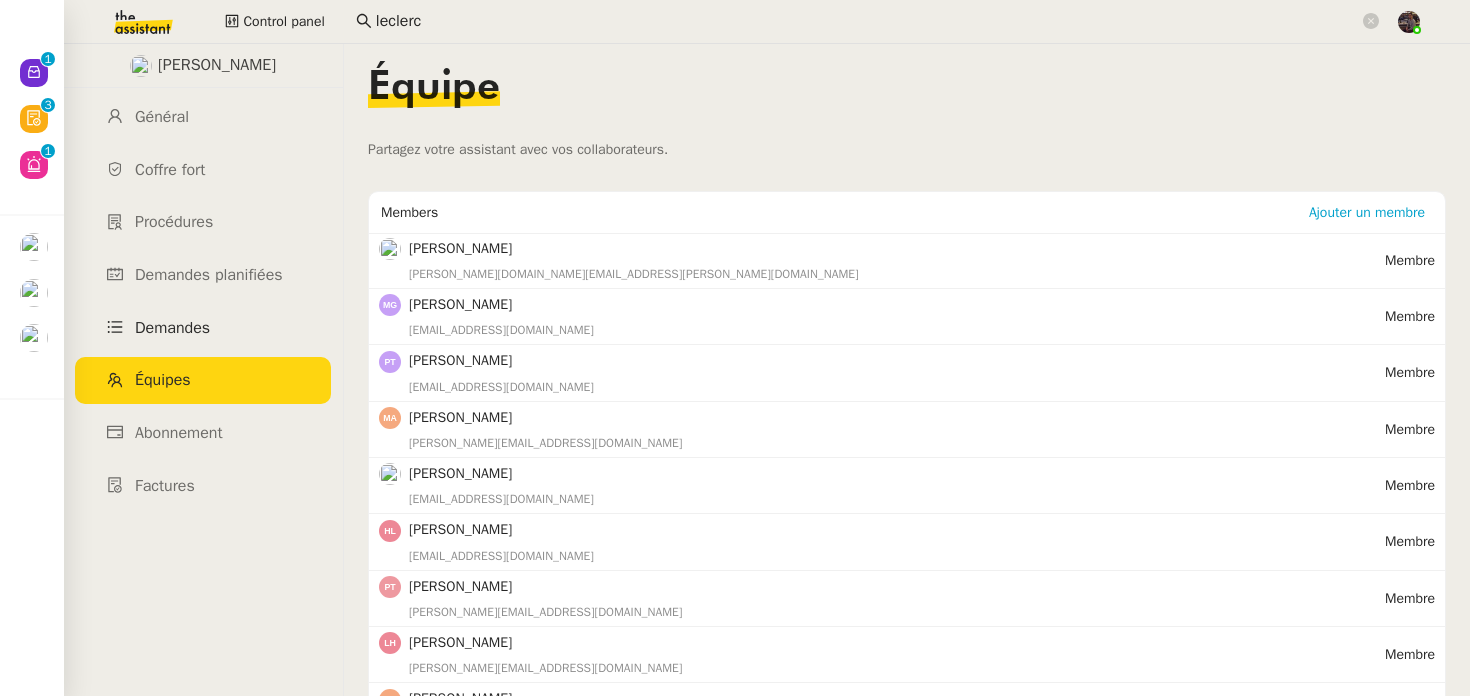 click on "Demandes" 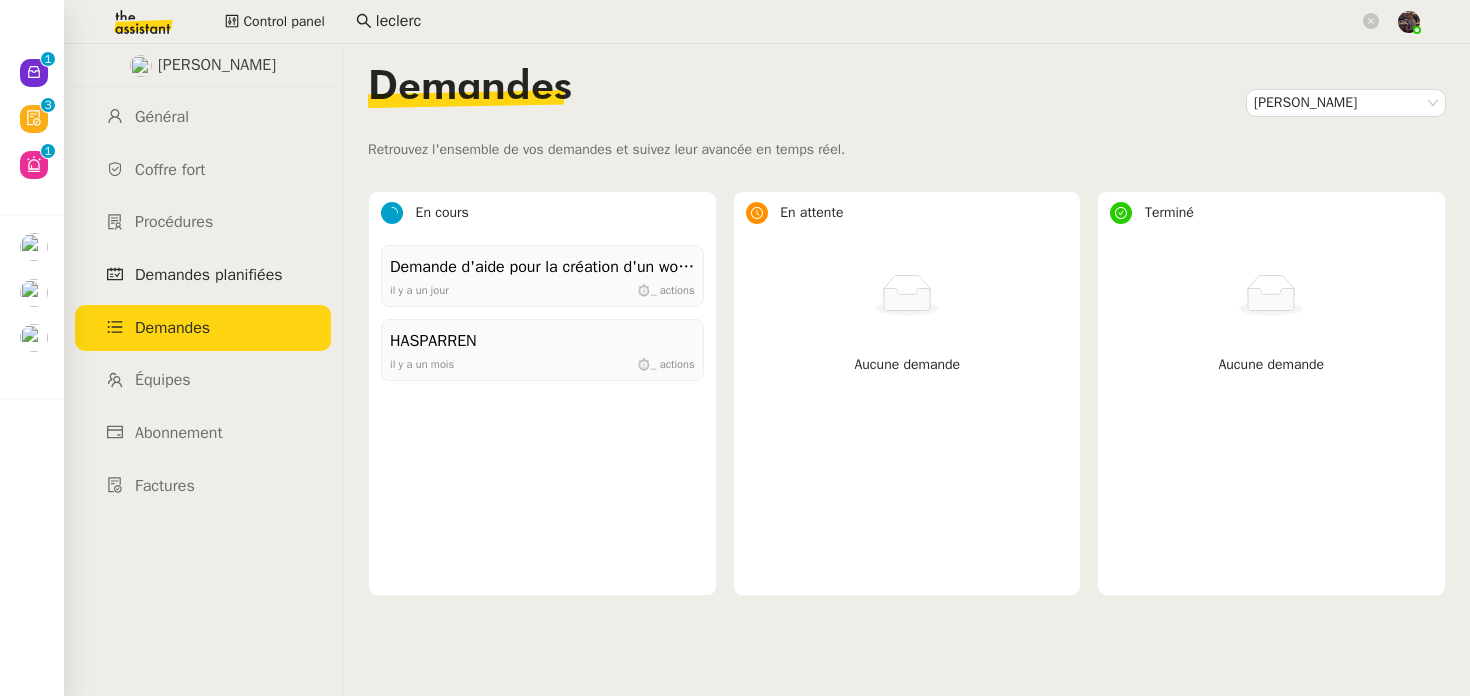 click on "Demandes planifiées" 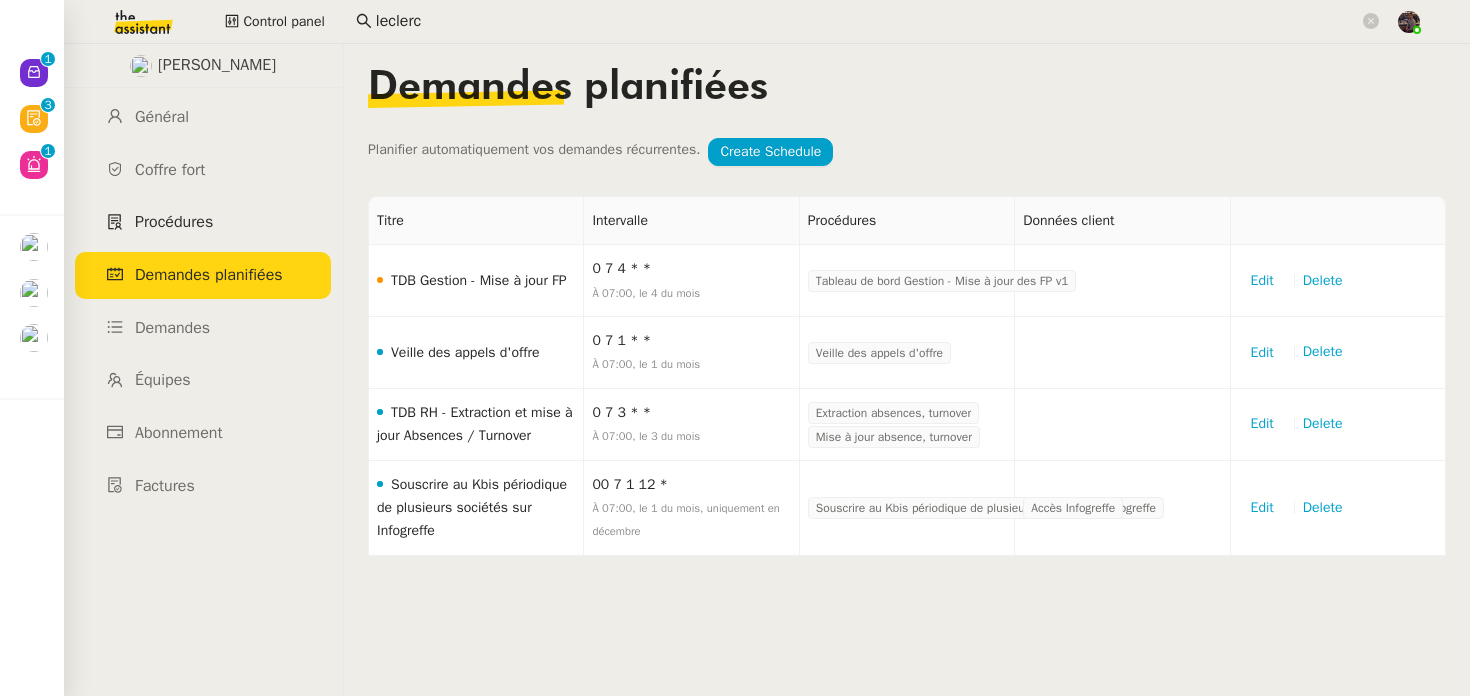 click on "Procédures" 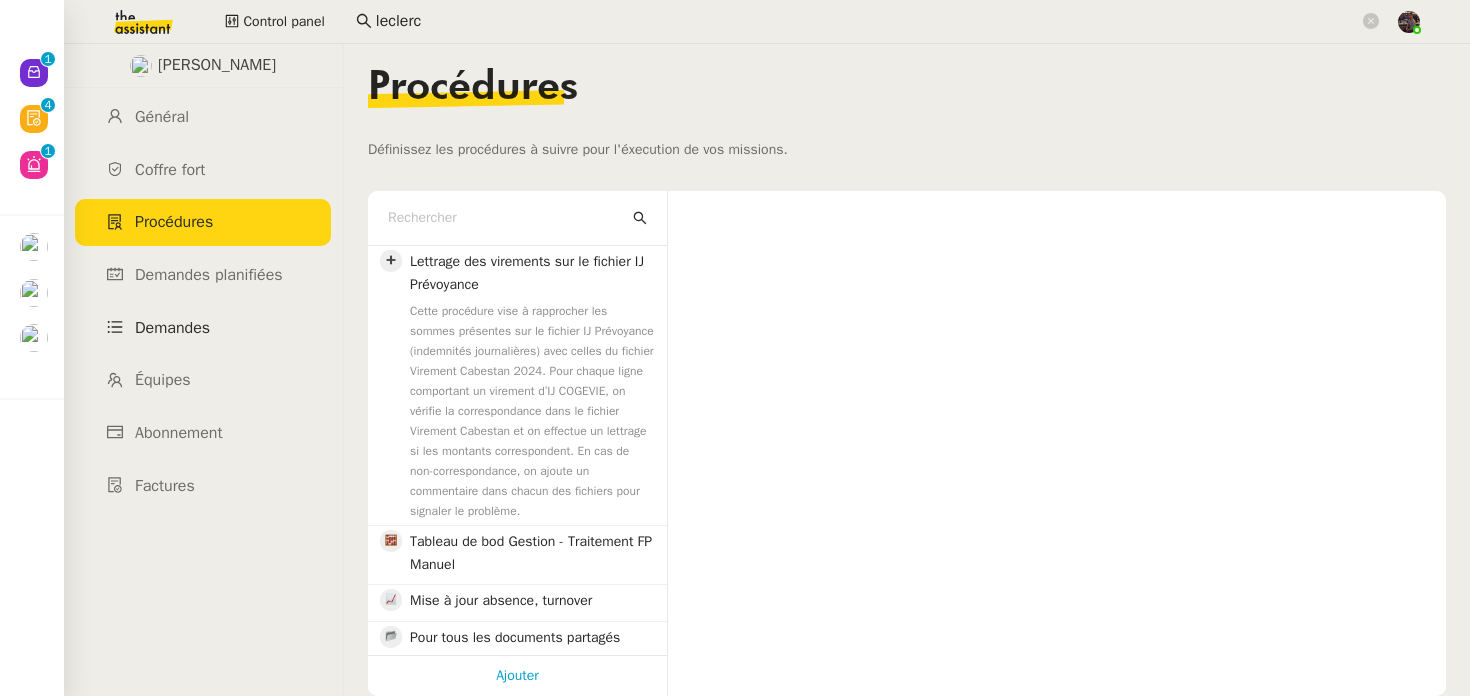 click on "Demandes" 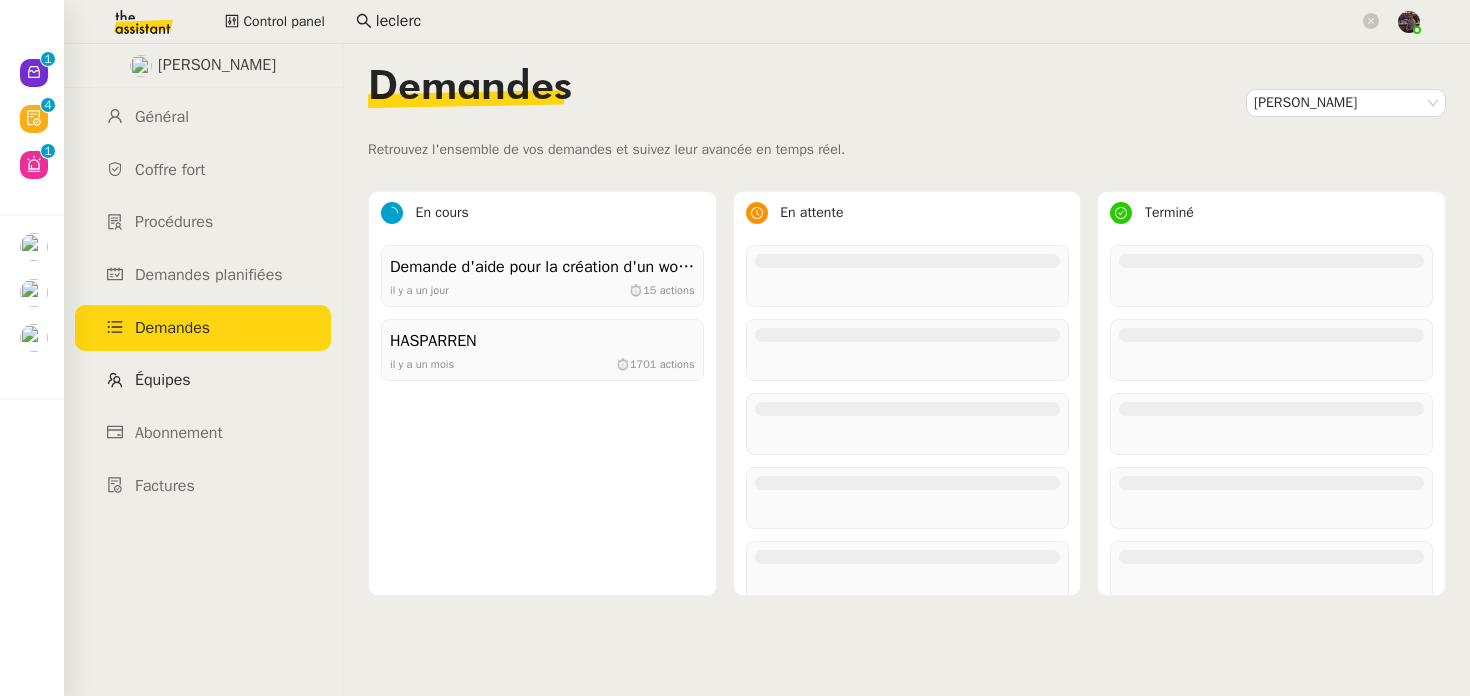 click on "Équipes" 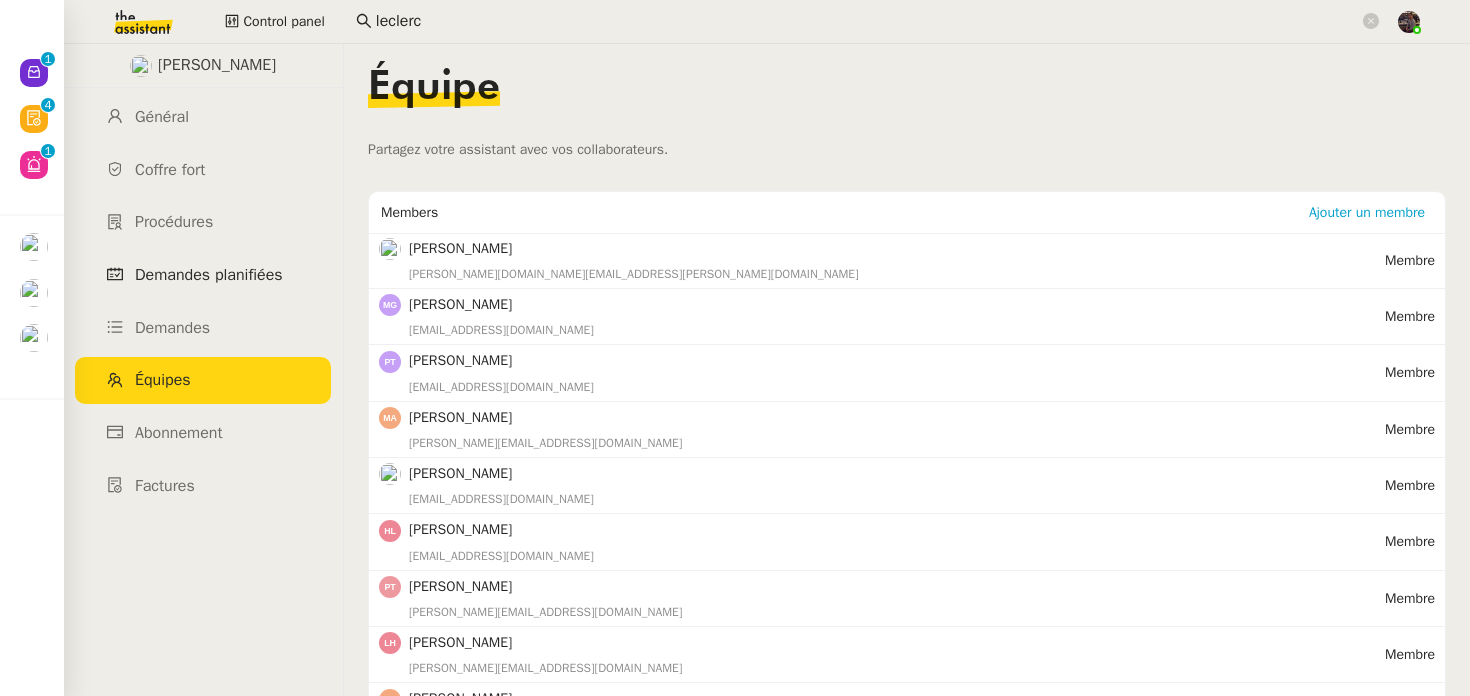 click on "Demandes planifiées" 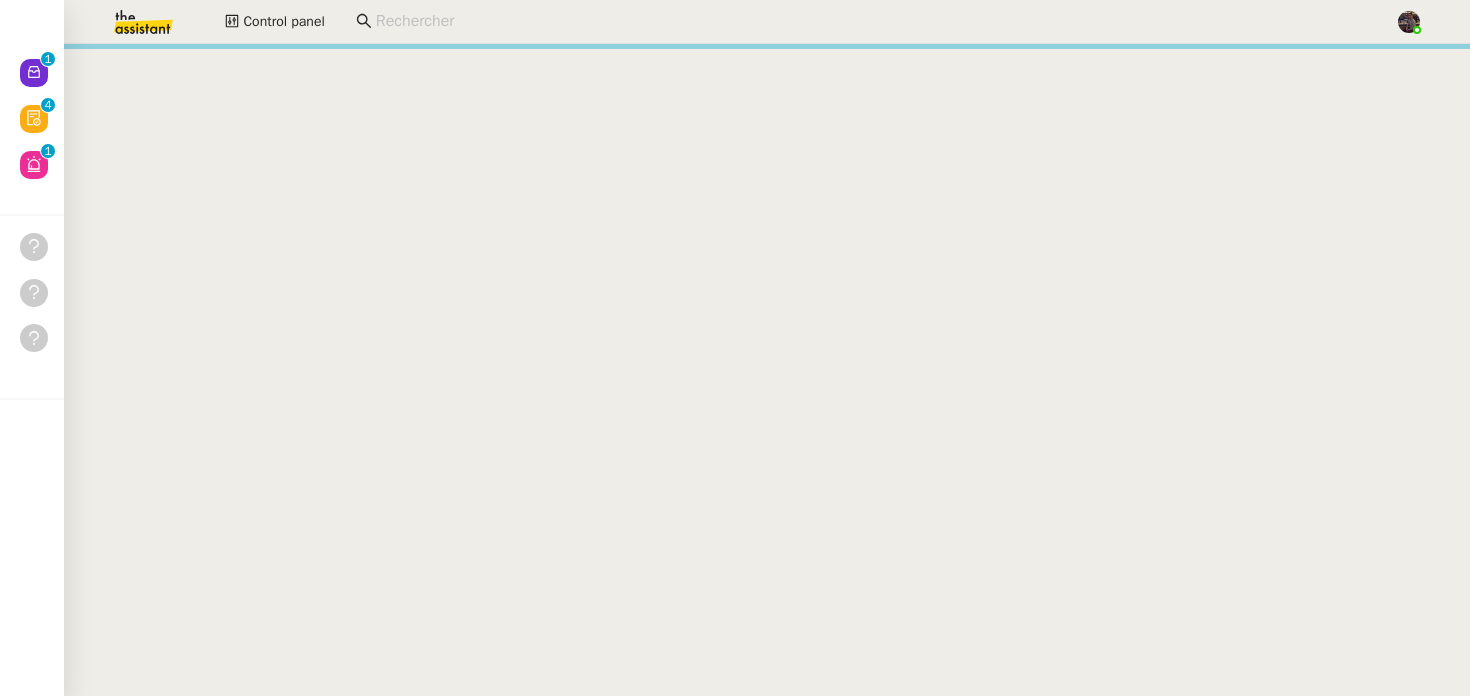 scroll, scrollTop: 0, scrollLeft: 0, axis: both 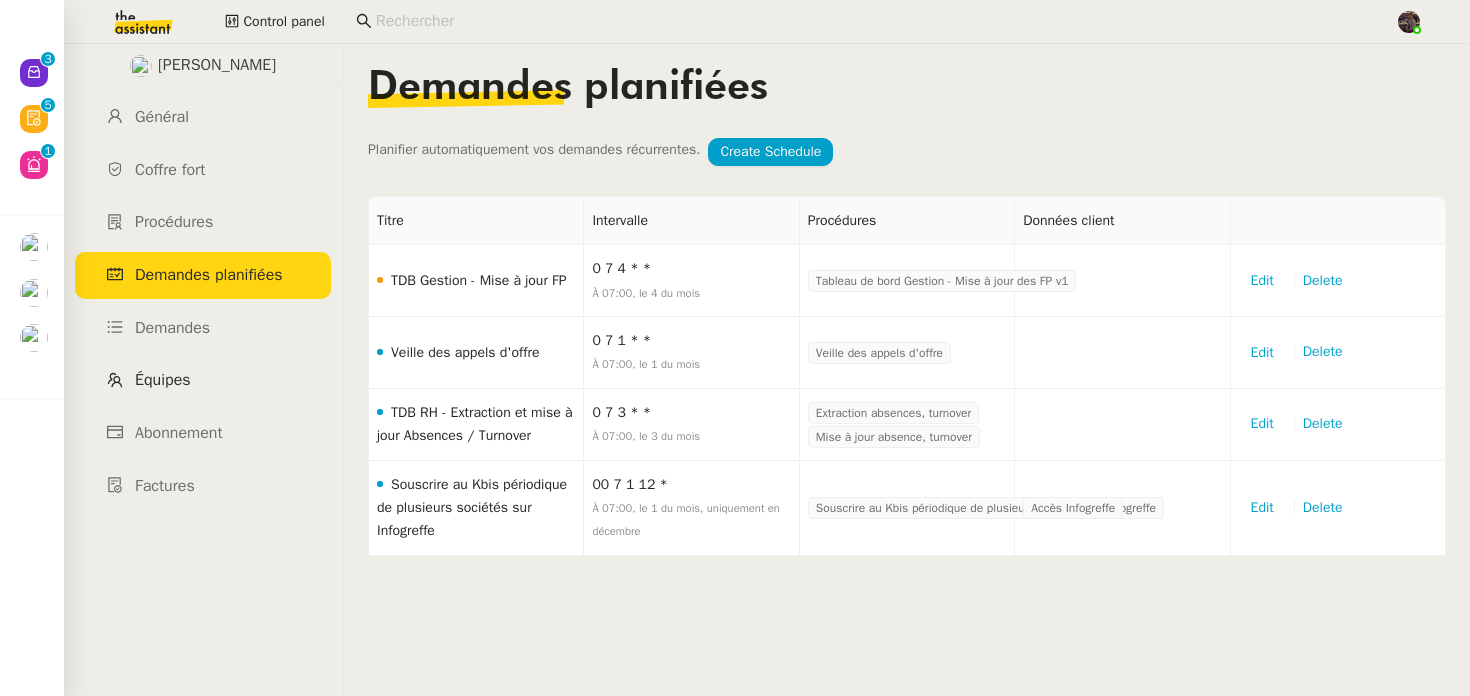 click on "Équipes" 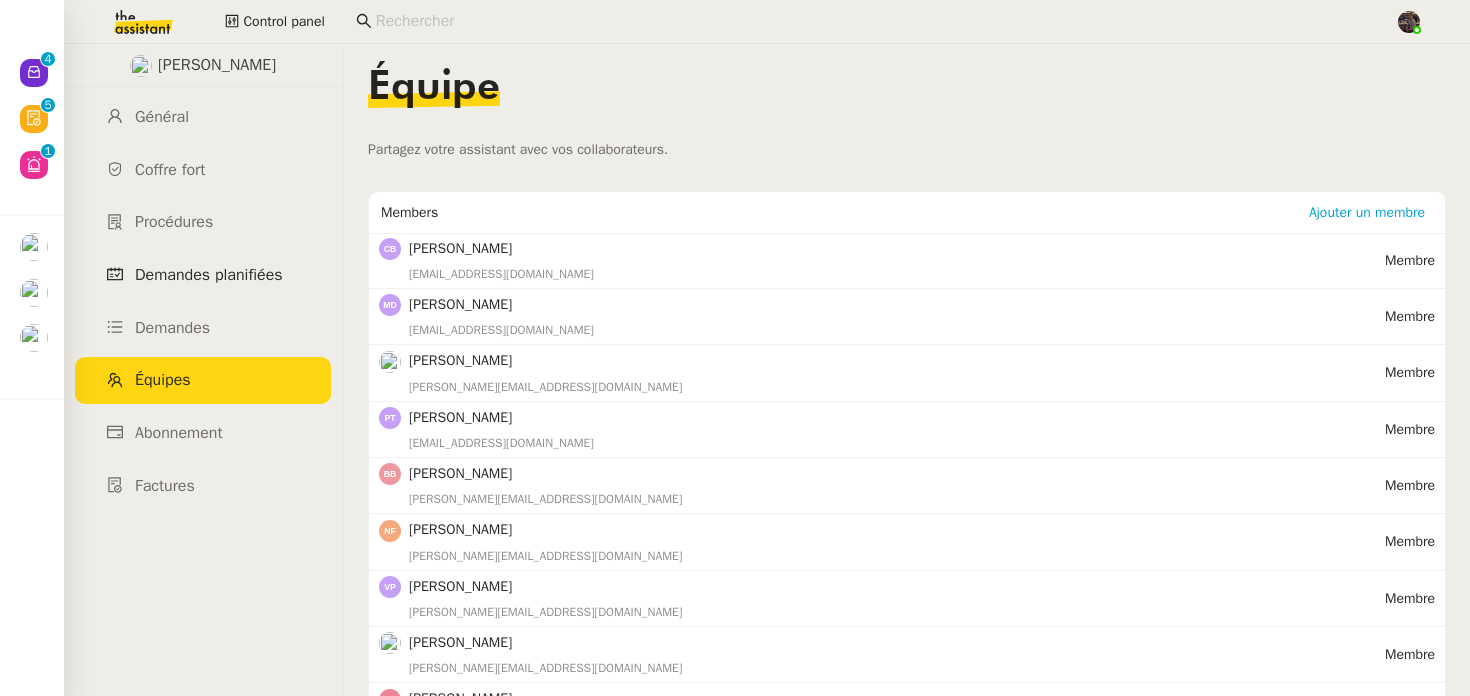 click on "Demandes planifiées" 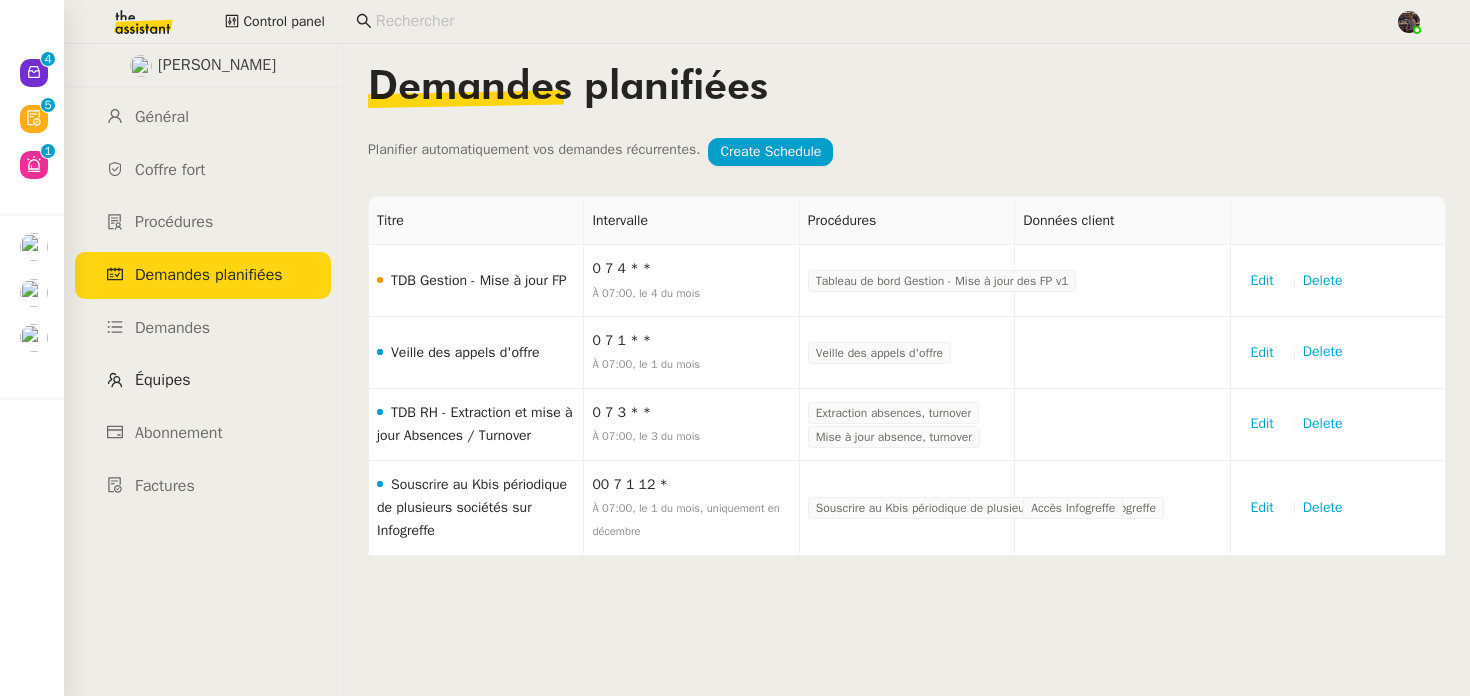 click on "Équipes" 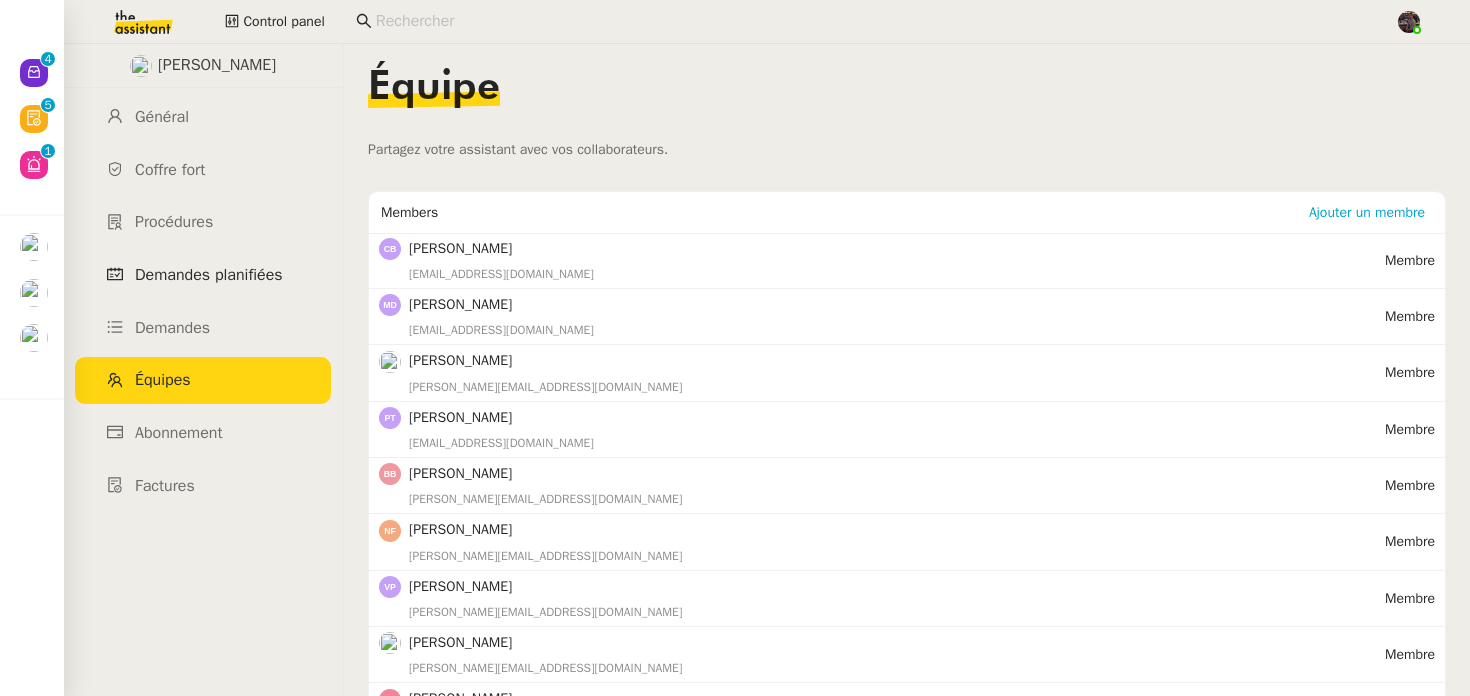 click on "Demandes planifiées" 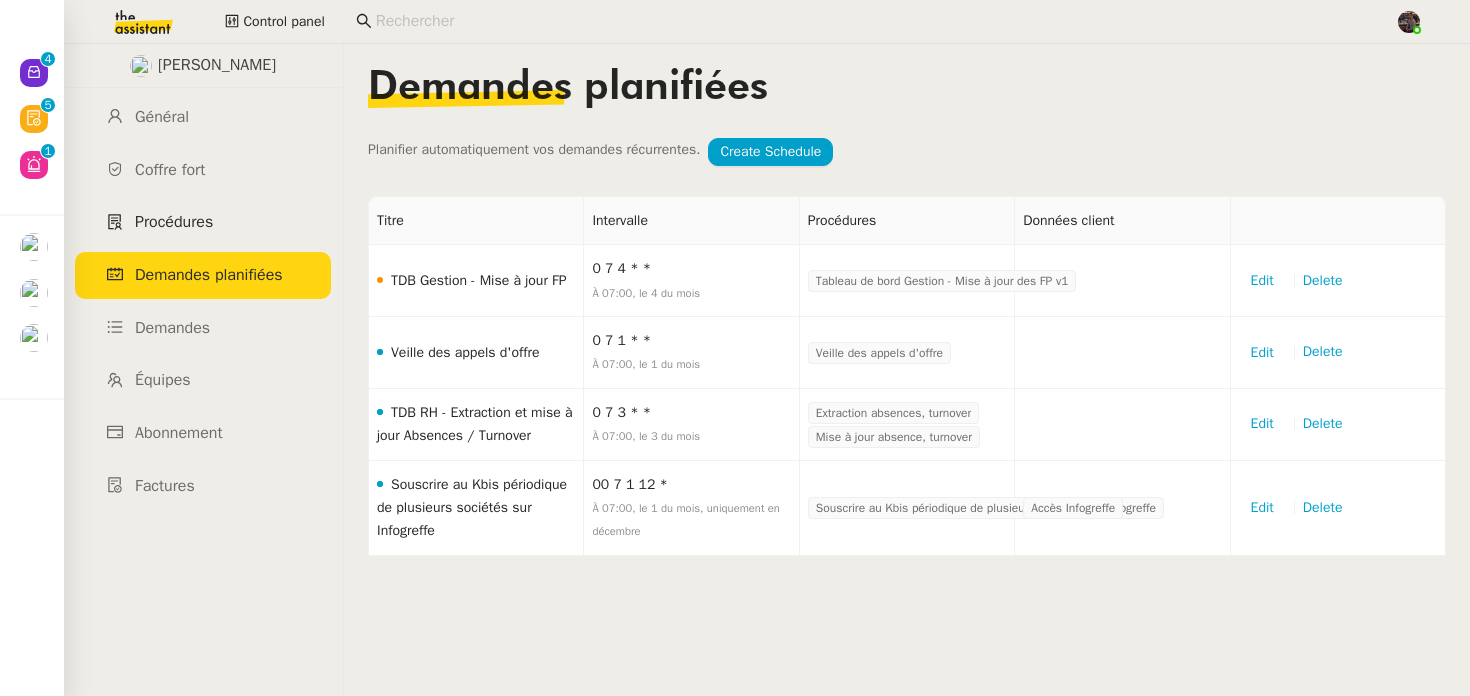 click on "Procédures" 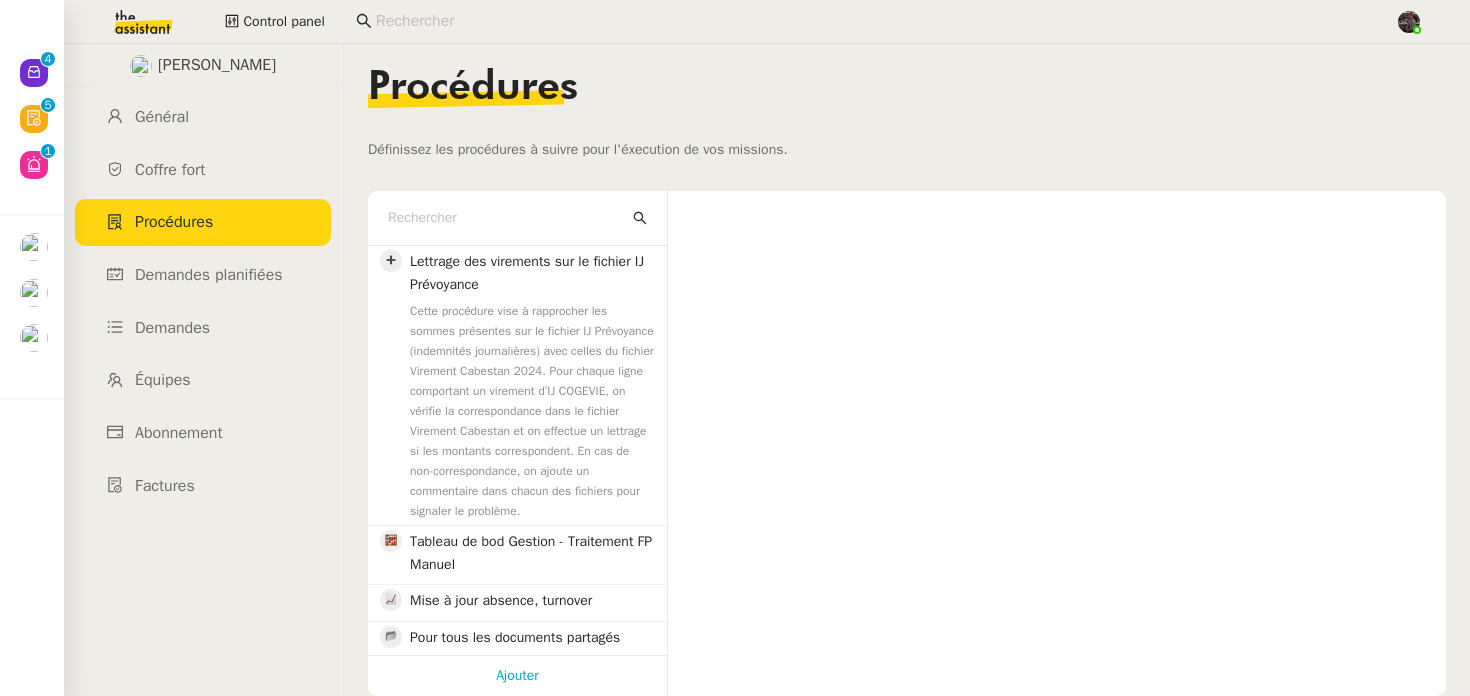 click on "Procédures" 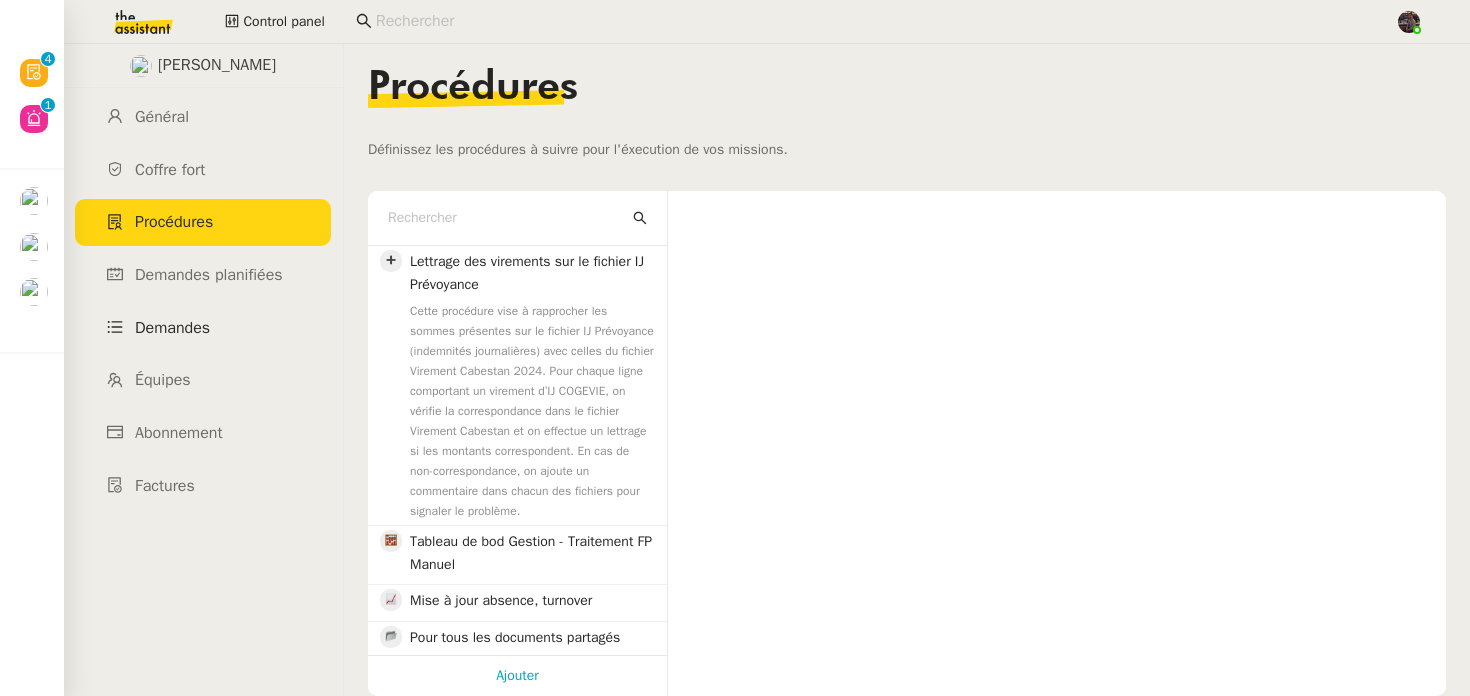 click on "Demandes" 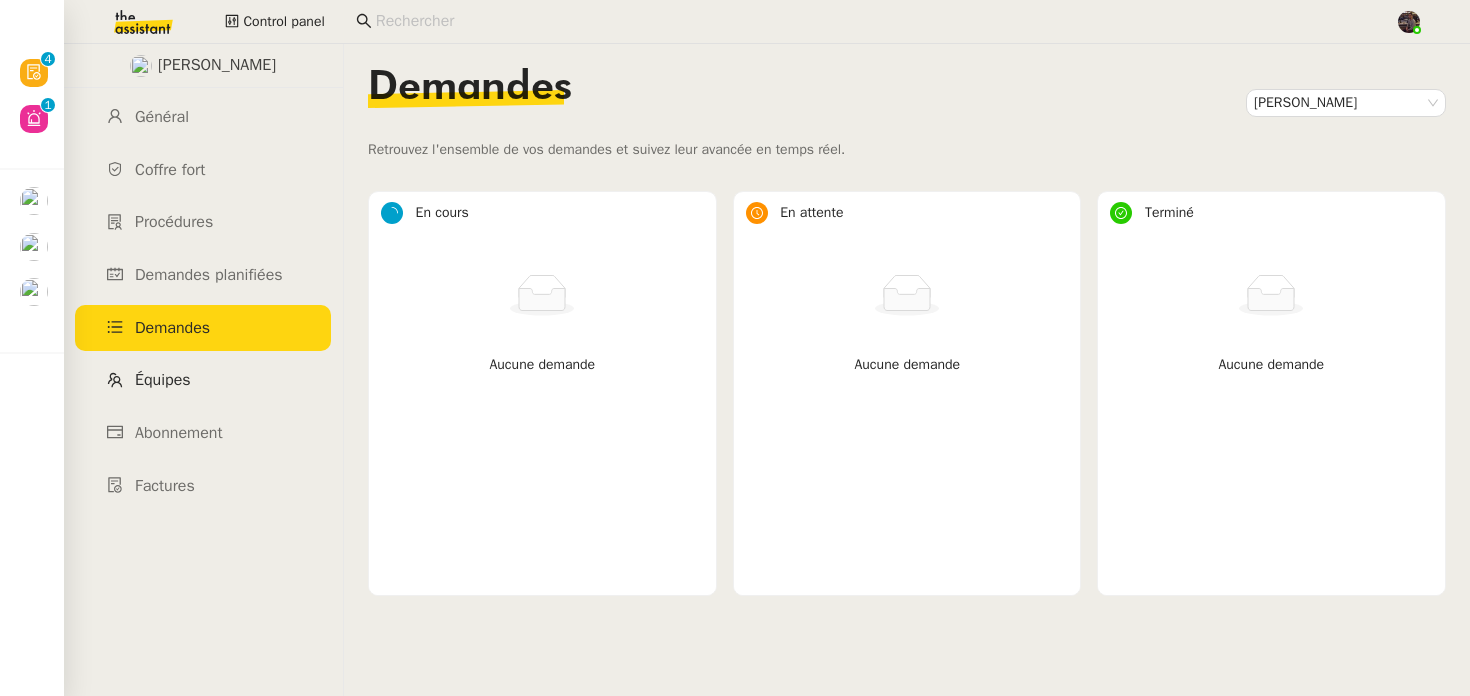 click on "Équipes" 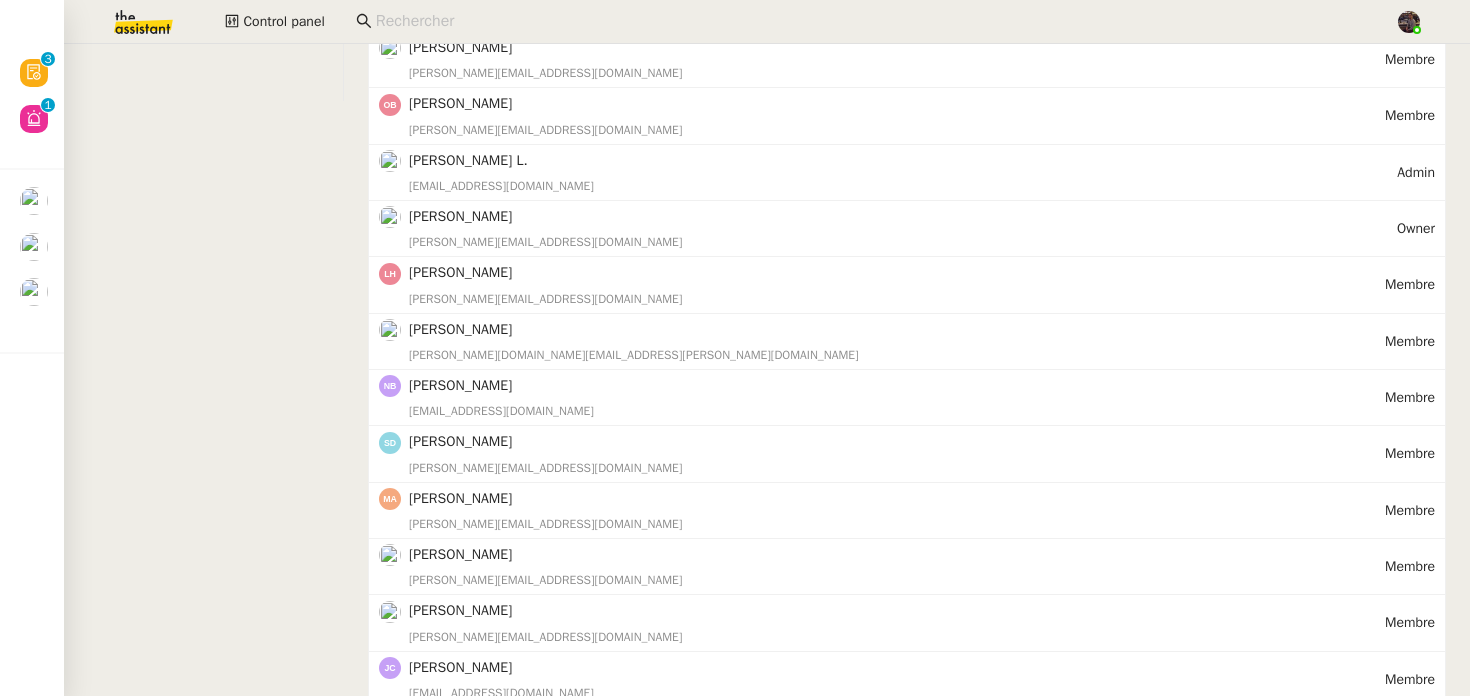 scroll, scrollTop: 0, scrollLeft: 0, axis: both 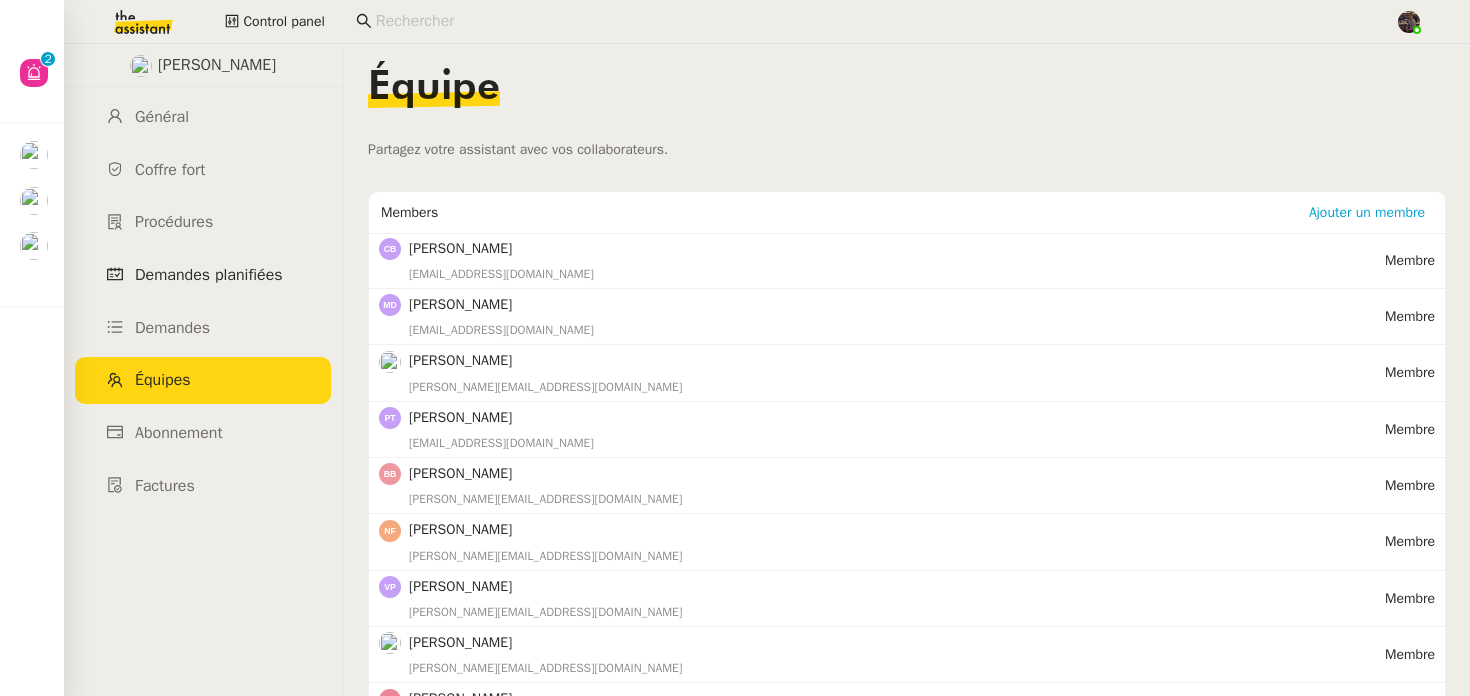 click on "Demandes planifiées" 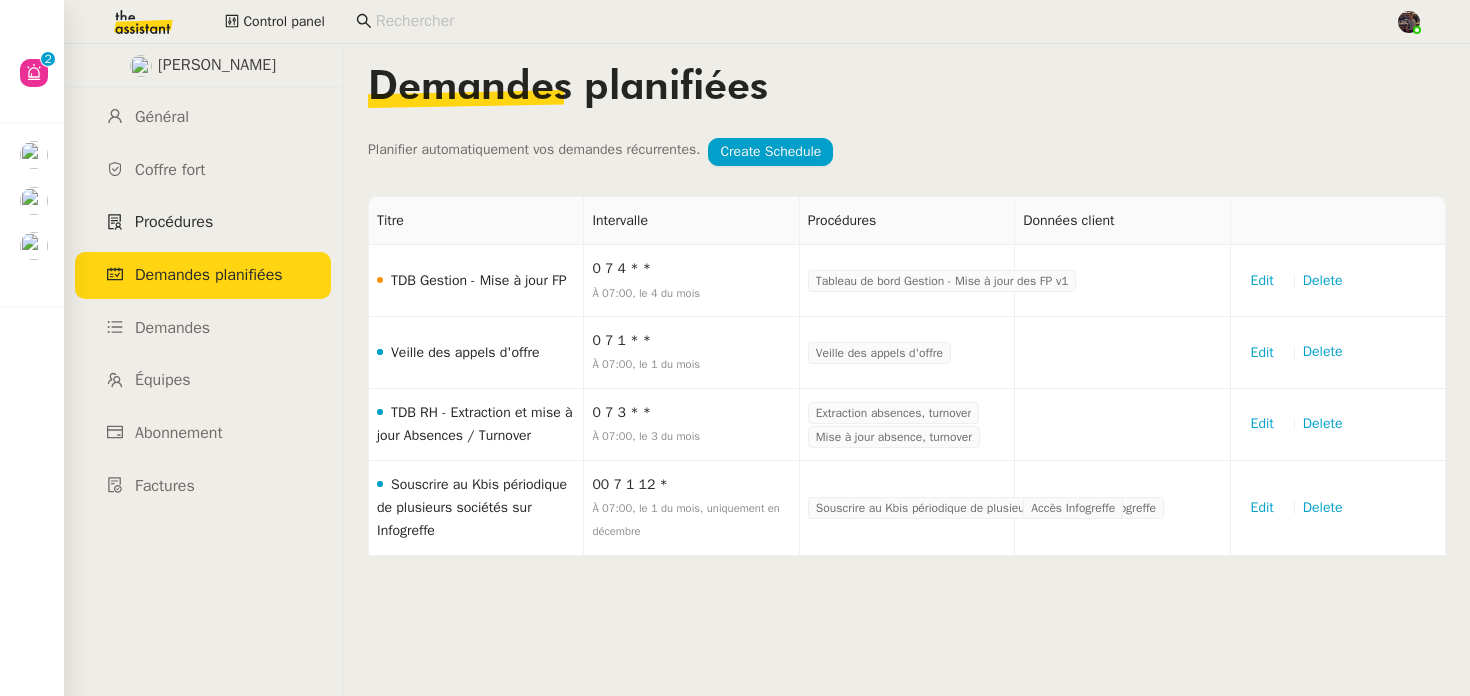 click on "Procédures" 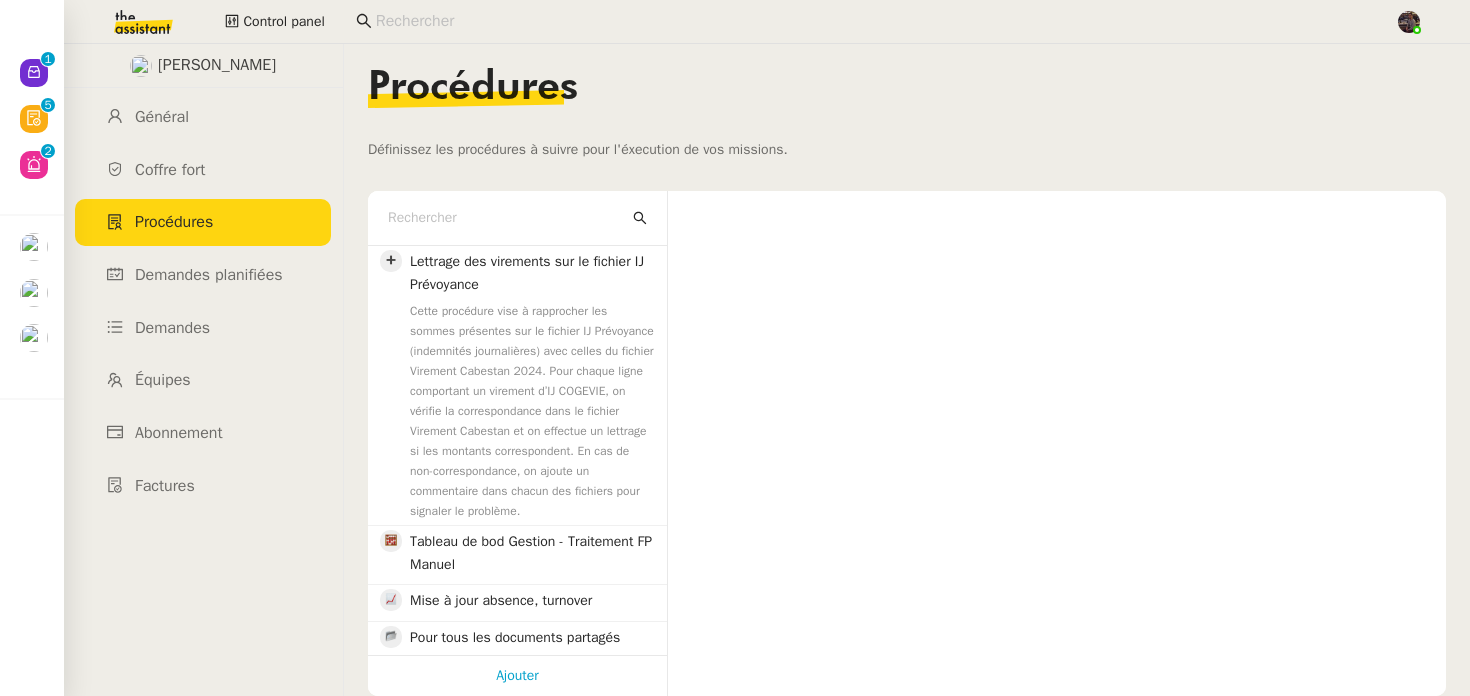 click 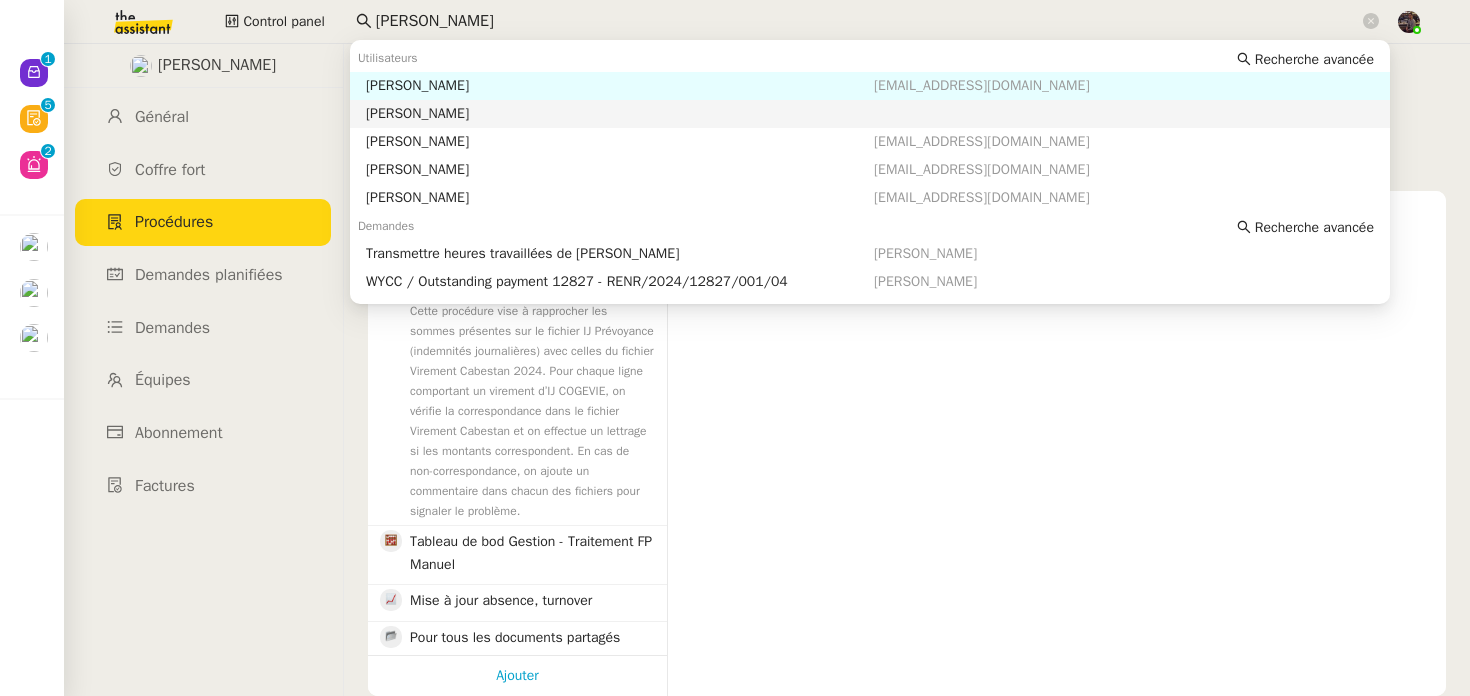 click on "Fanny Eyraud" at bounding box center [870, 114] 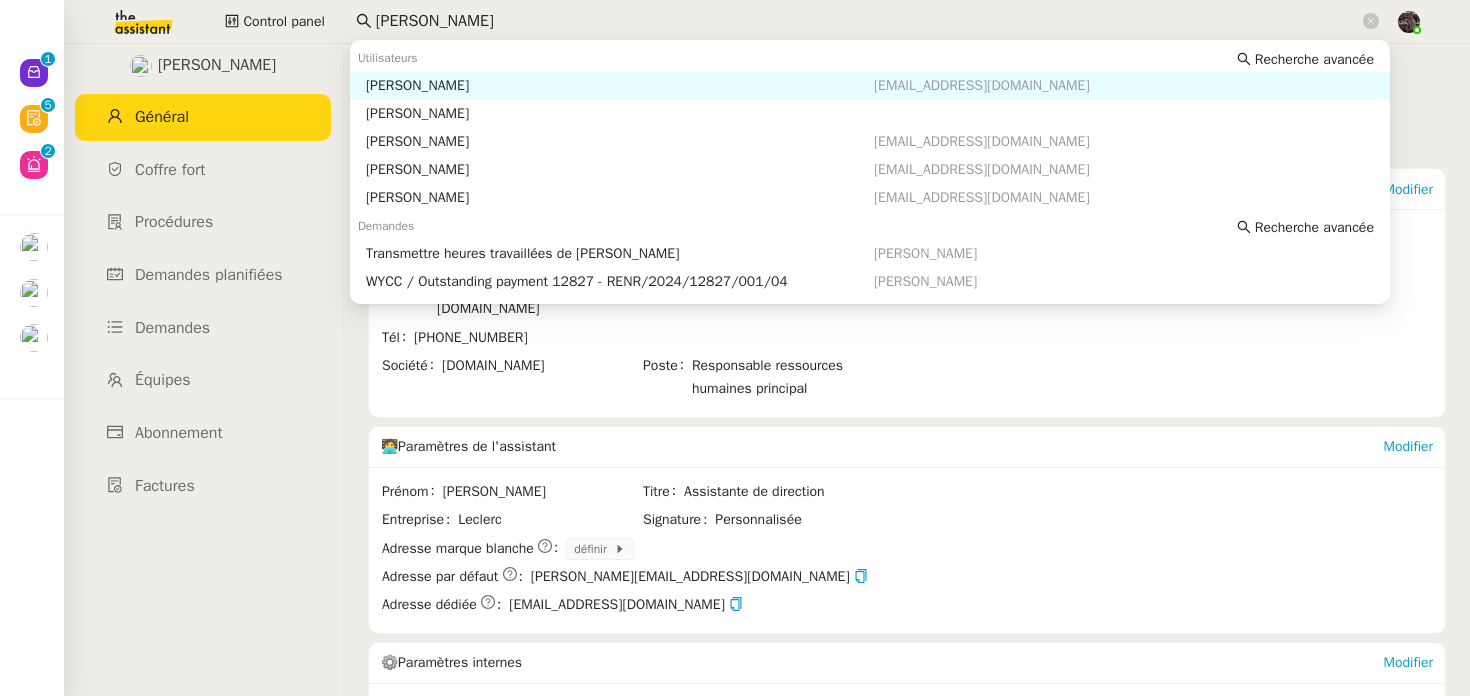 click on "fanny e" 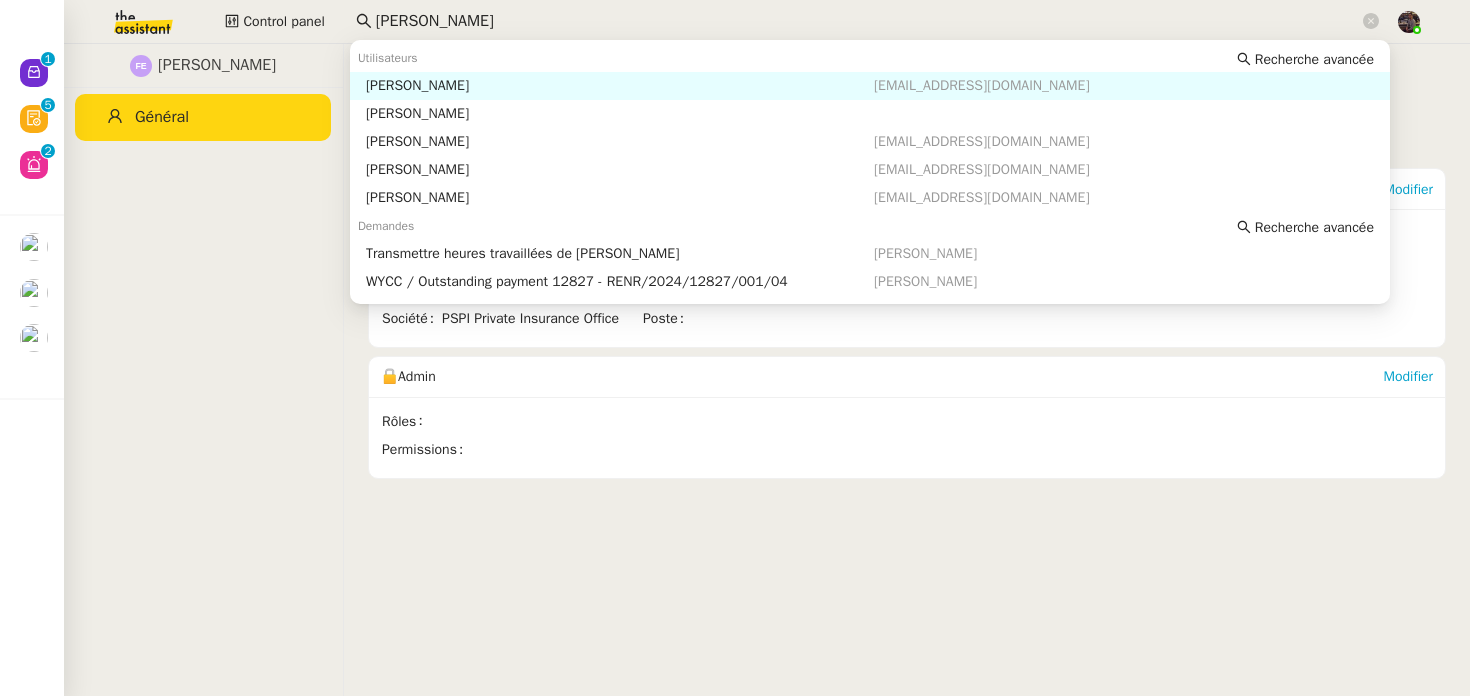 click on "Fanny Eyraud" at bounding box center (620, 86) 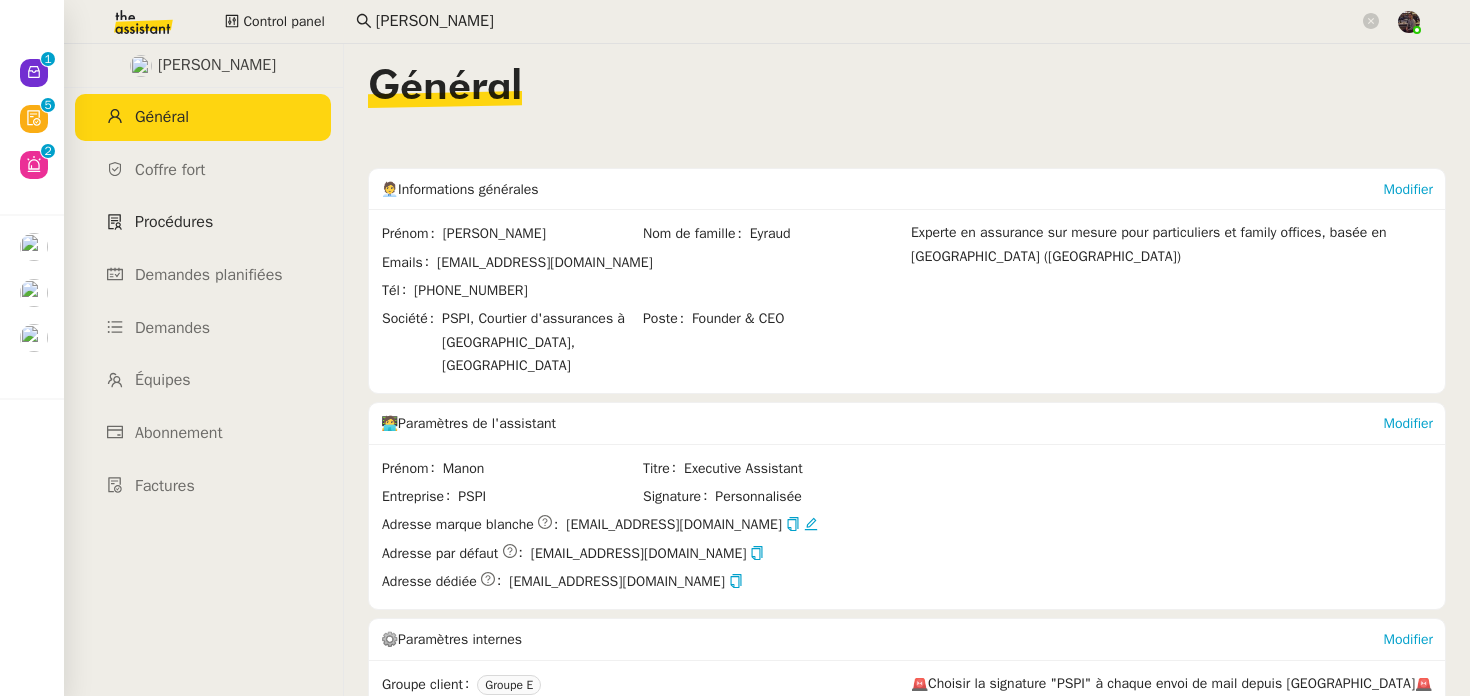 click on "Procédures" 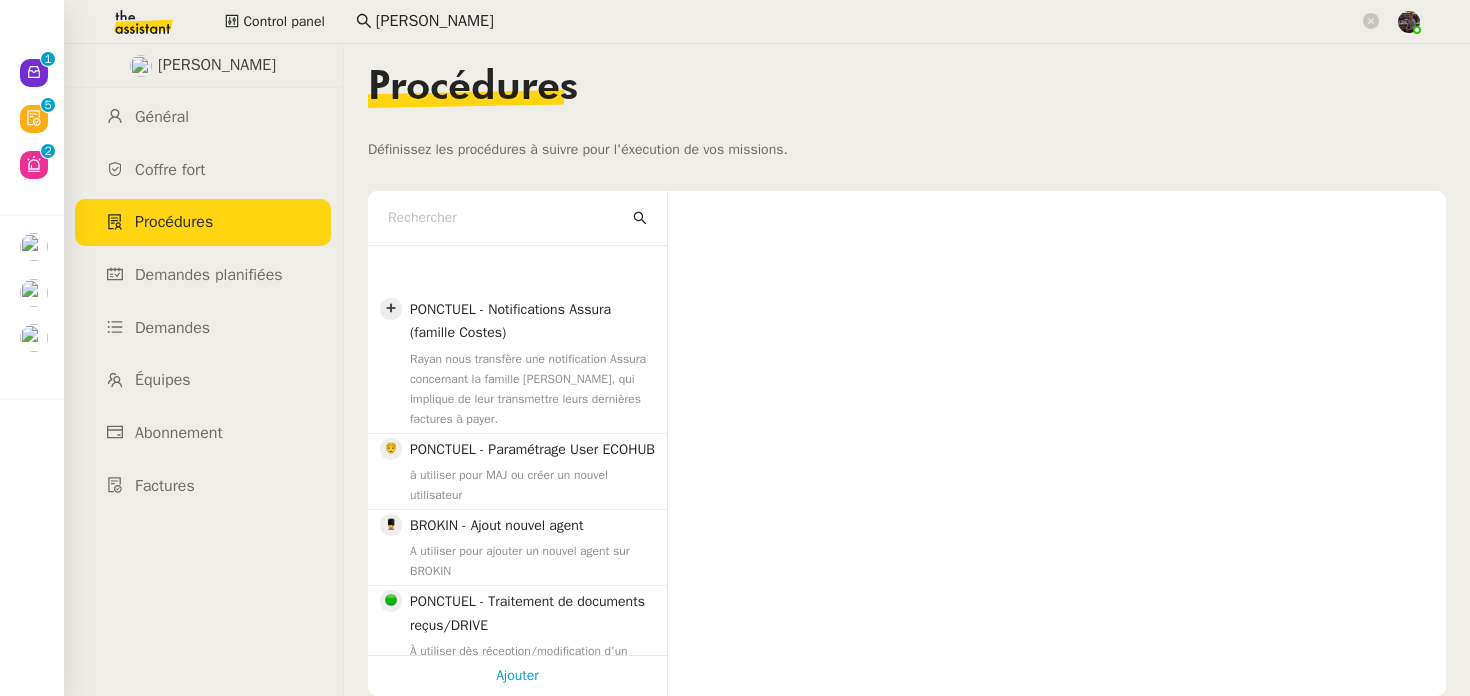 scroll, scrollTop: 715, scrollLeft: 0, axis: vertical 